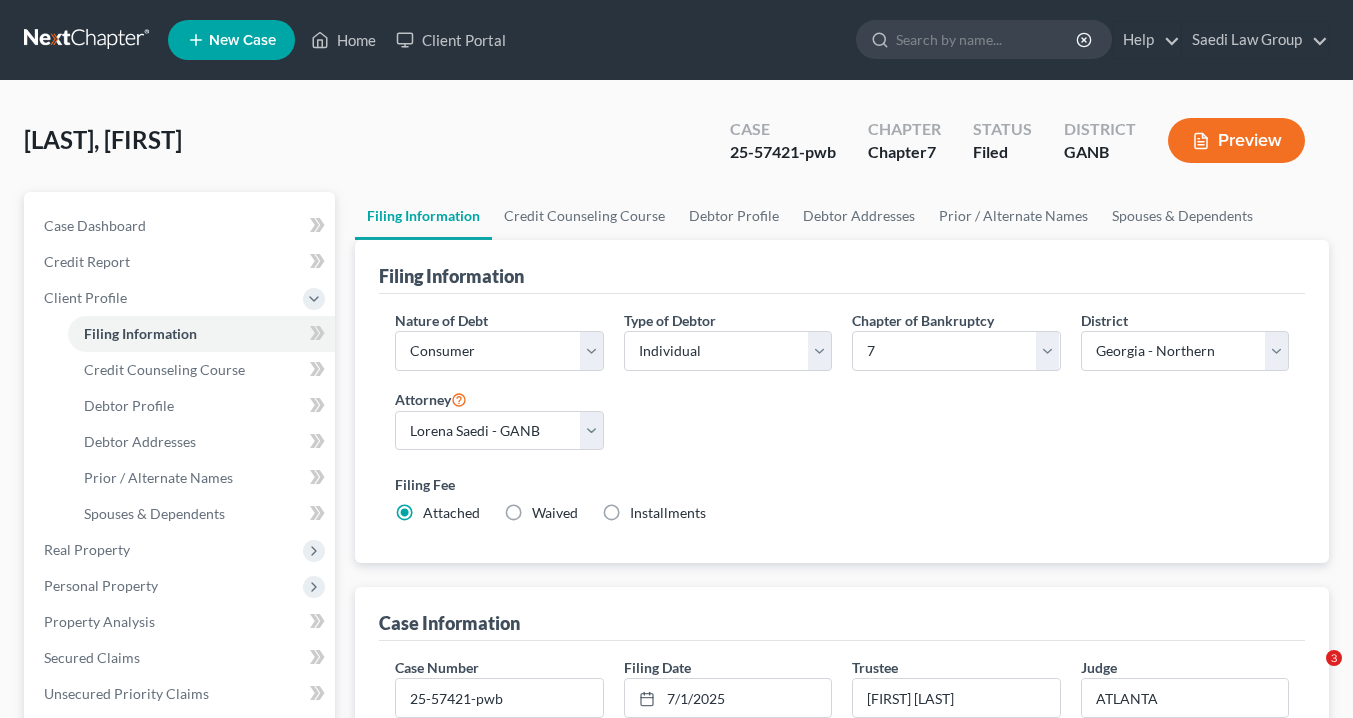 select on "1" 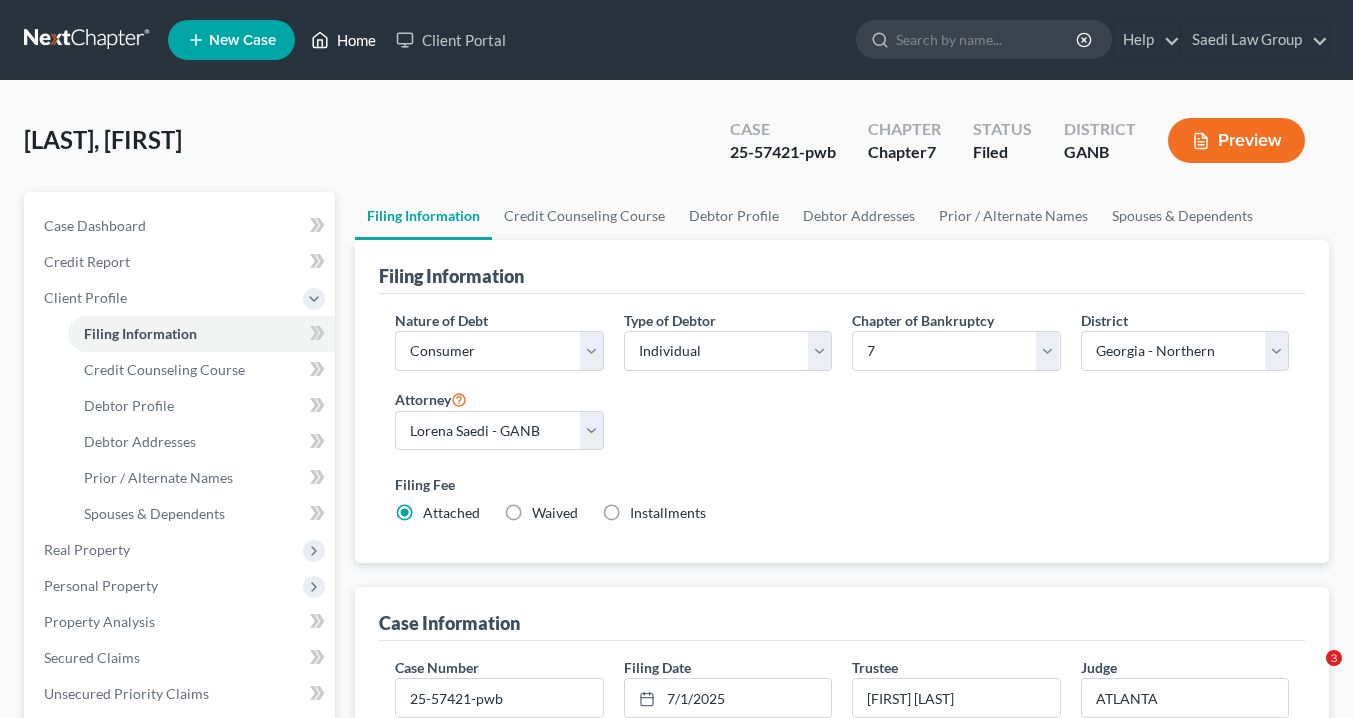click on "Home" at bounding box center (343, 40) 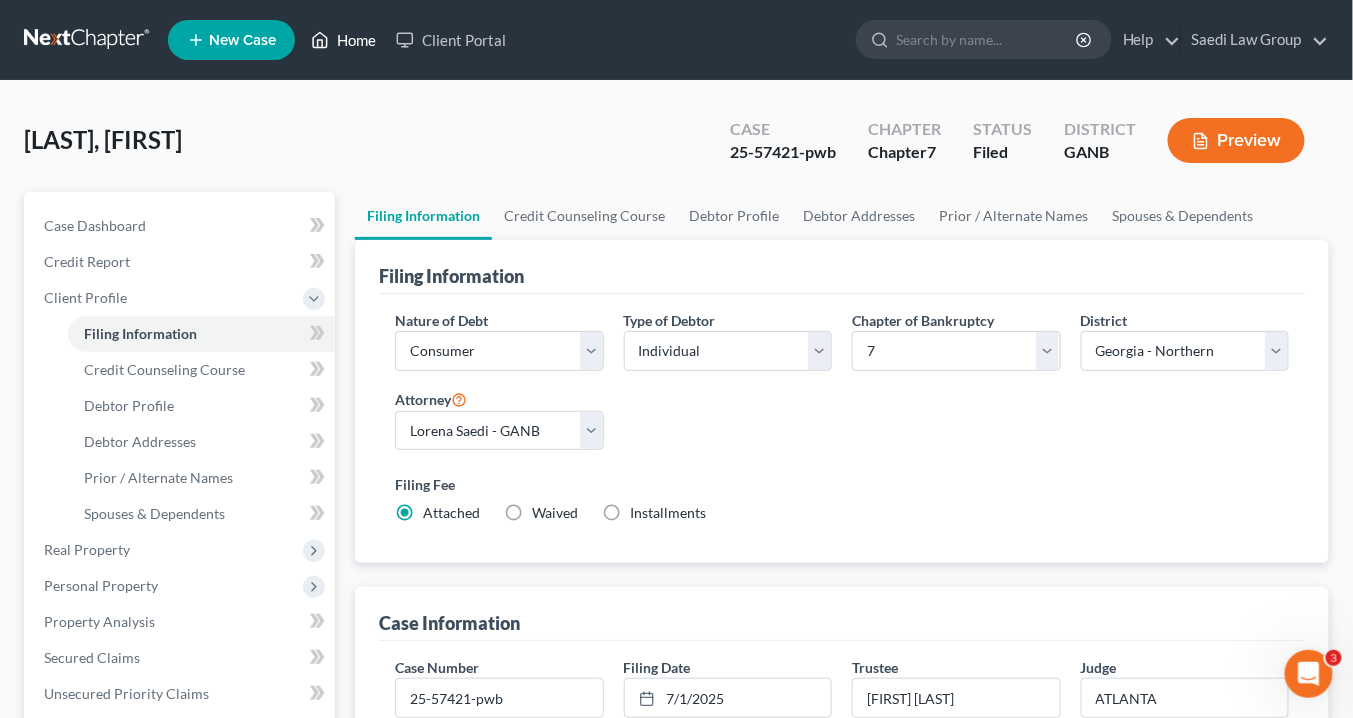 scroll, scrollTop: 0, scrollLeft: 0, axis: both 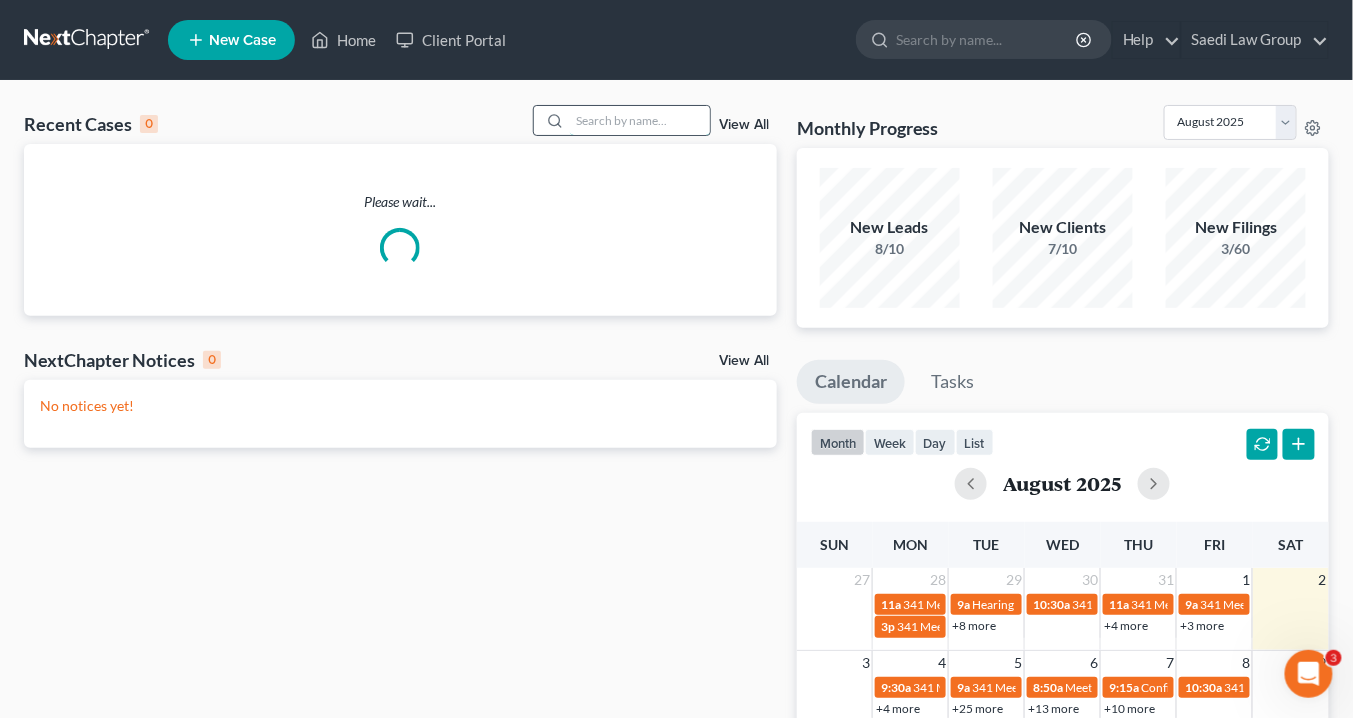 drag, startPoint x: 629, startPoint y: 121, endPoint x: 654, endPoint y: 116, distance: 25.495098 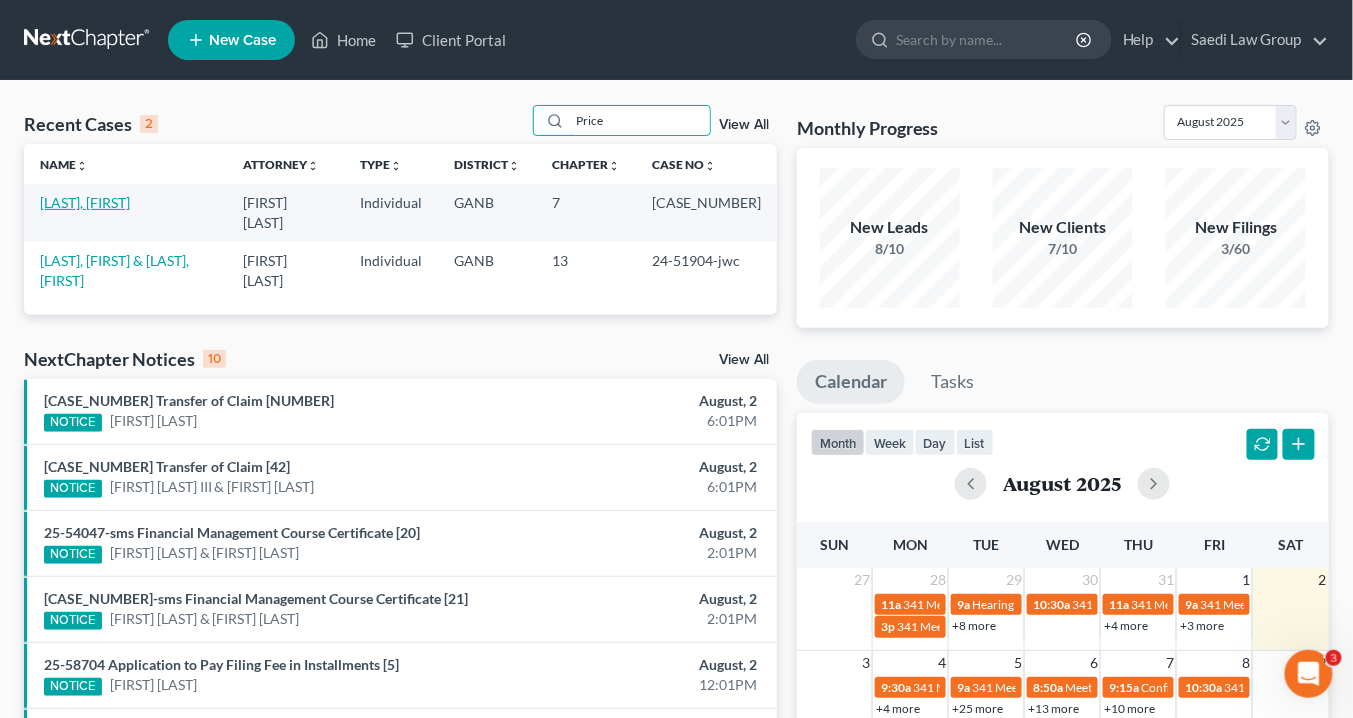 type on "Price" 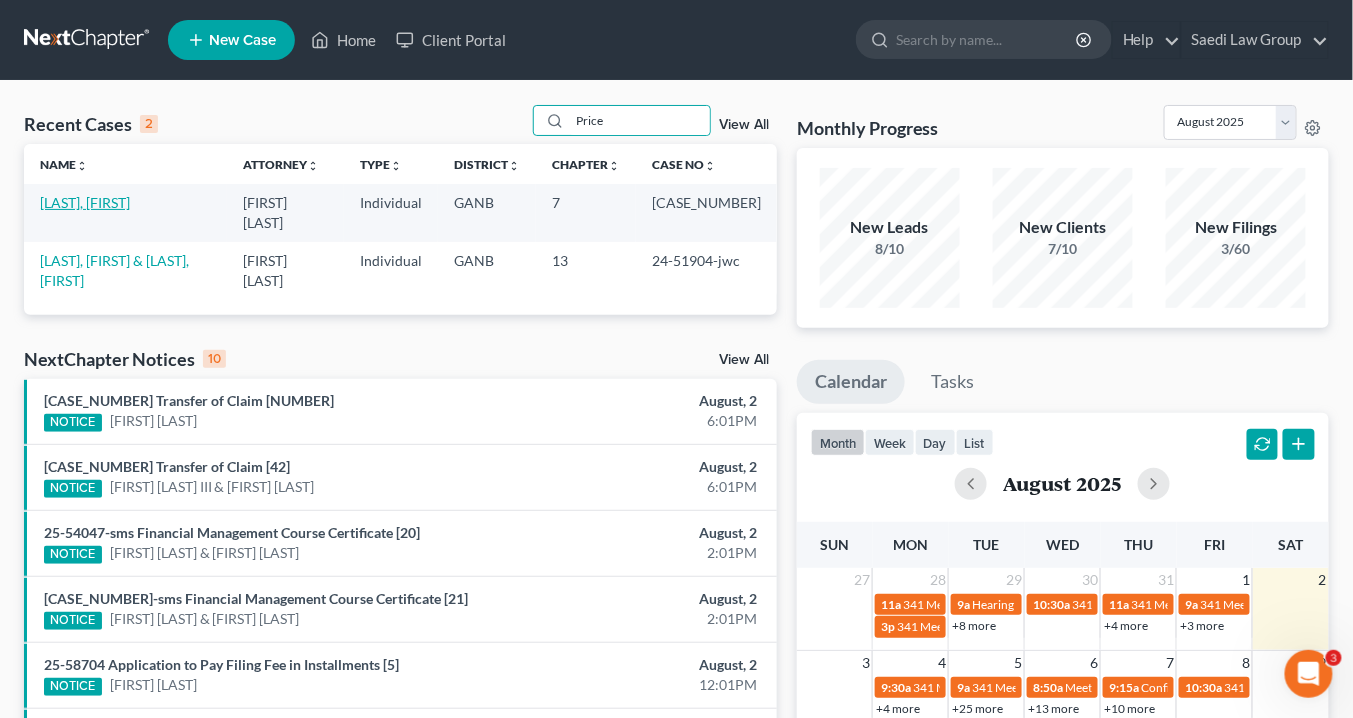 click on "[LAST], [FIRST]" at bounding box center (85, 202) 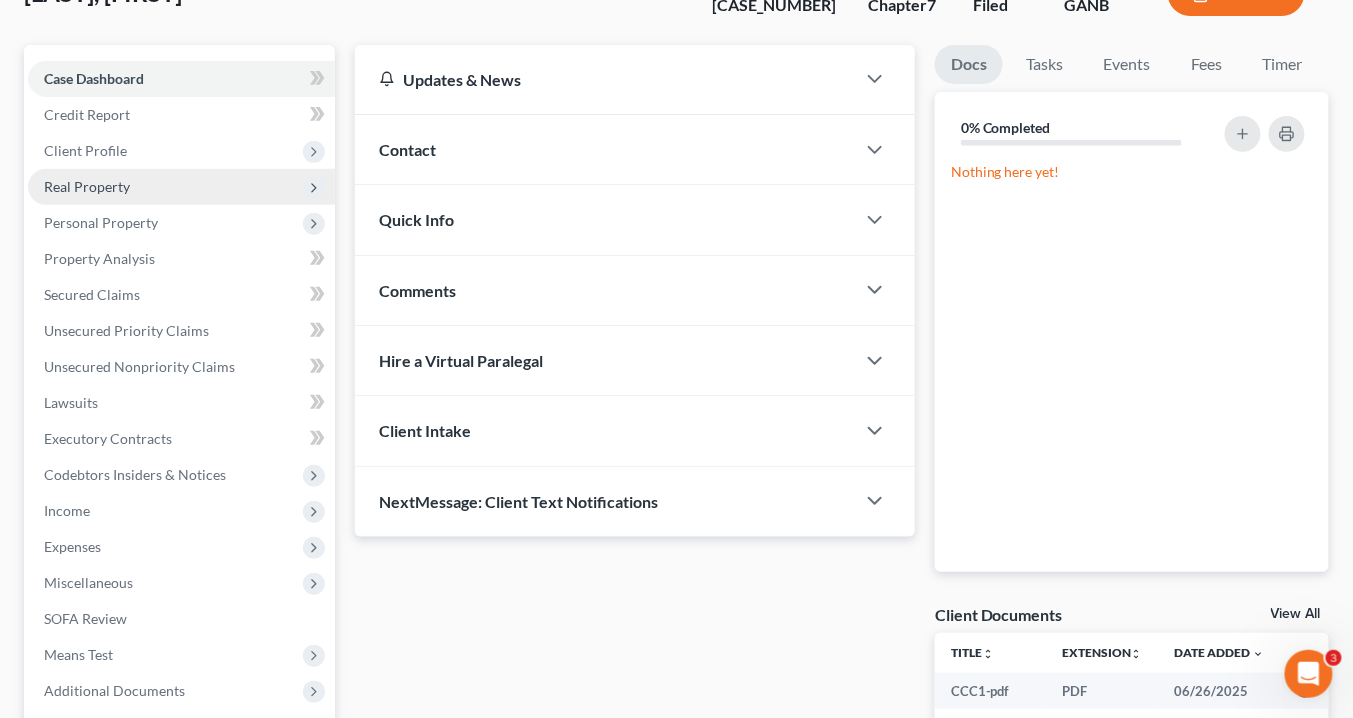 scroll, scrollTop: 80, scrollLeft: 0, axis: vertical 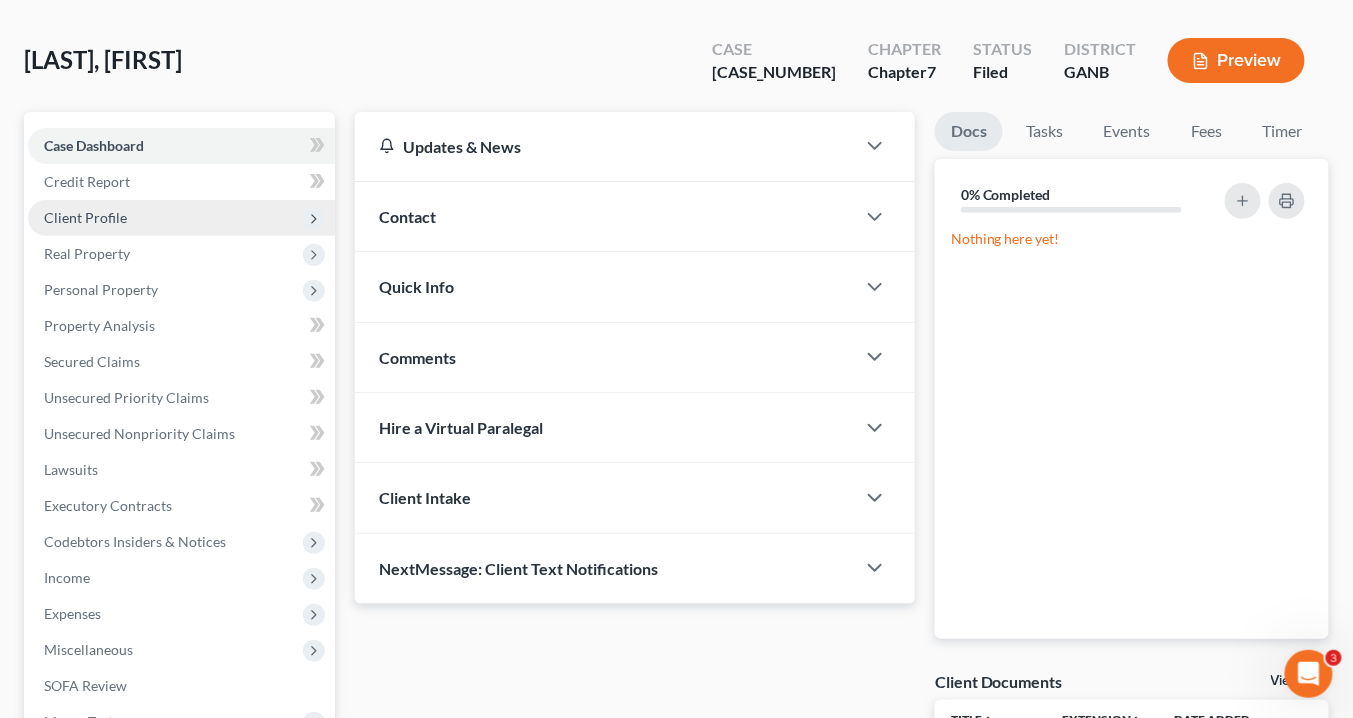 click on "Client Profile" at bounding box center [85, 217] 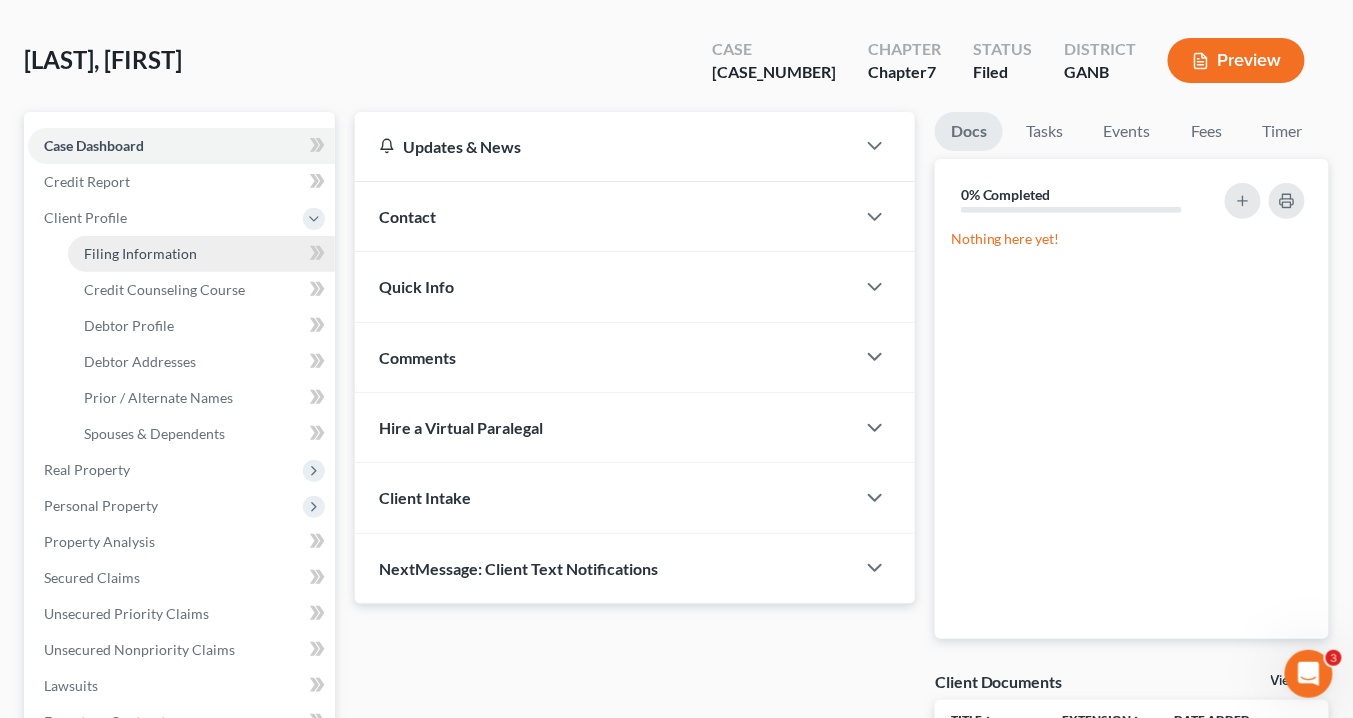 click on "Filing Information" at bounding box center [140, 253] 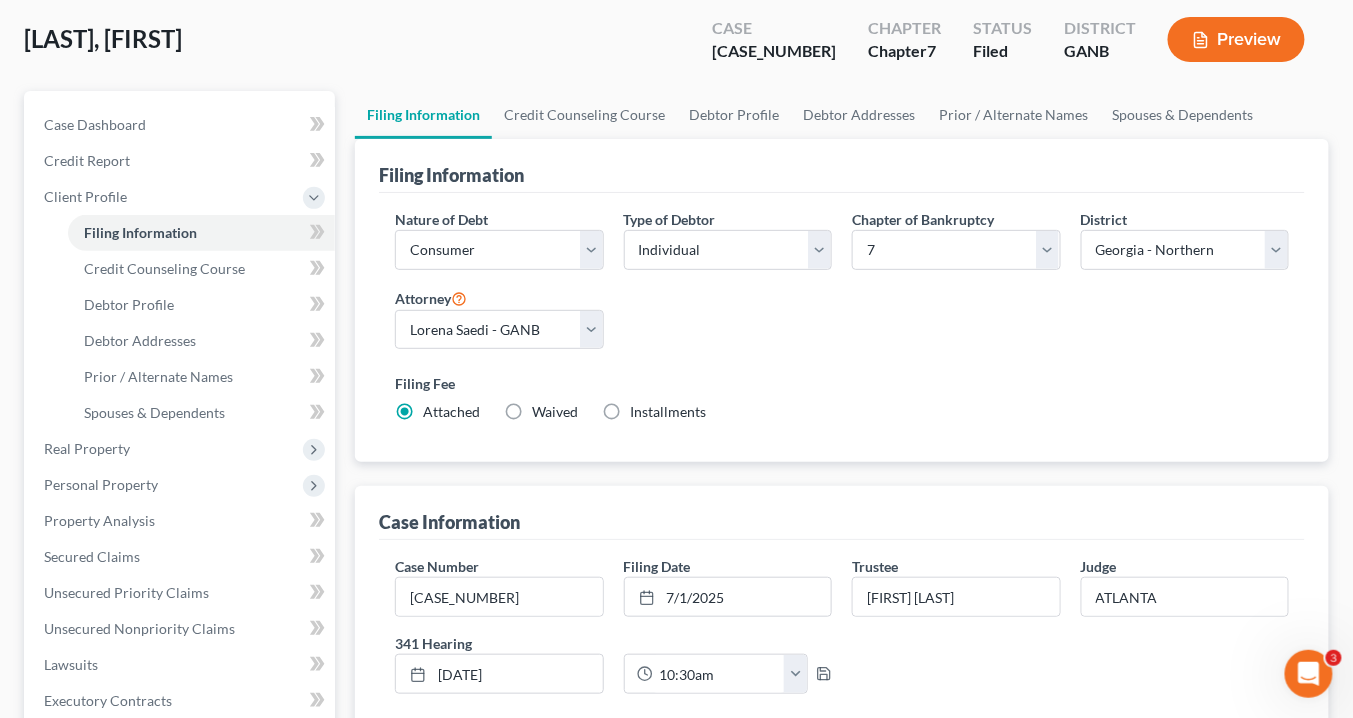 scroll, scrollTop: 160, scrollLeft: 0, axis: vertical 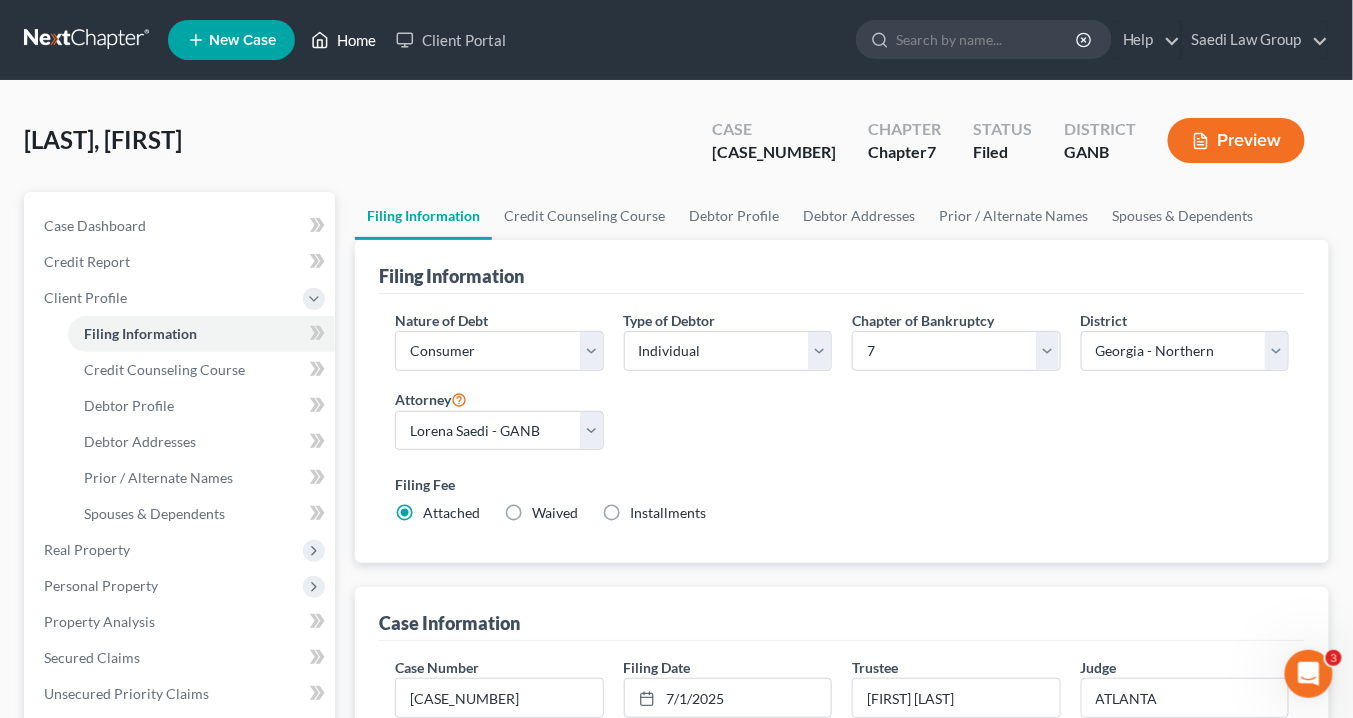 click on "Home" at bounding box center [343, 40] 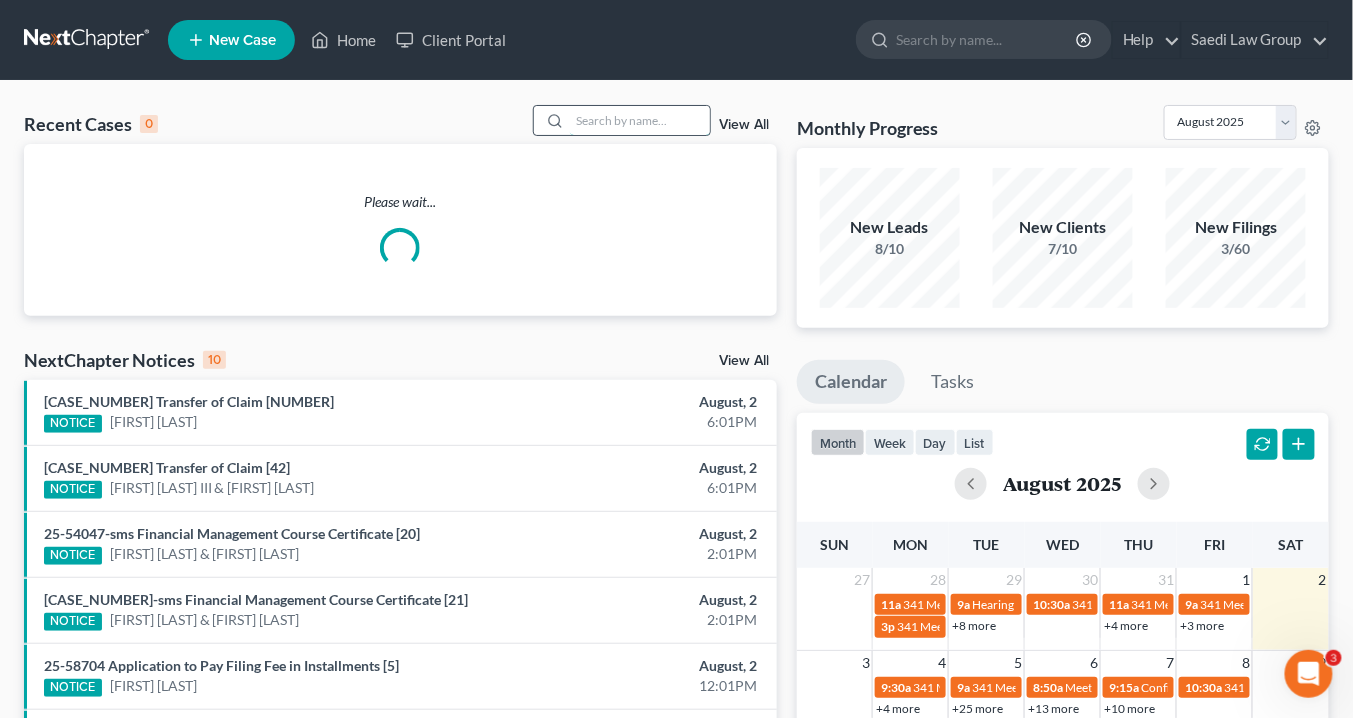 click at bounding box center (640, 120) 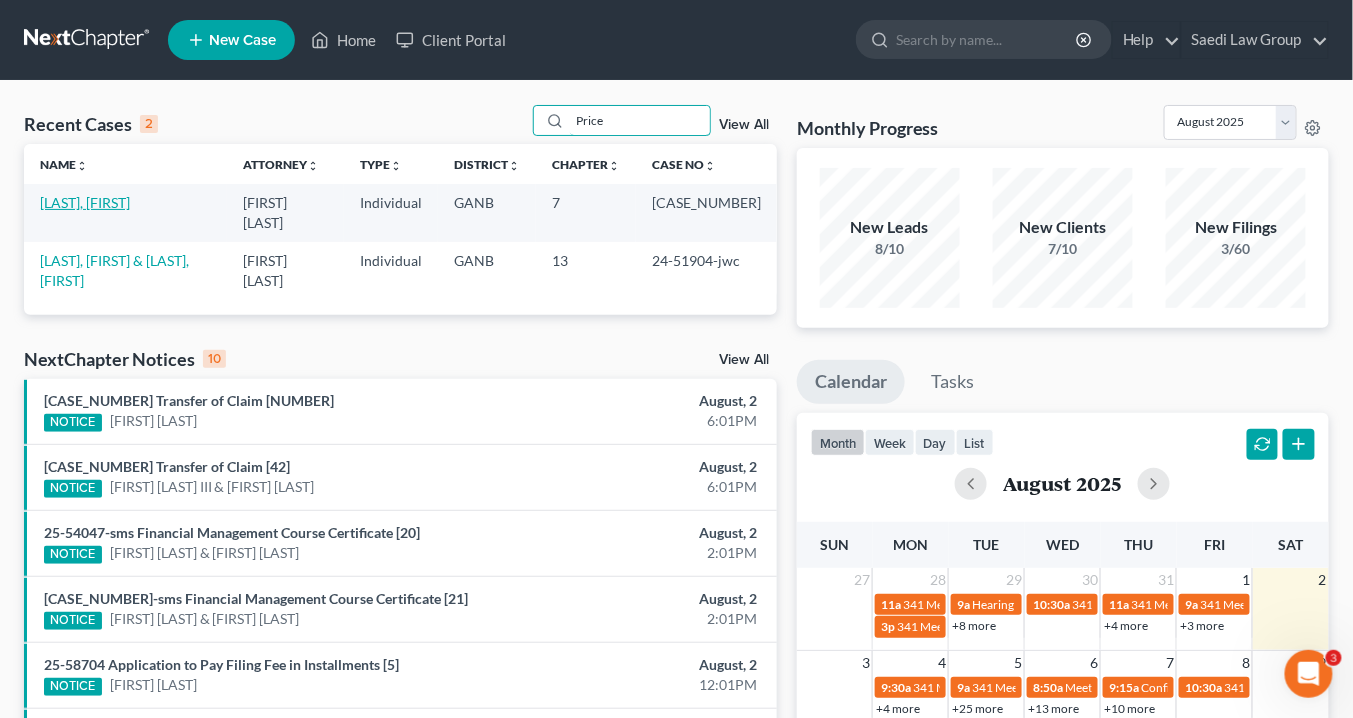 type on "Price" 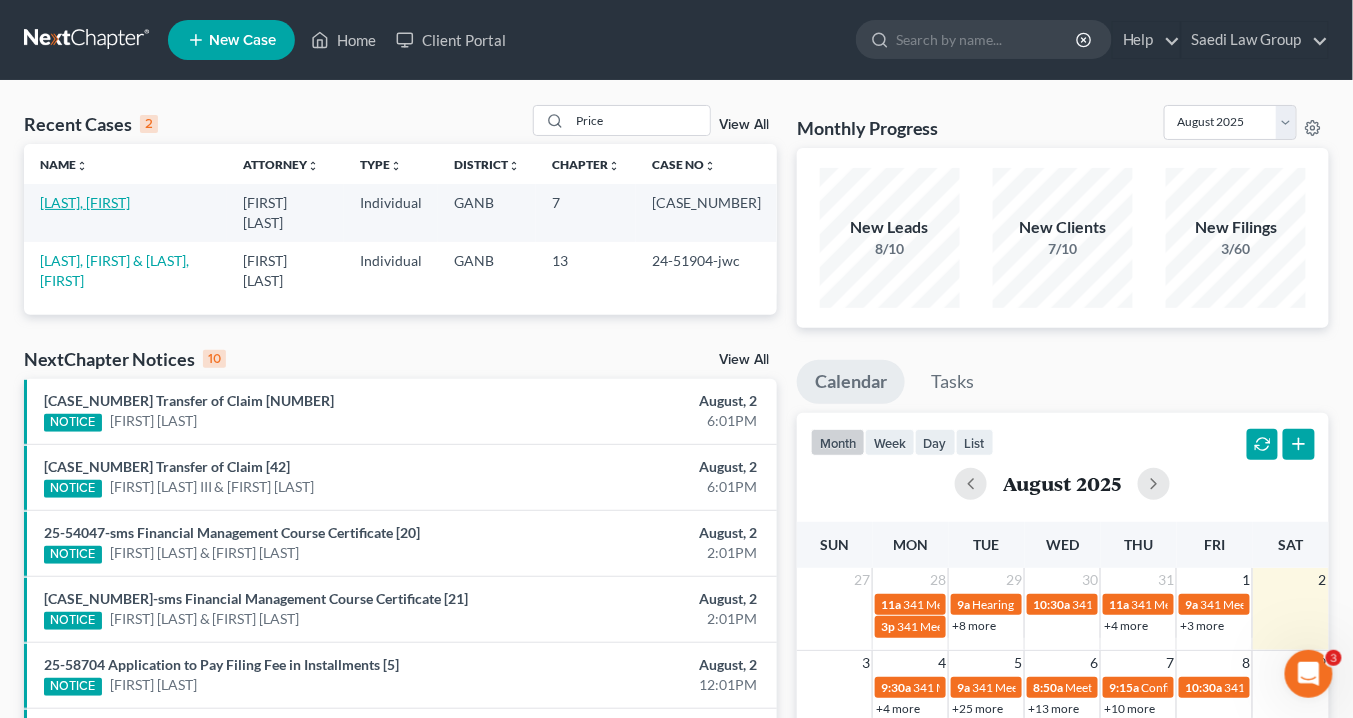 click on "[LAST], [FIRST]" at bounding box center (85, 202) 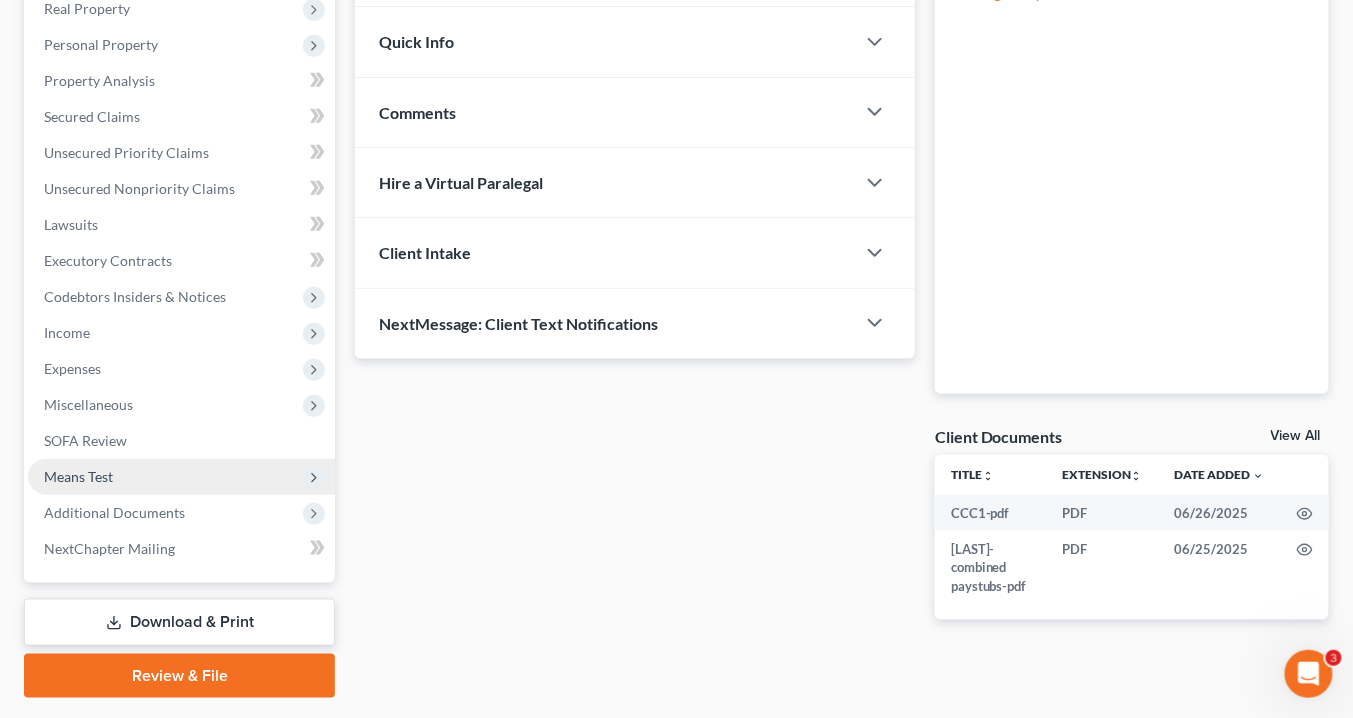 scroll, scrollTop: 378, scrollLeft: 0, axis: vertical 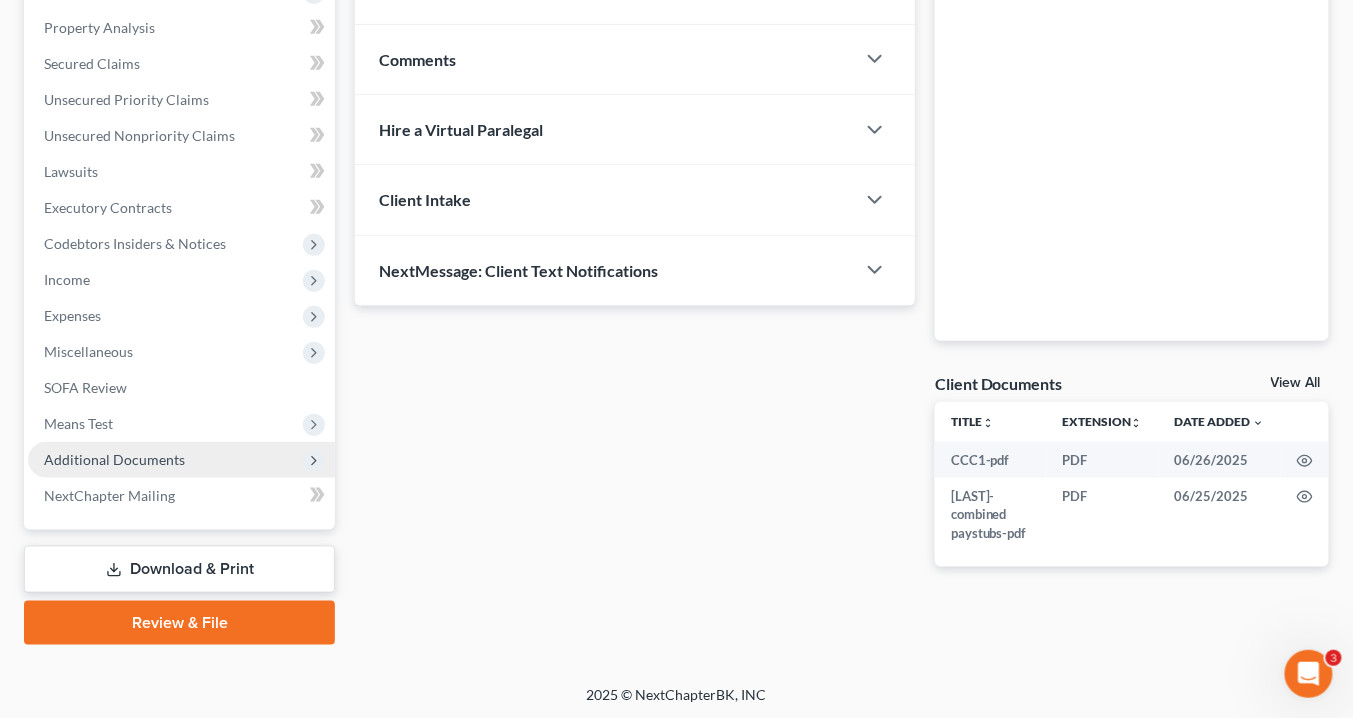 click on "Additional Documents" at bounding box center (114, 459) 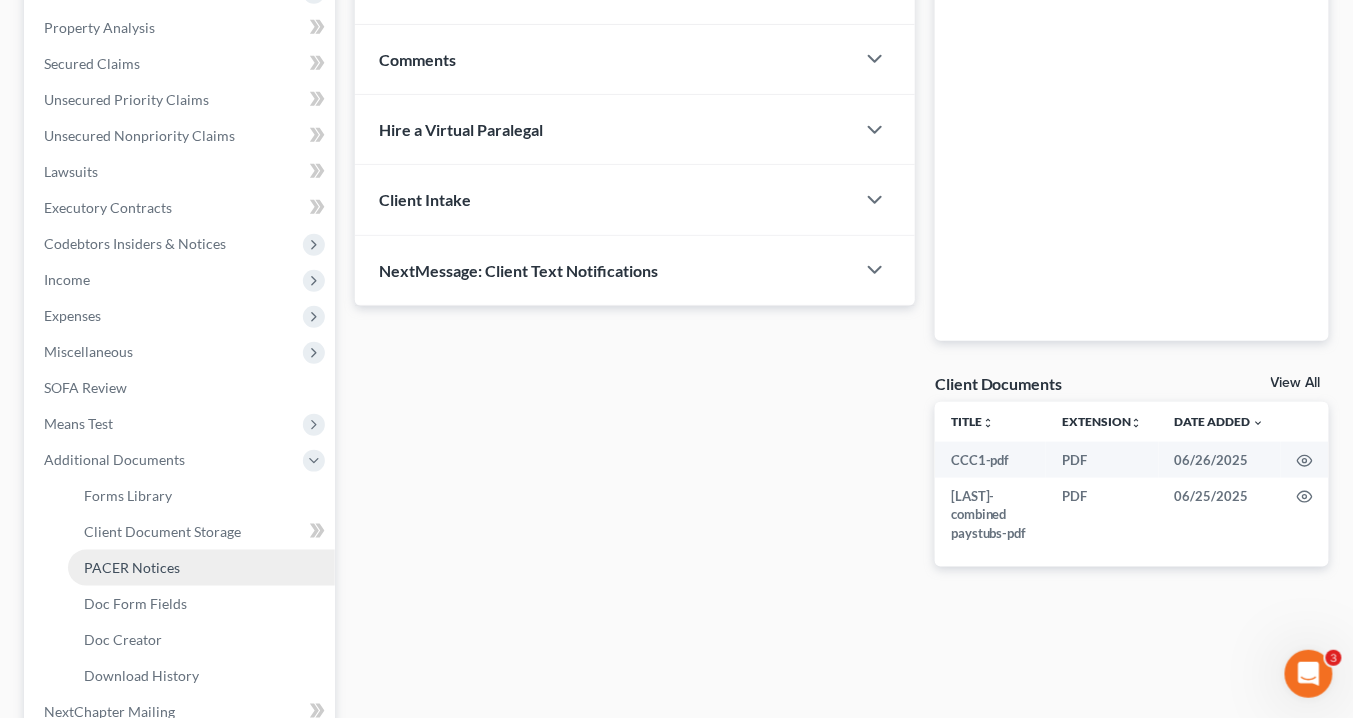 click on "PACER Notices" at bounding box center (132, 567) 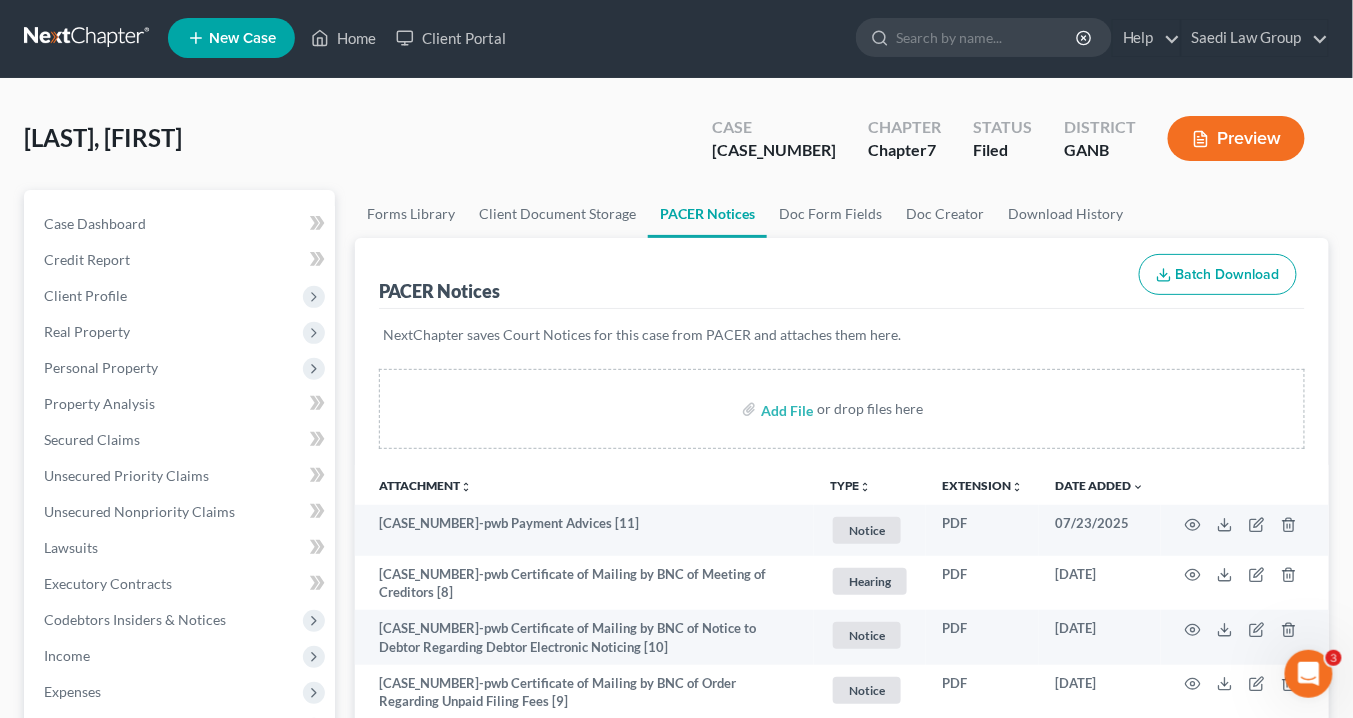 scroll, scrollTop: 0, scrollLeft: 0, axis: both 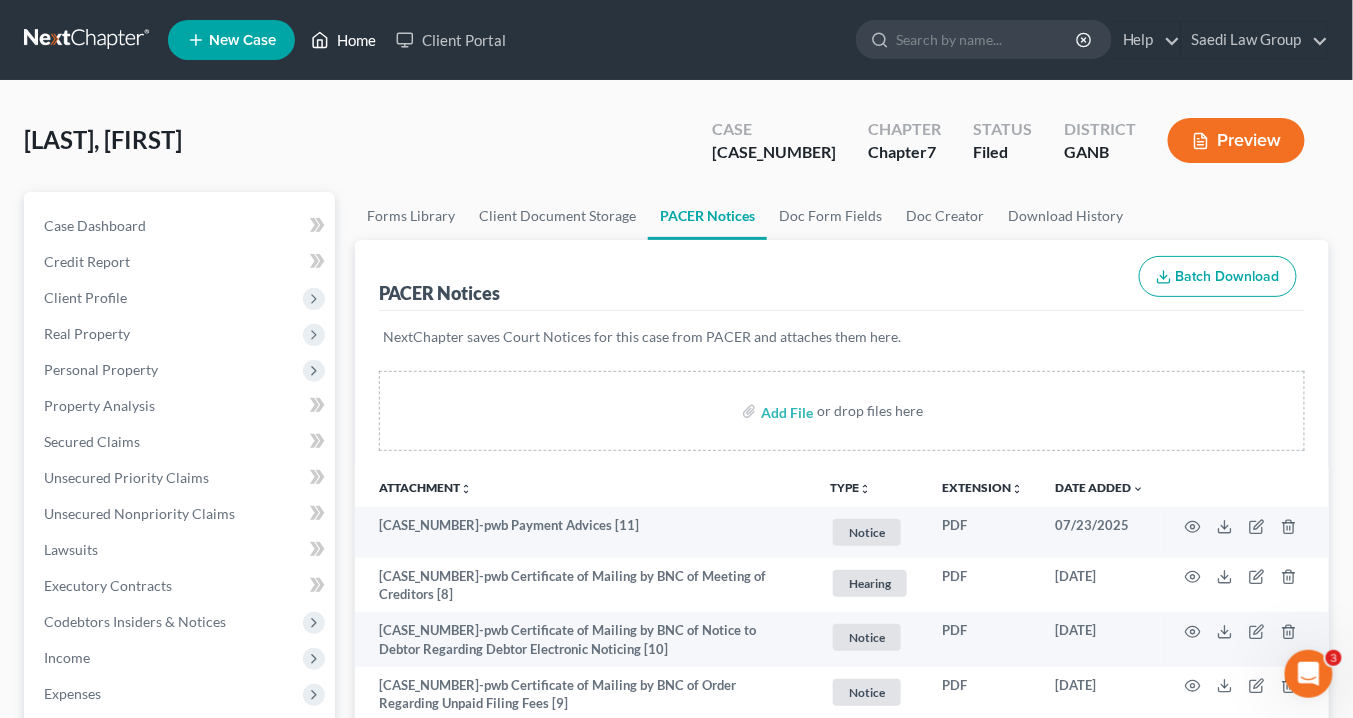 click on "Home" at bounding box center (343, 40) 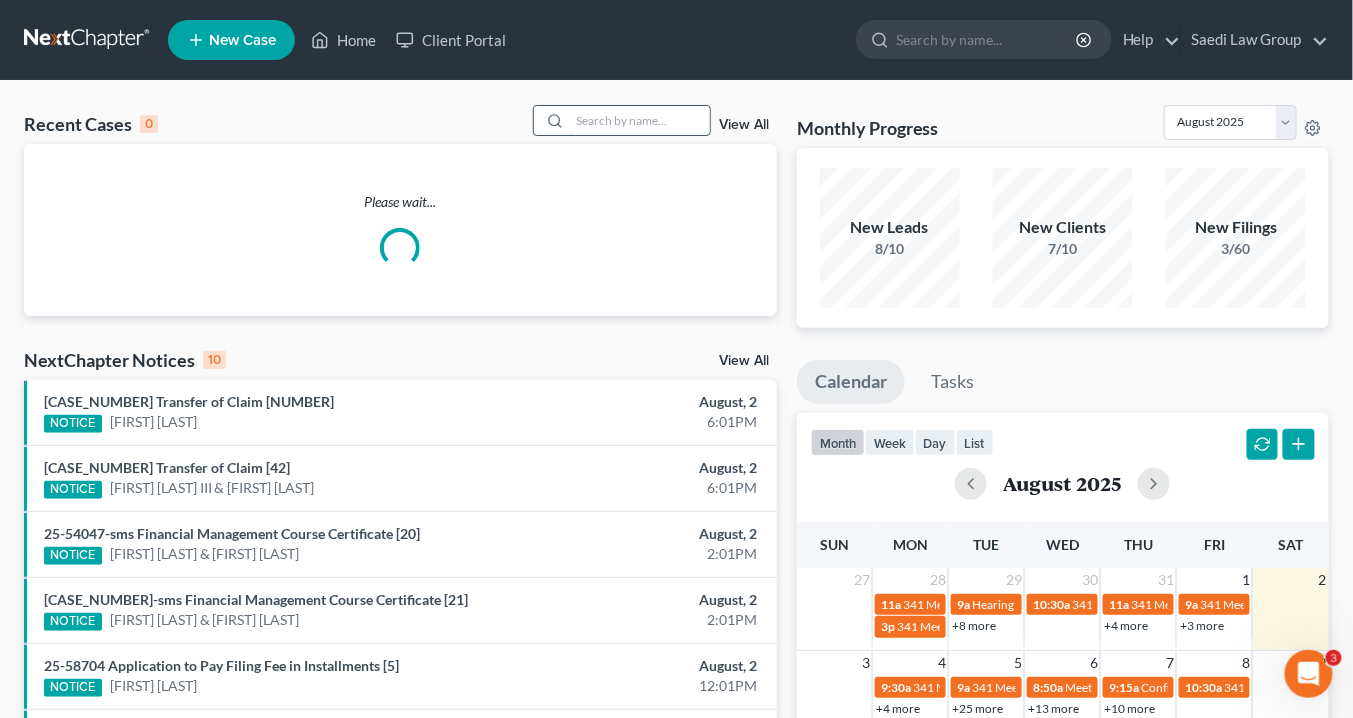 click at bounding box center [640, 120] 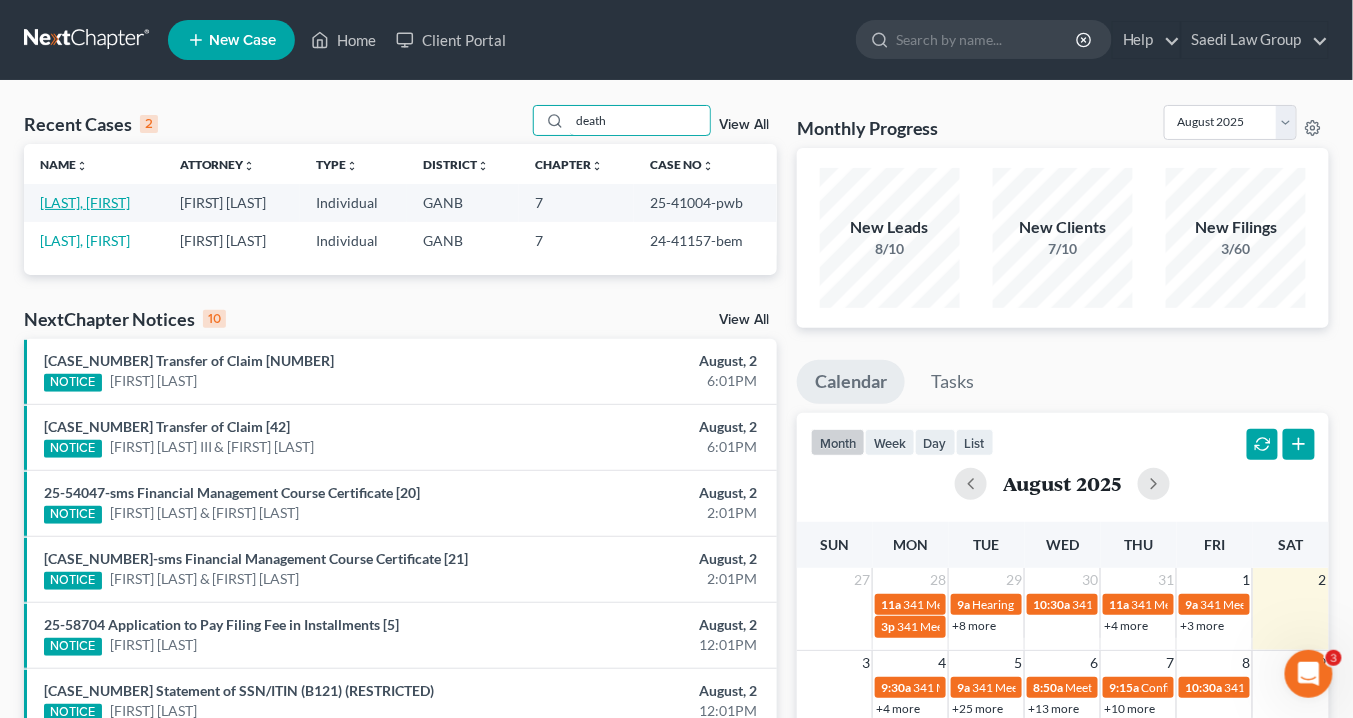 type on "death" 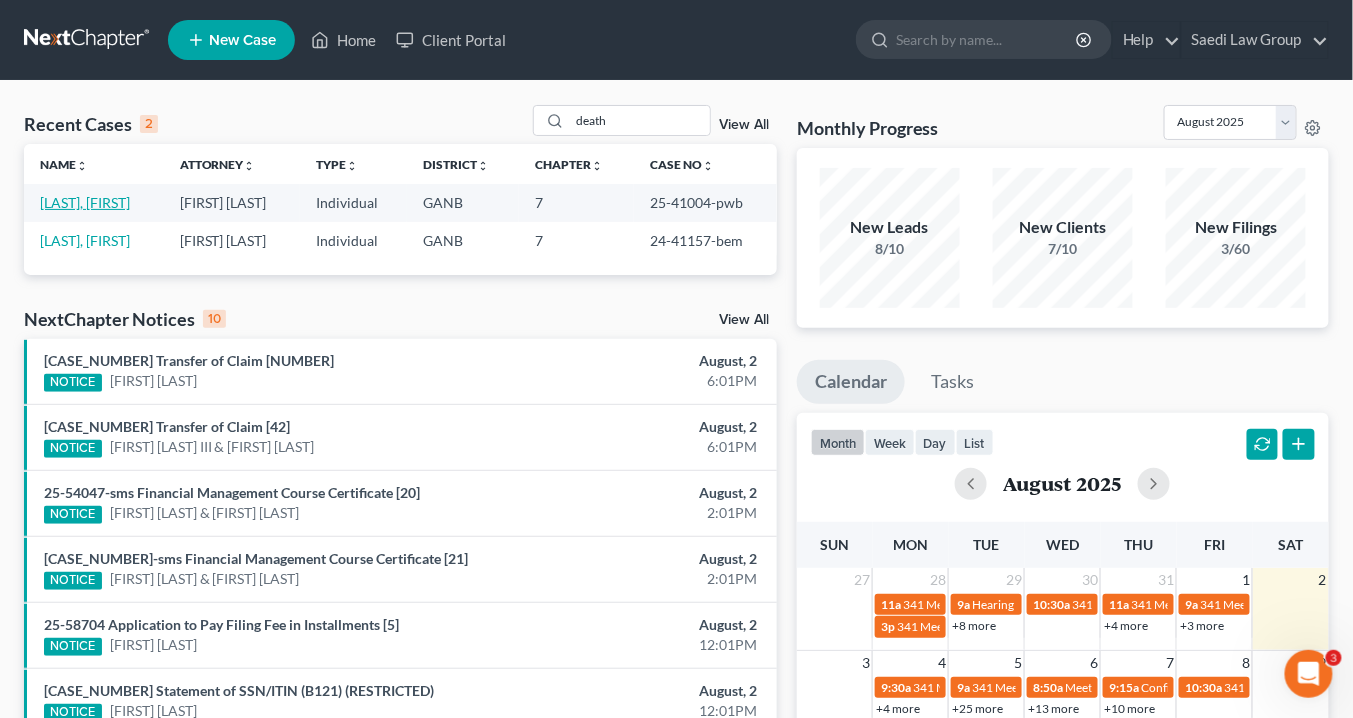 click on "[LAST], [FIRST]" at bounding box center [85, 202] 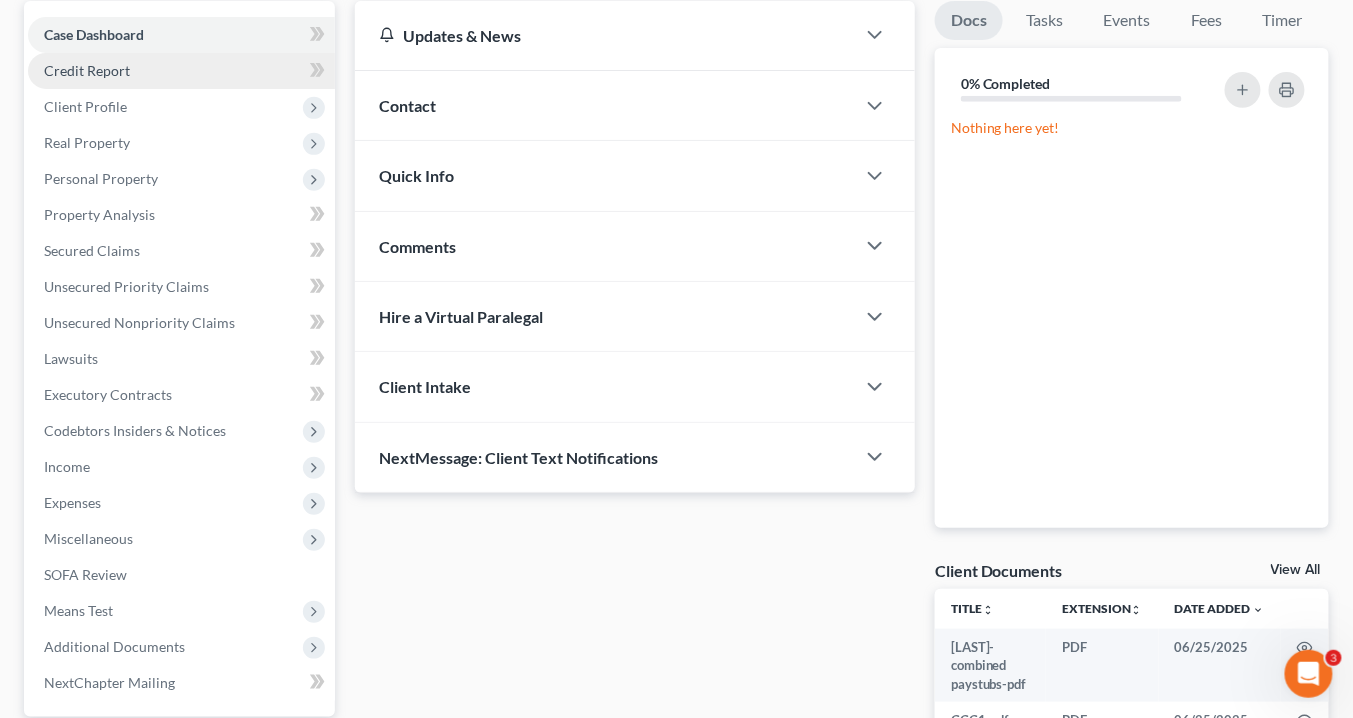scroll, scrollTop: 160, scrollLeft: 0, axis: vertical 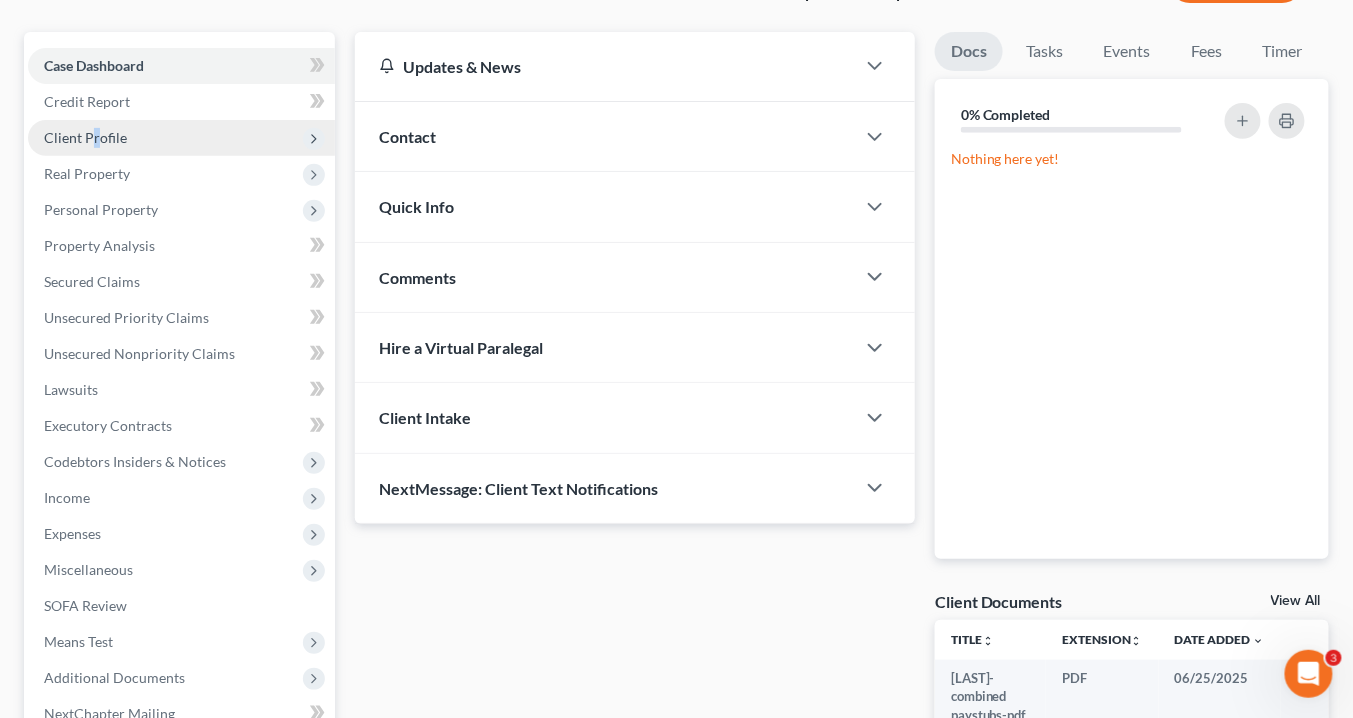 click on "Client Profile" at bounding box center (85, 137) 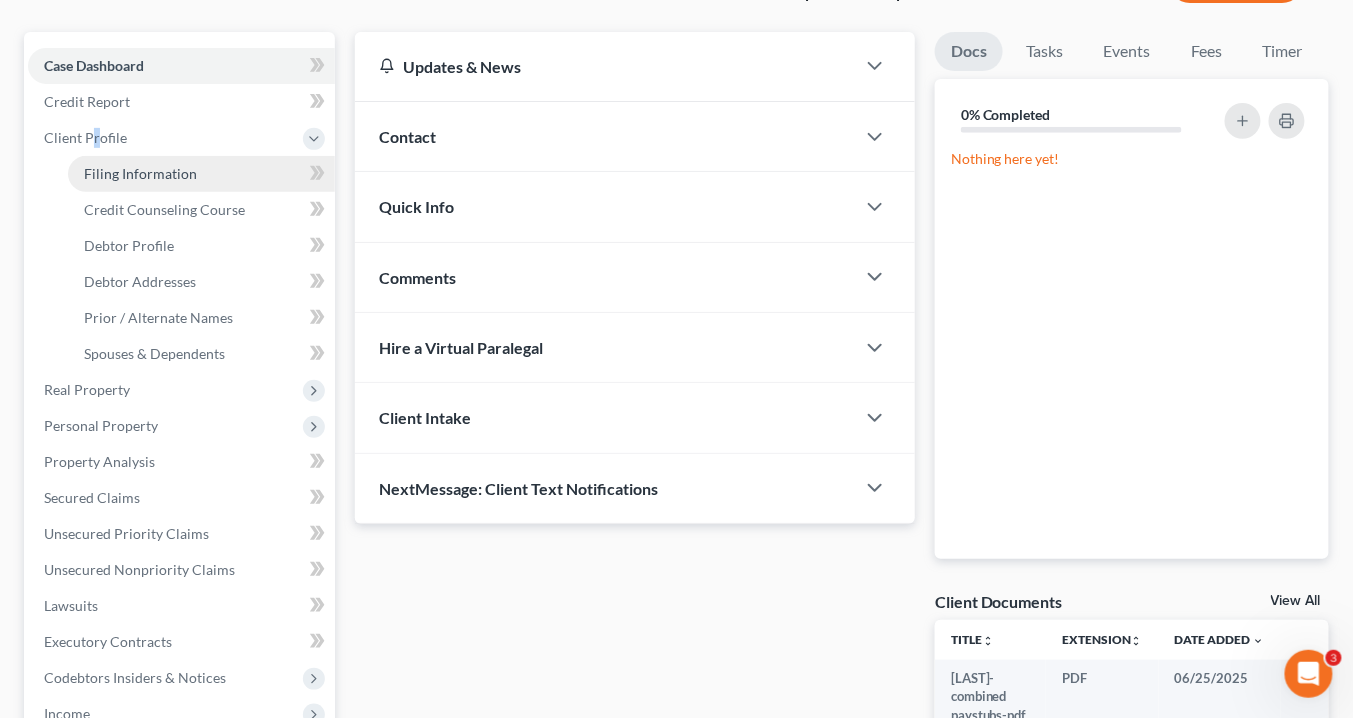 click on "Filing Information" at bounding box center (140, 173) 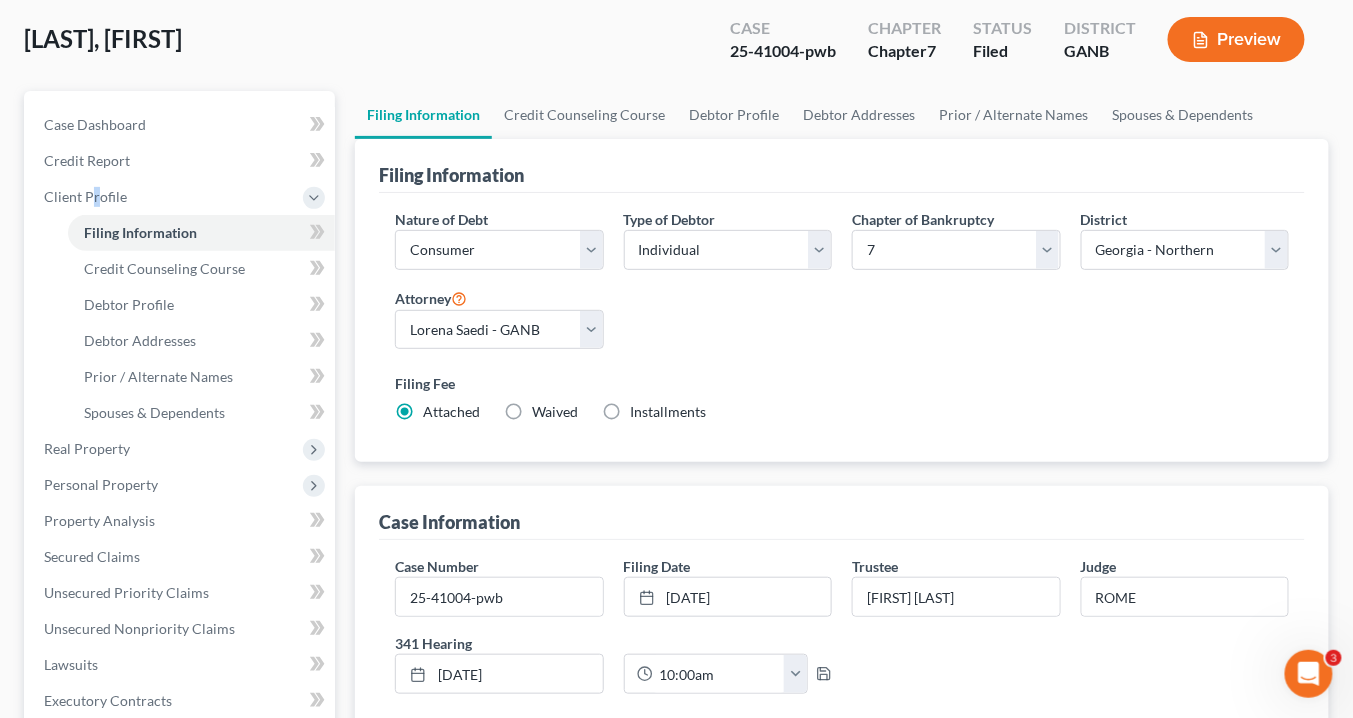 scroll, scrollTop: 160, scrollLeft: 0, axis: vertical 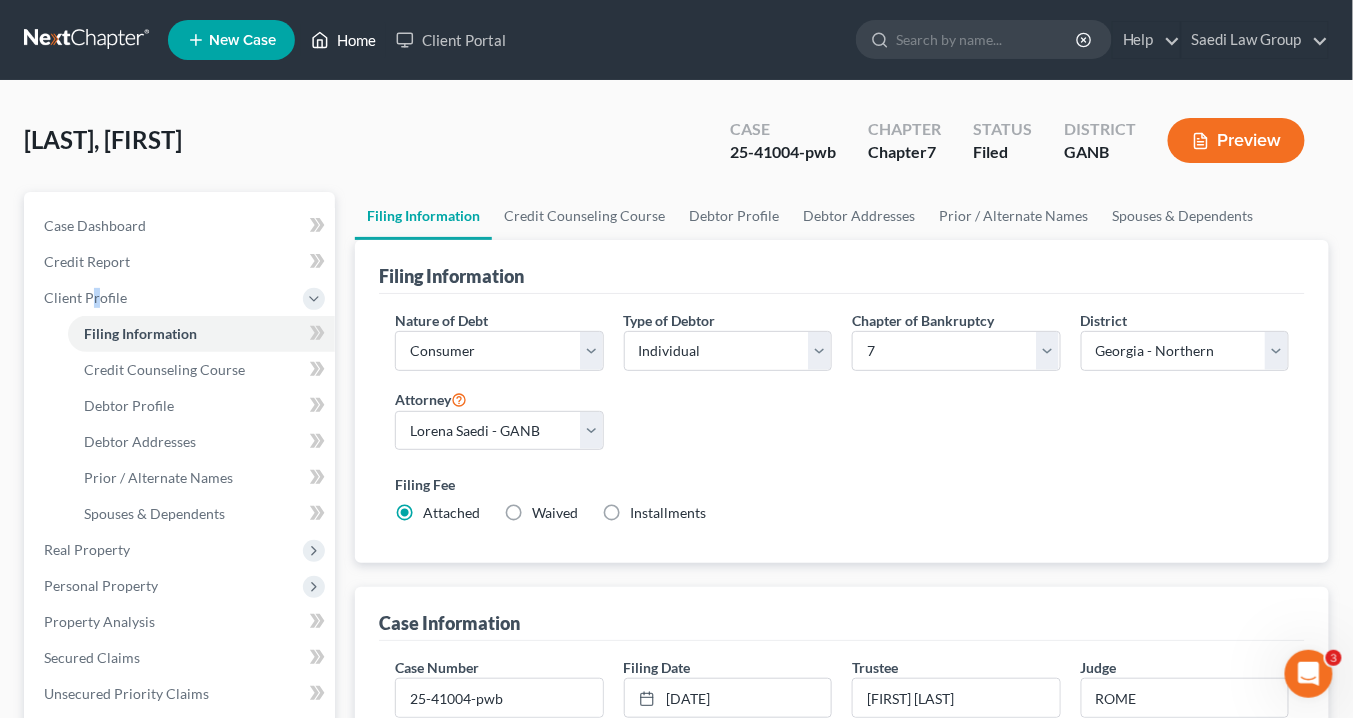 click on "Home" at bounding box center (343, 40) 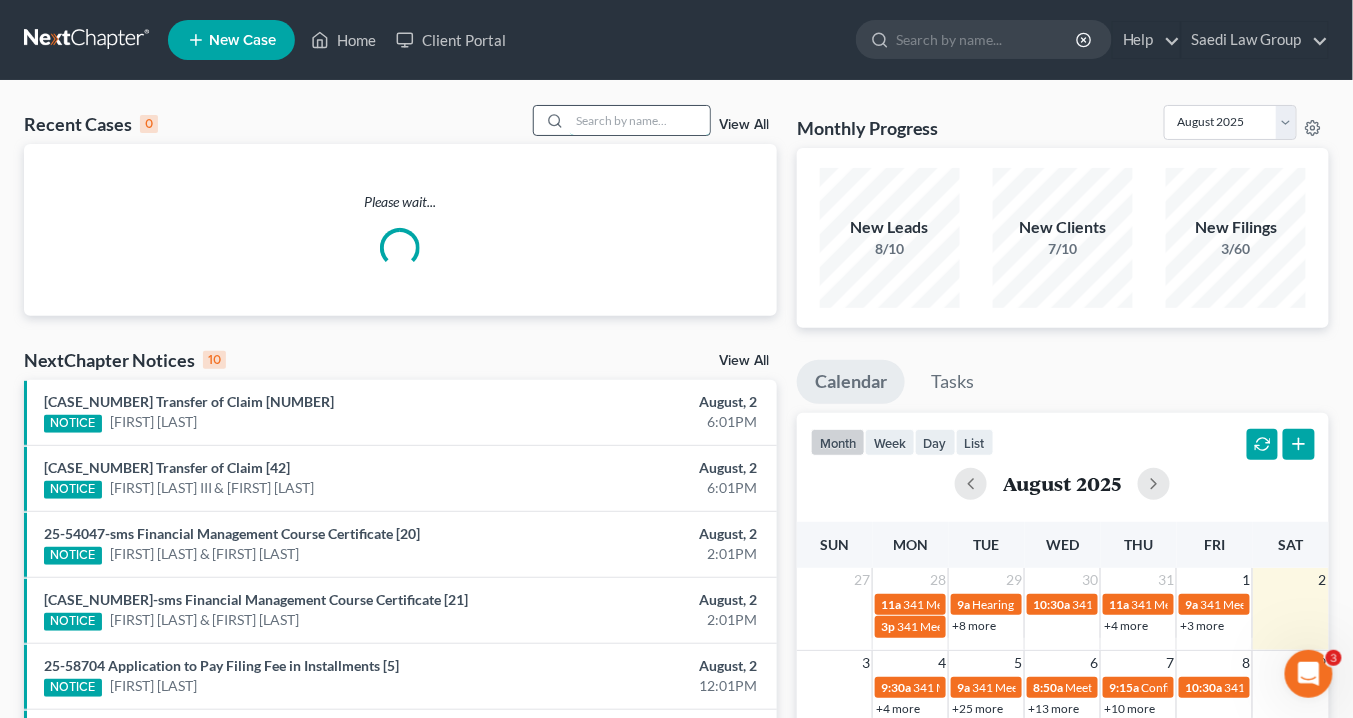click at bounding box center (640, 120) 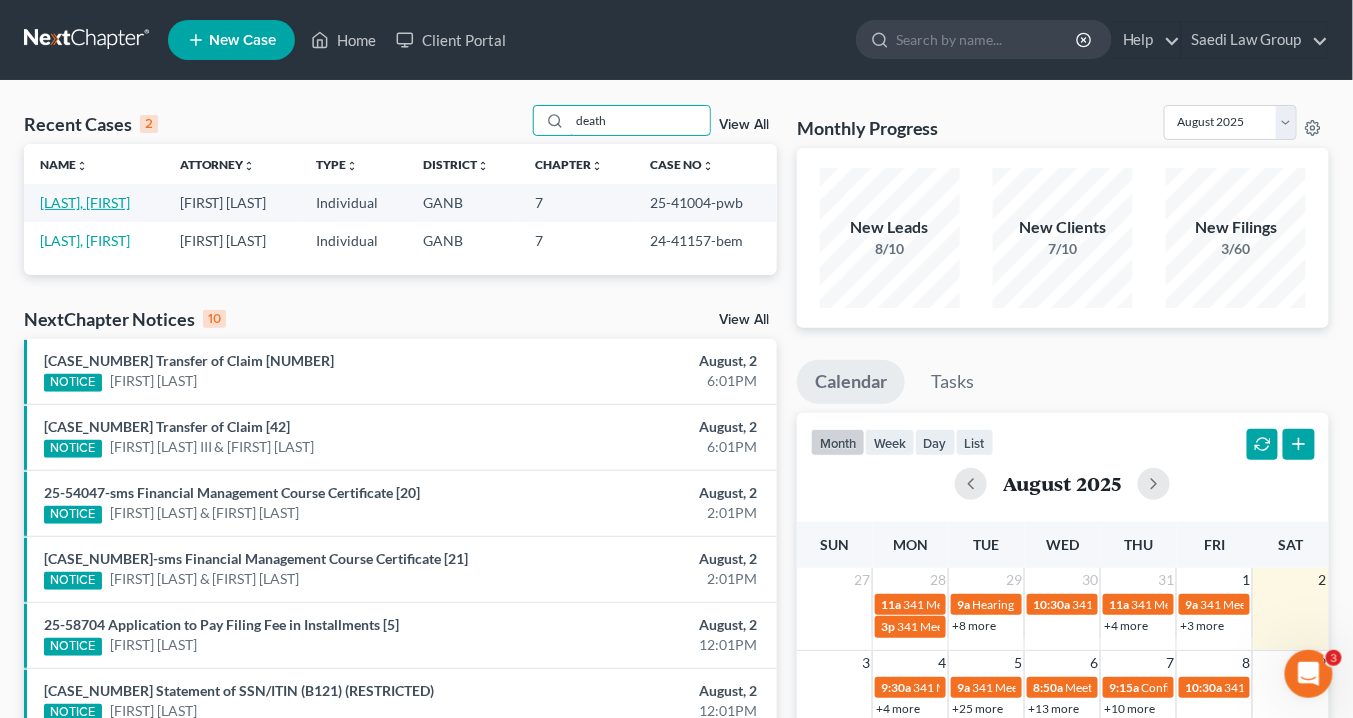 type on "death" 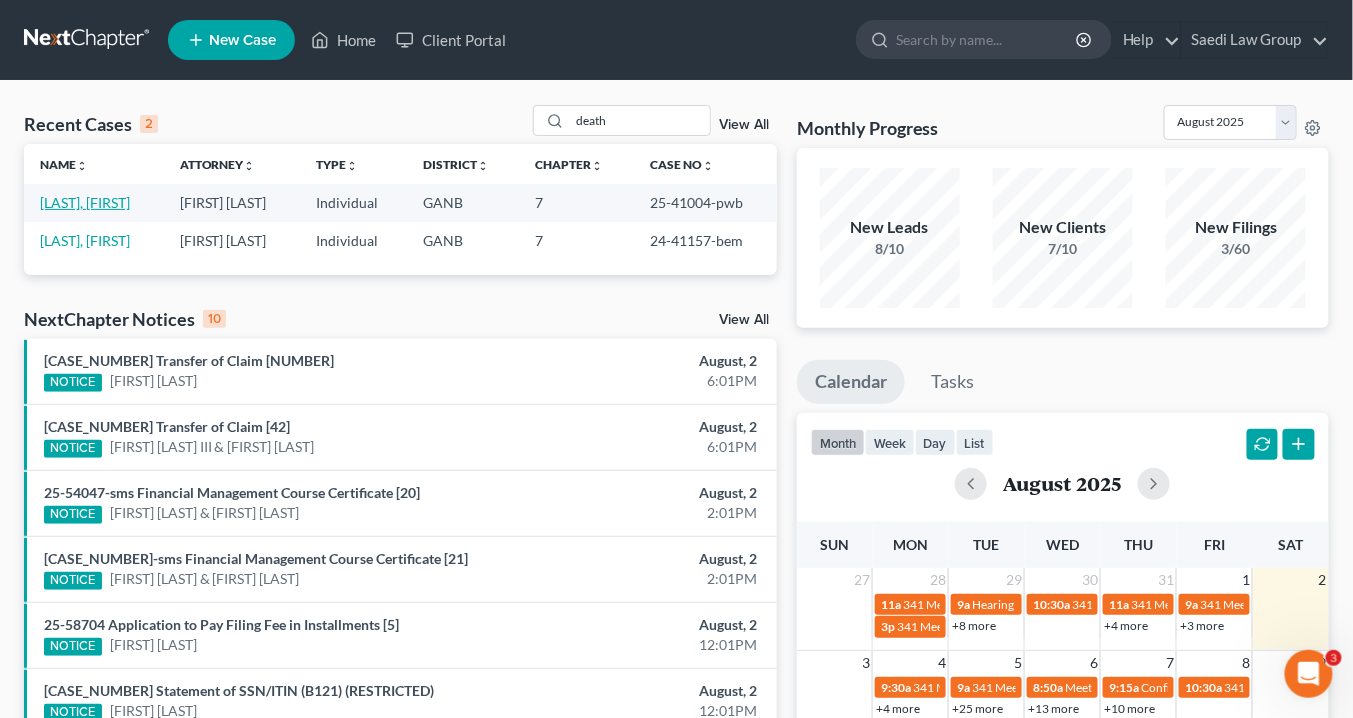 click on "[LAST], [FIRST]" at bounding box center [85, 202] 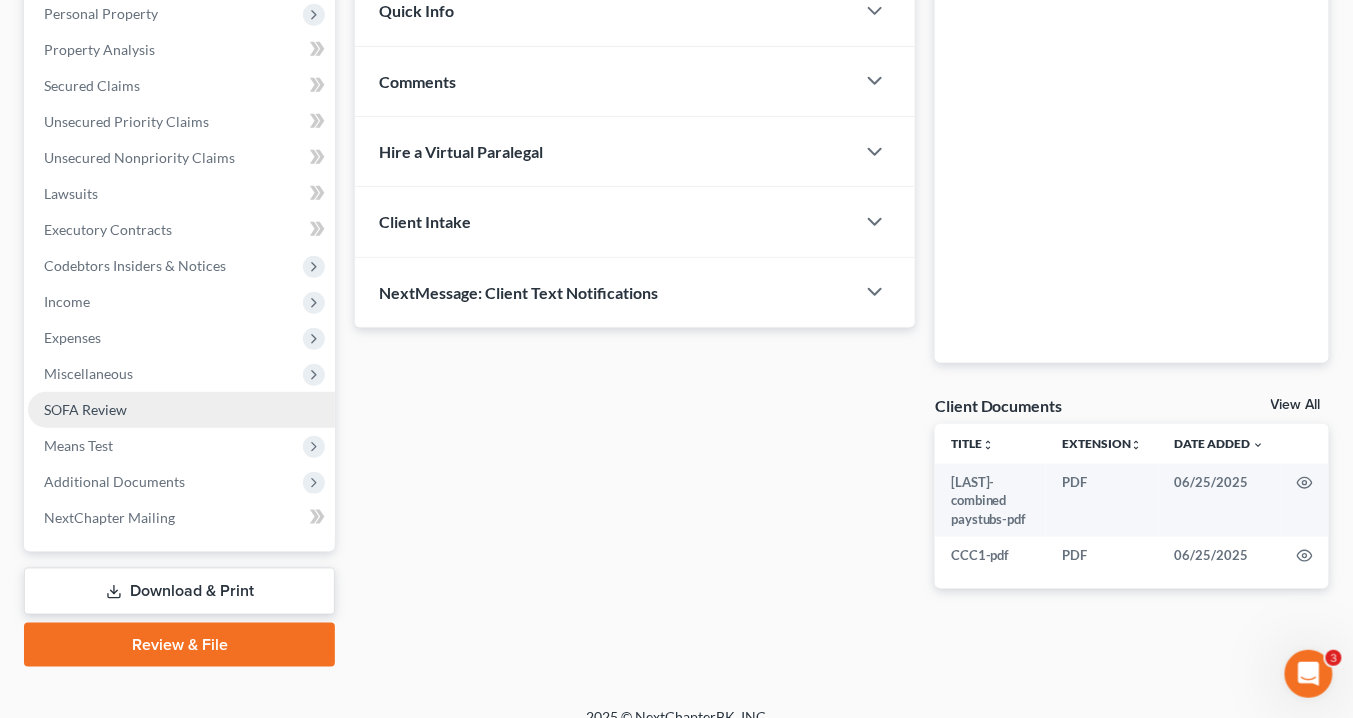 scroll, scrollTop: 378, scrollLeft: 0, axis: vertical 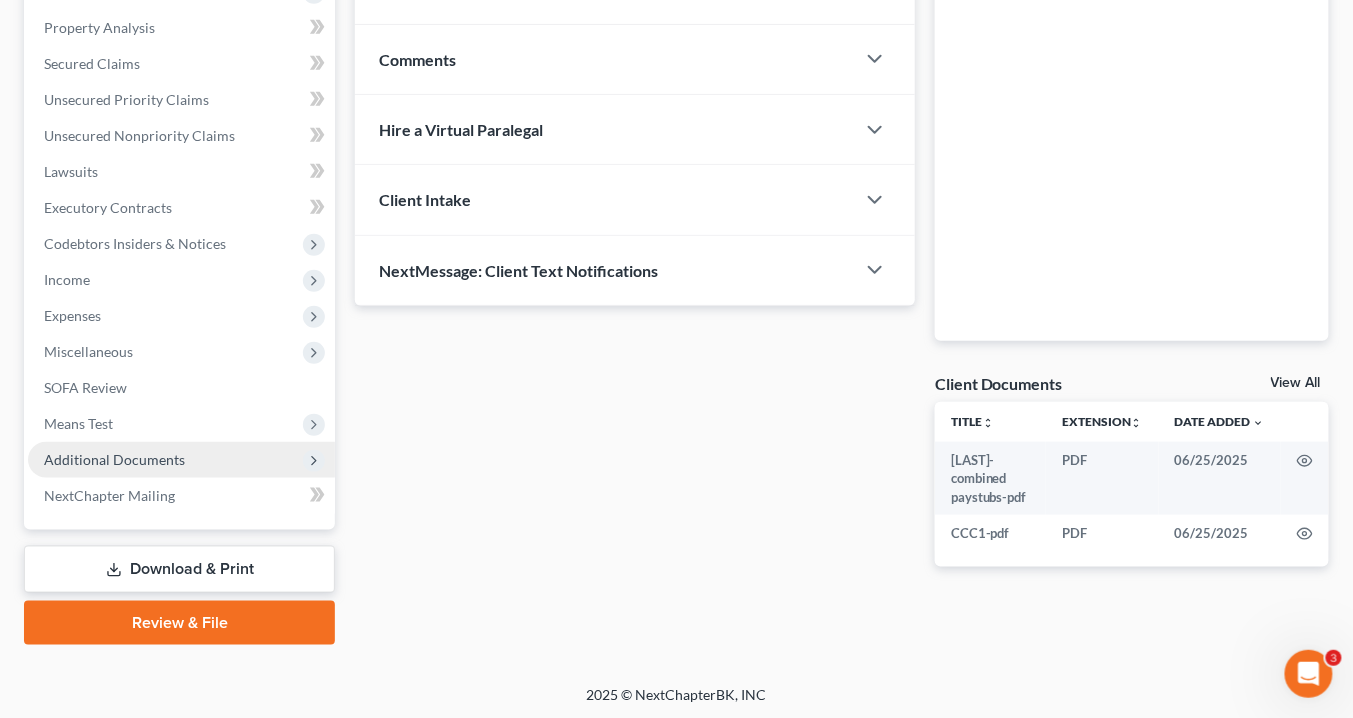 click on "Additional Documents" at bounding box center [114, 459] 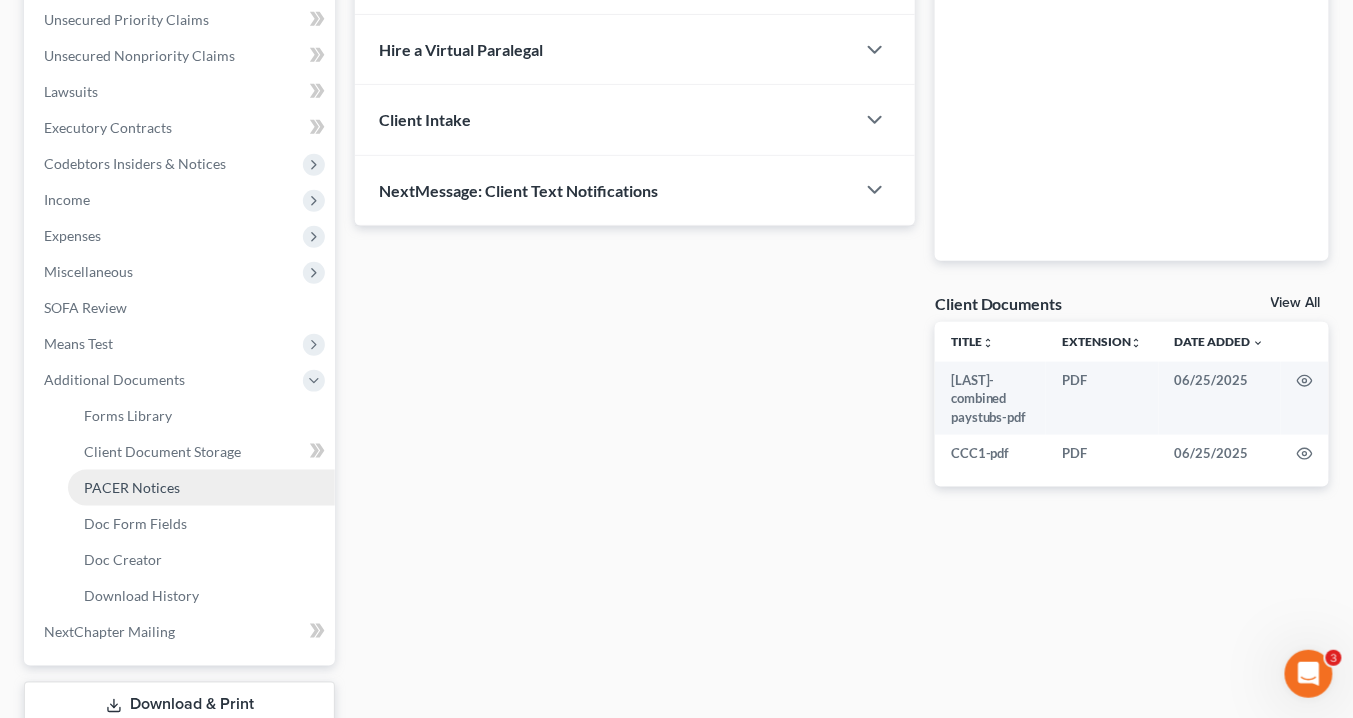 click on "PACER Notices" at bounding box center [132, 487] 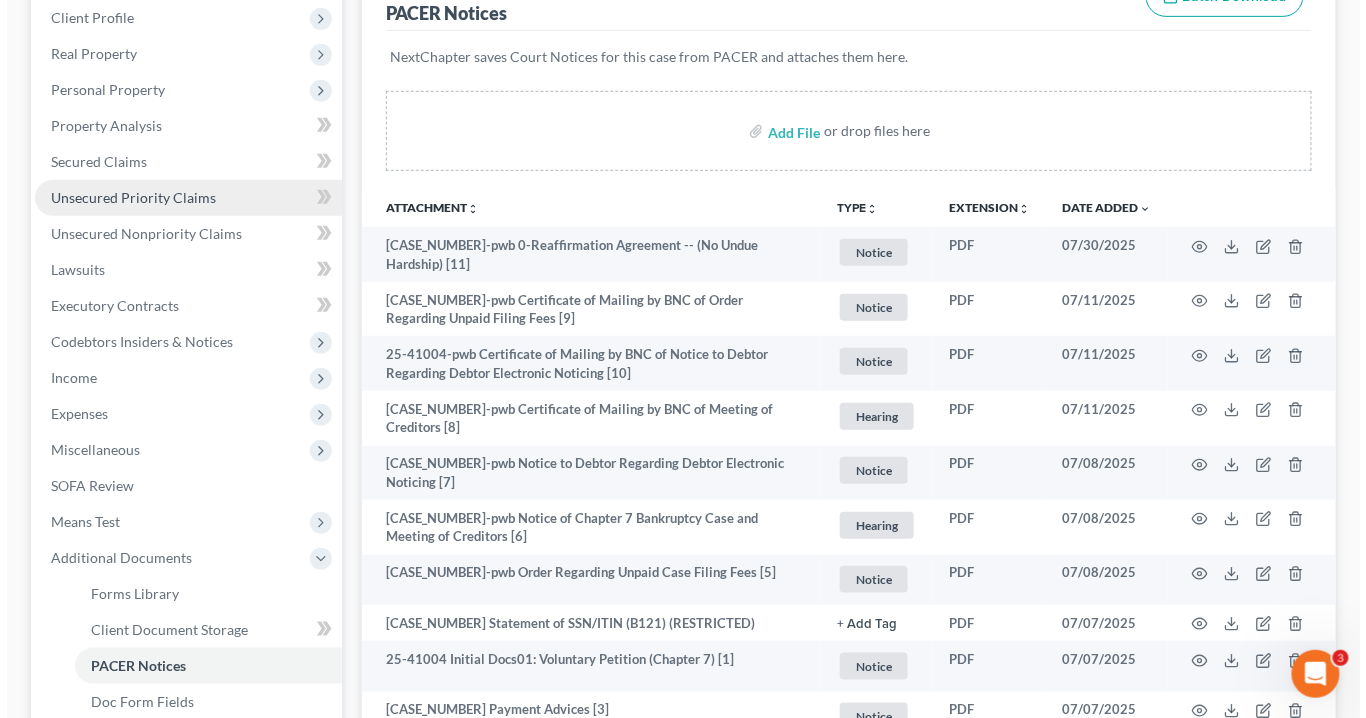 scroll, scrollTop: 400, scrollLeft: 0, axis: vertical 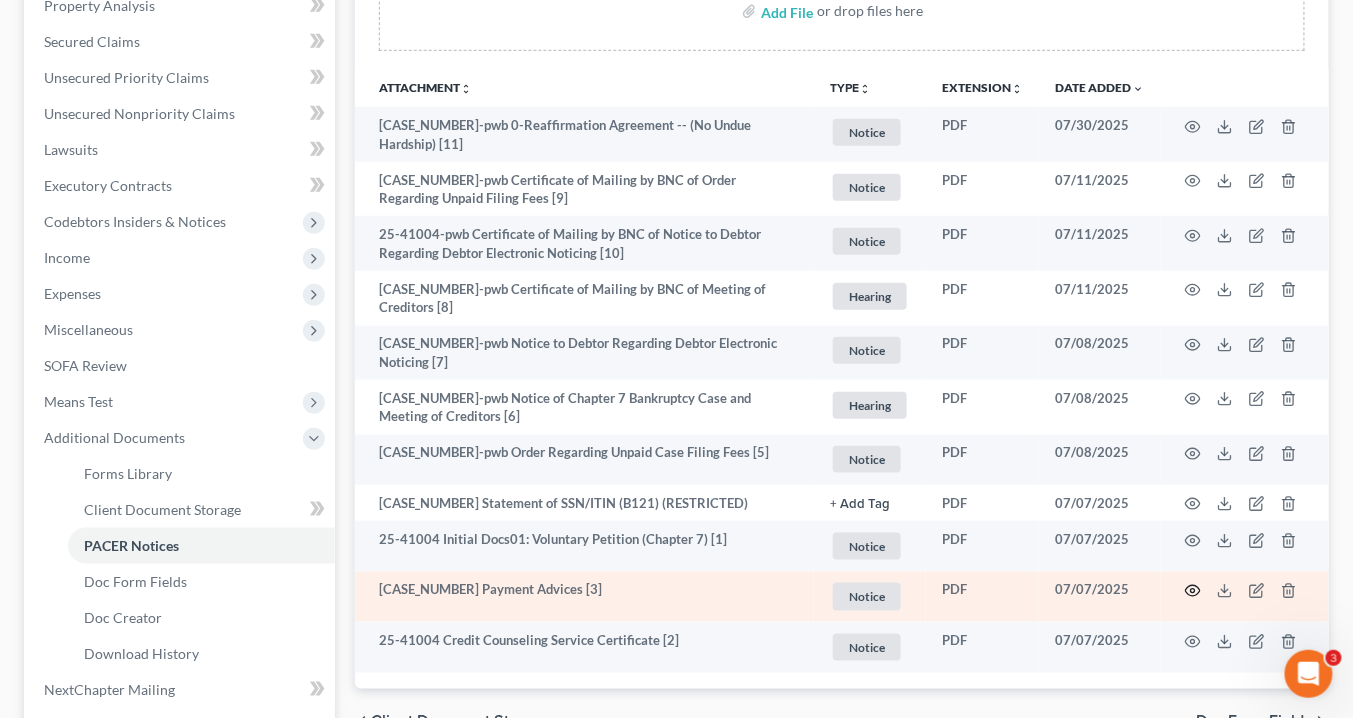 click 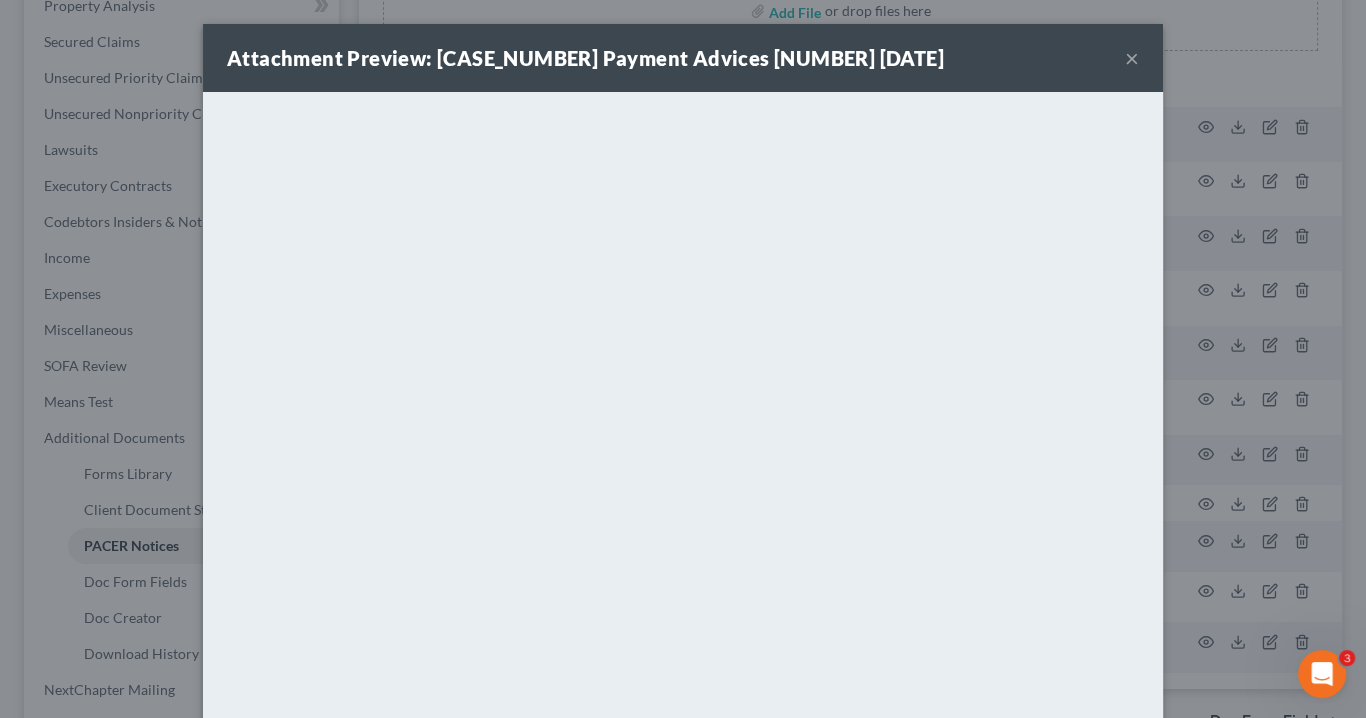 scroll, scrollTop: 118, scrollLeft: 0, axis: vertical 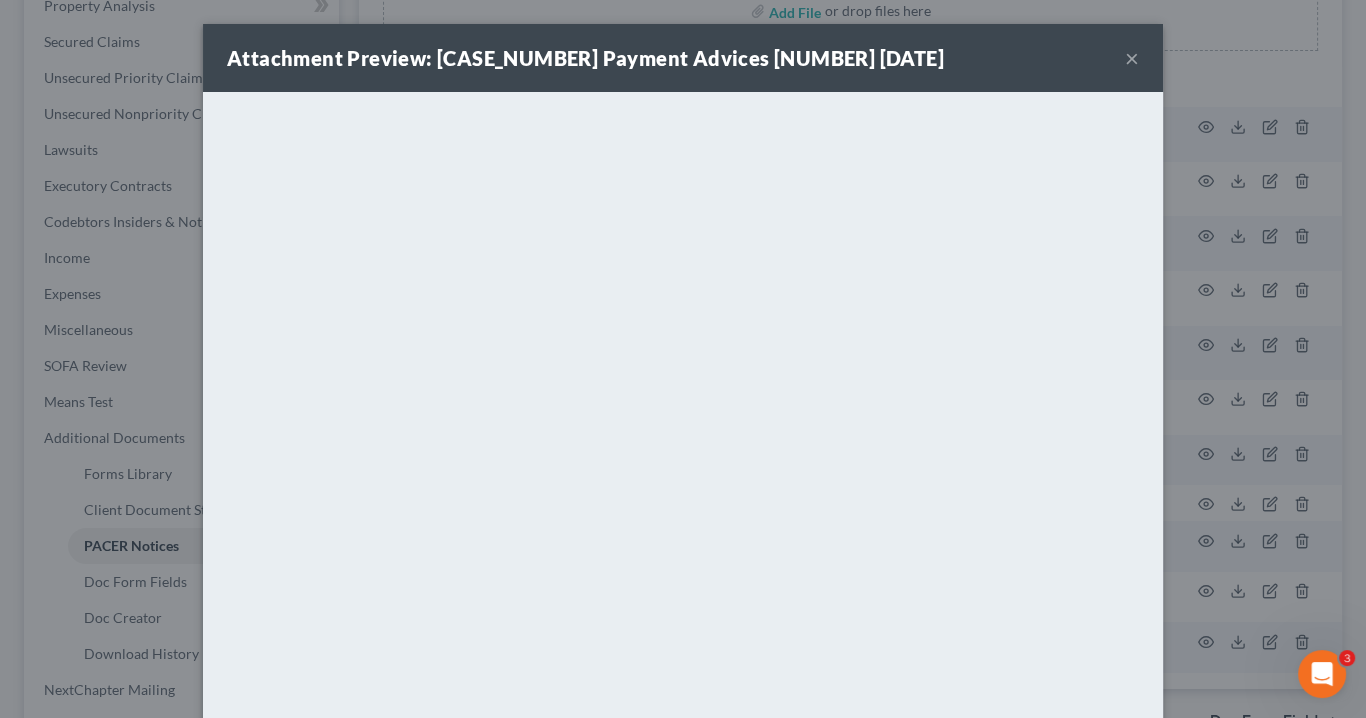 click on "×" at bounding box center (1132, 58) 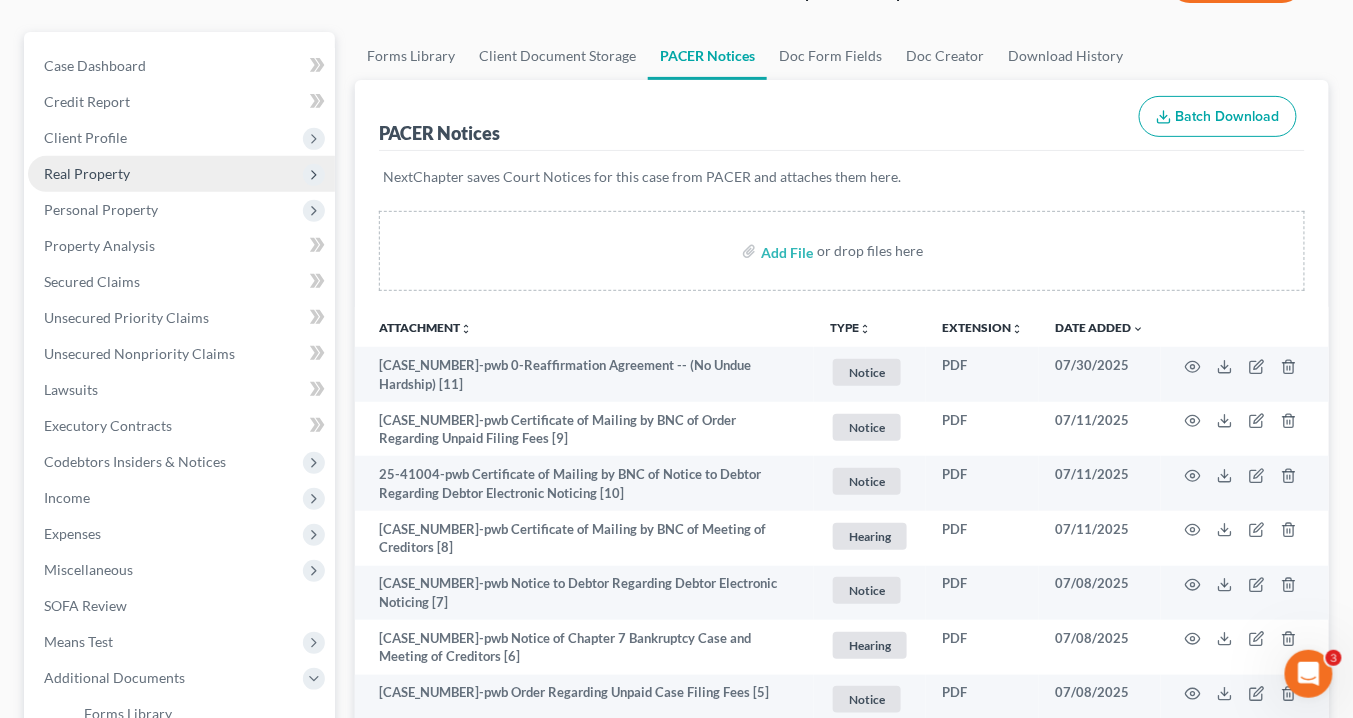 scroll, scrollTop: 0, scrollLeft: 0, axis: both 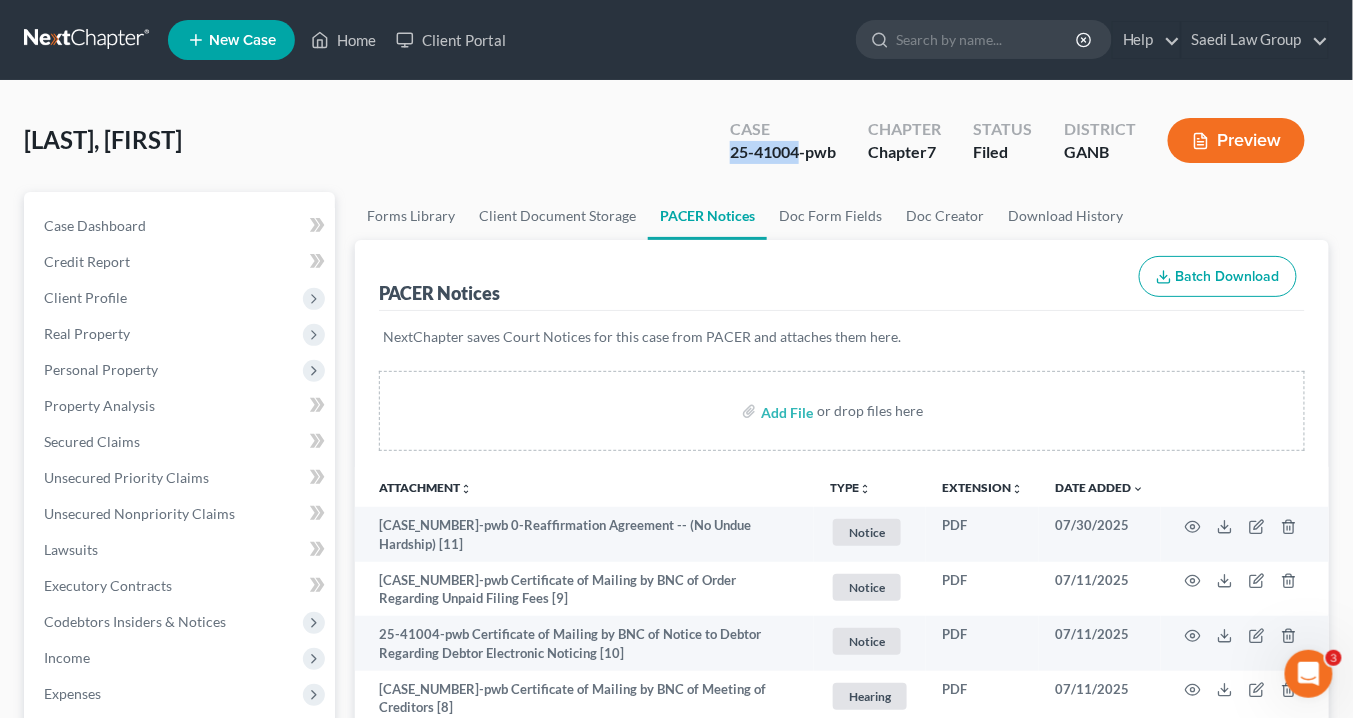 drag, startPoint x: 803, startPoint y: 153, endPoint x: 745, endPoint y: 153, distance: 58 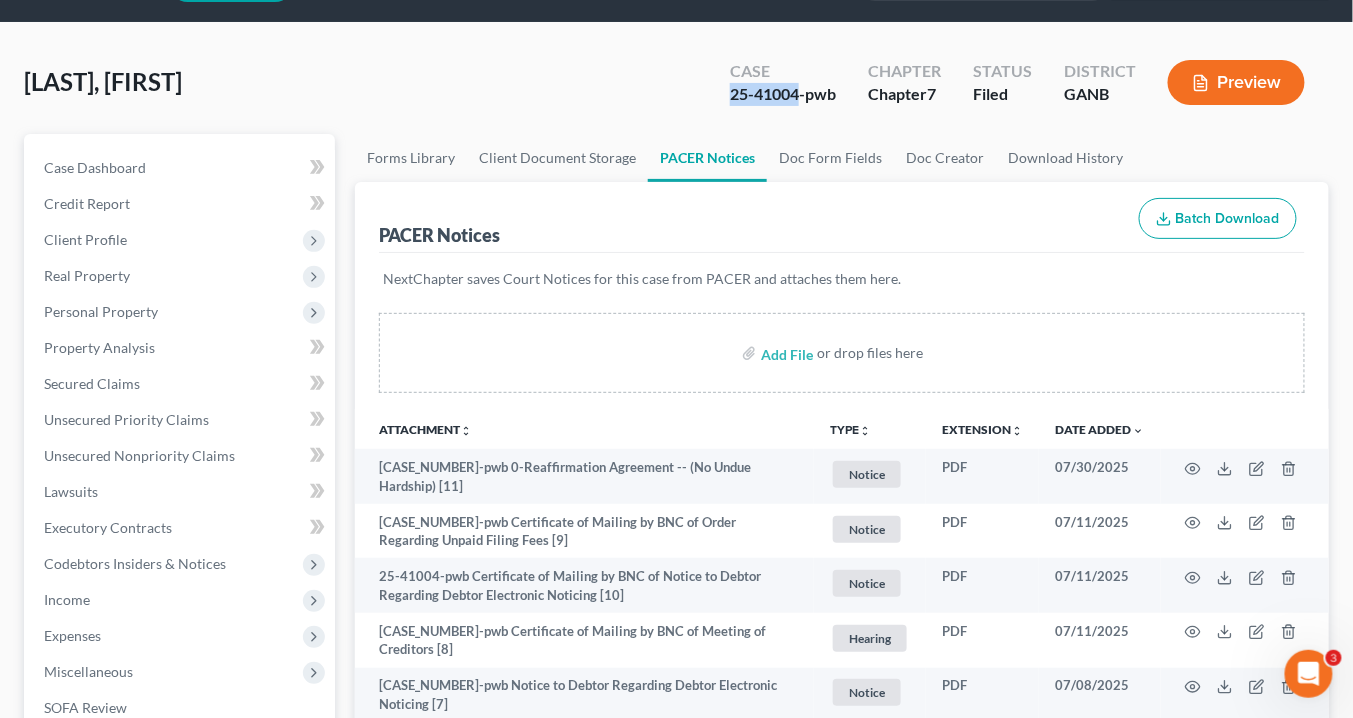 scroll, scrollTop: 0, scrollLeft: 0, axis: both 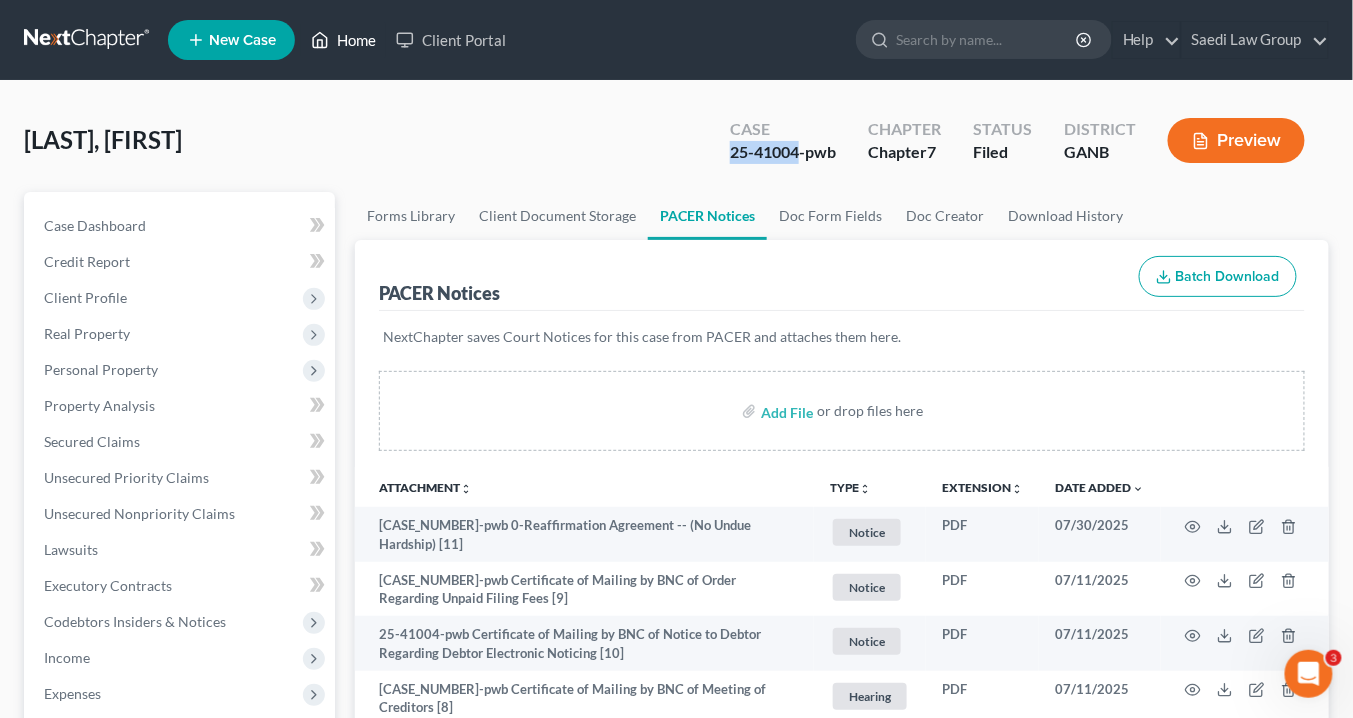 click on "Home" at bounding box center (343, 40) 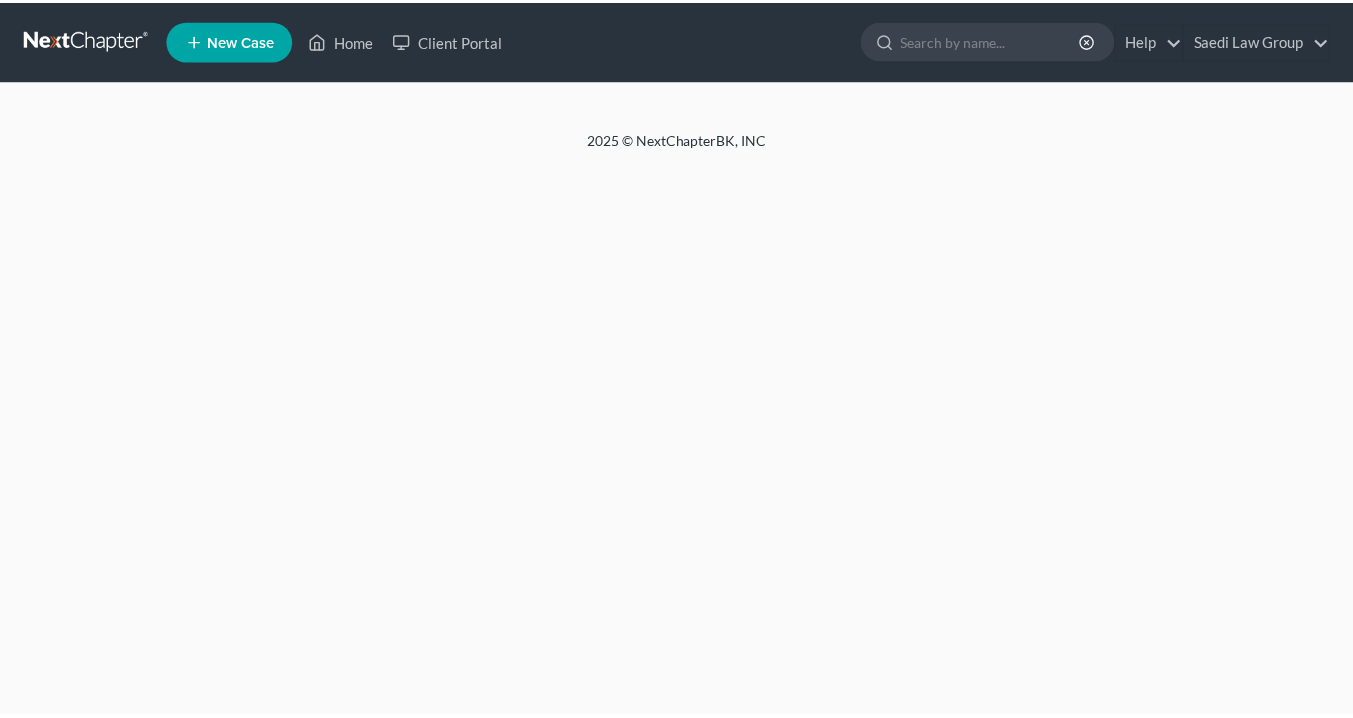 scroll, scrollTop: 0, scrollLeft: 0, axis: both 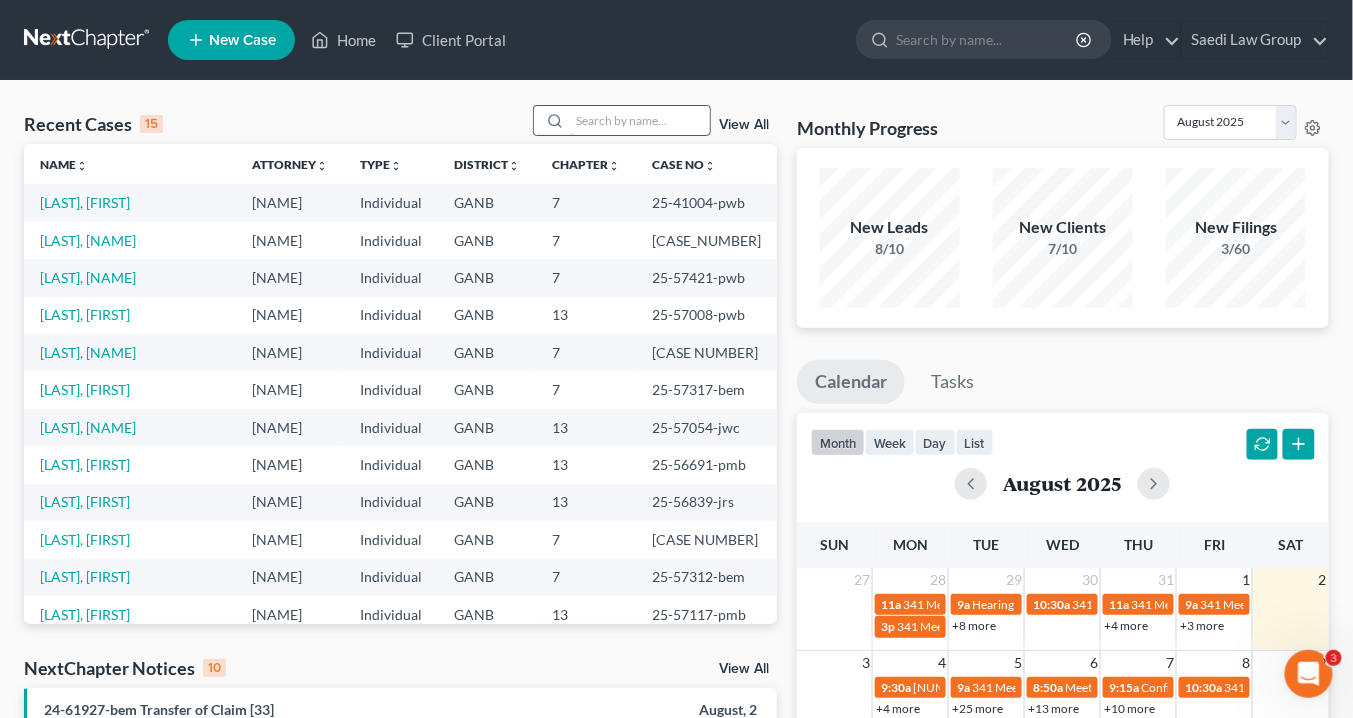 click at bounding box center [640, 120] 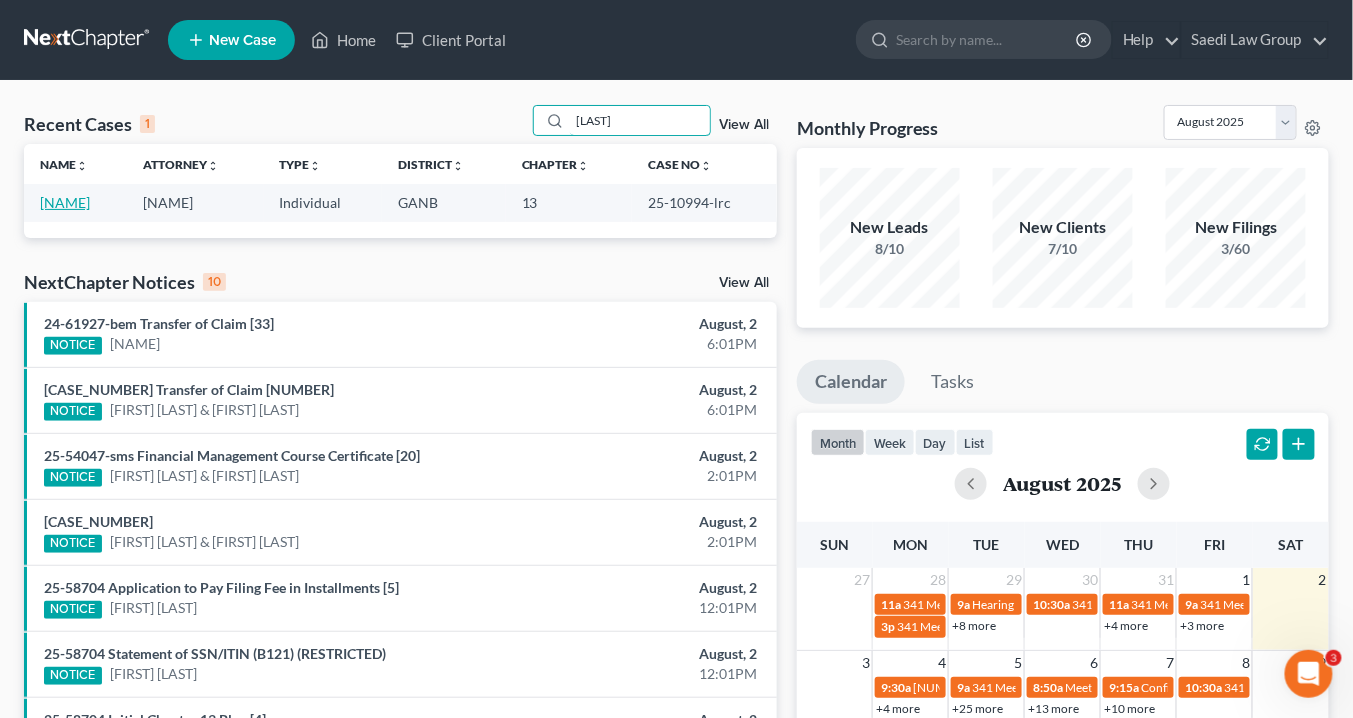 type on "Britton" 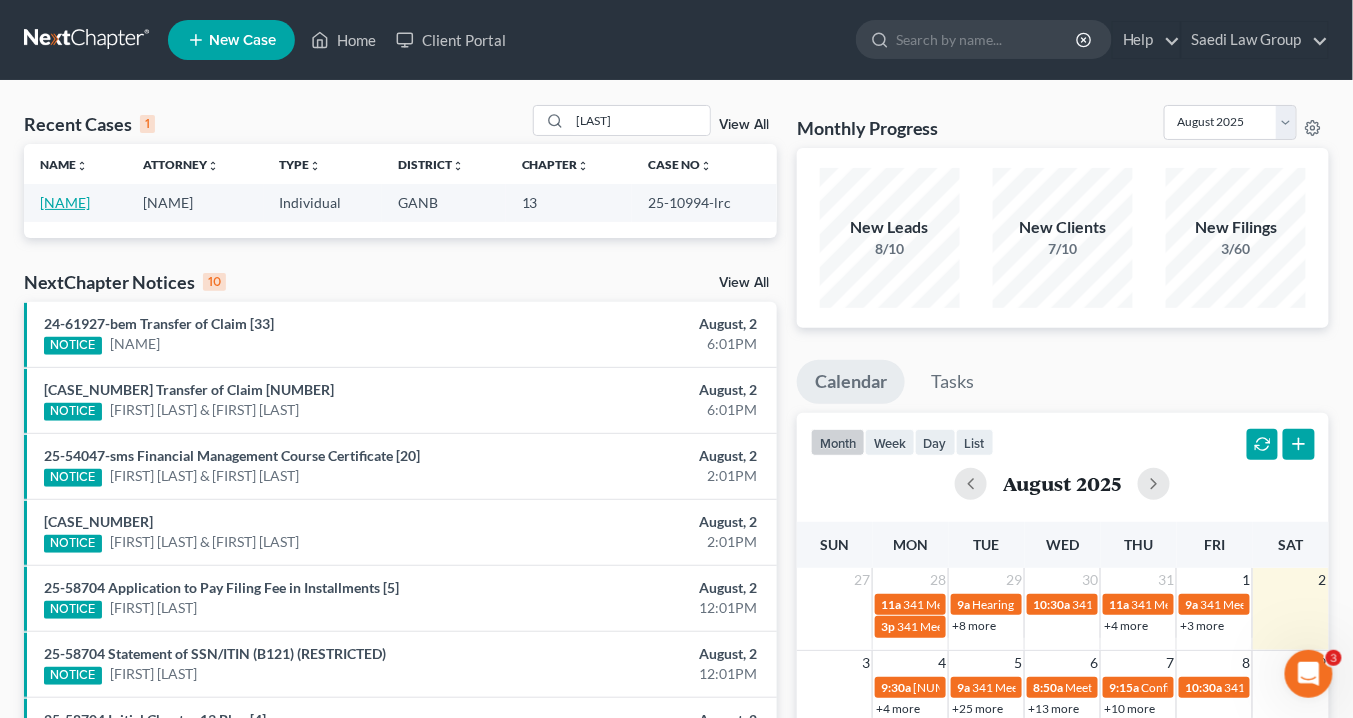 click on "[LAST], [FIRST]" at bounding box center [65, 202] 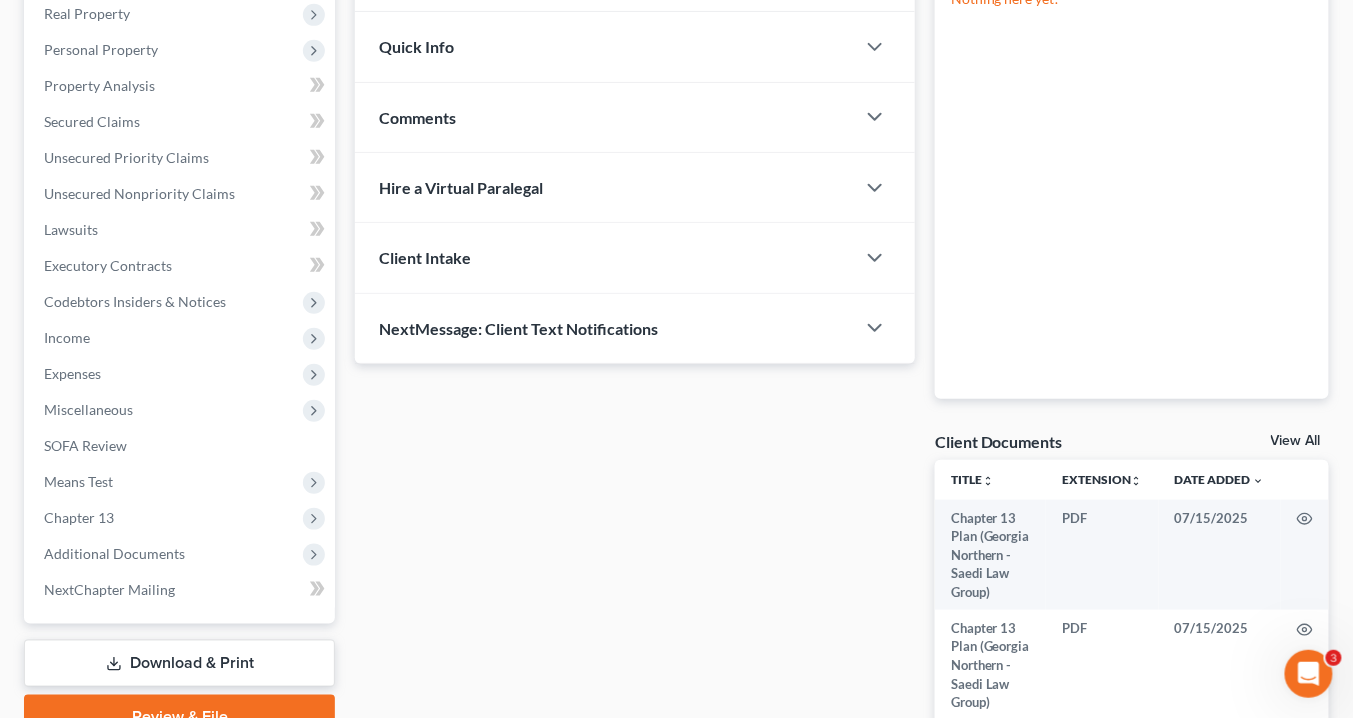 scroll, scrollTop: 535, scrollLeft: 0, axis: vertical 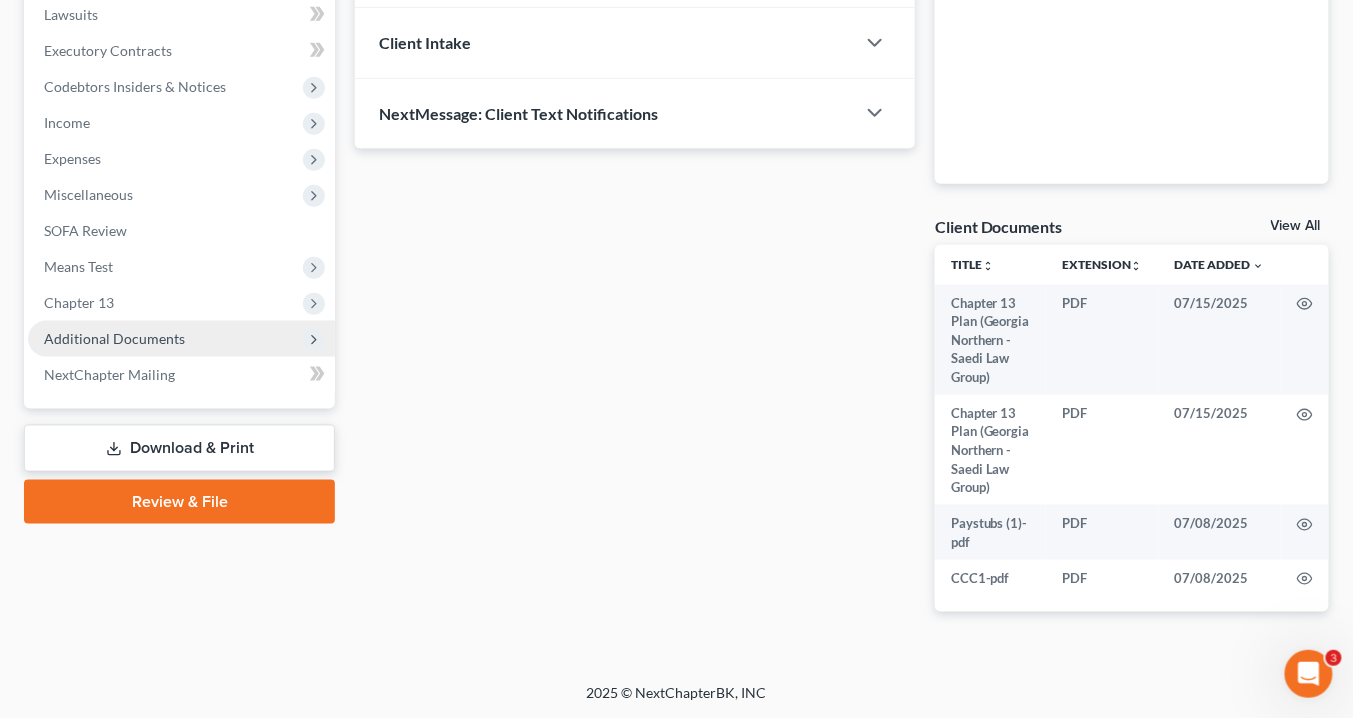 click on "Additional Documents" at bounding box center (114, 338) 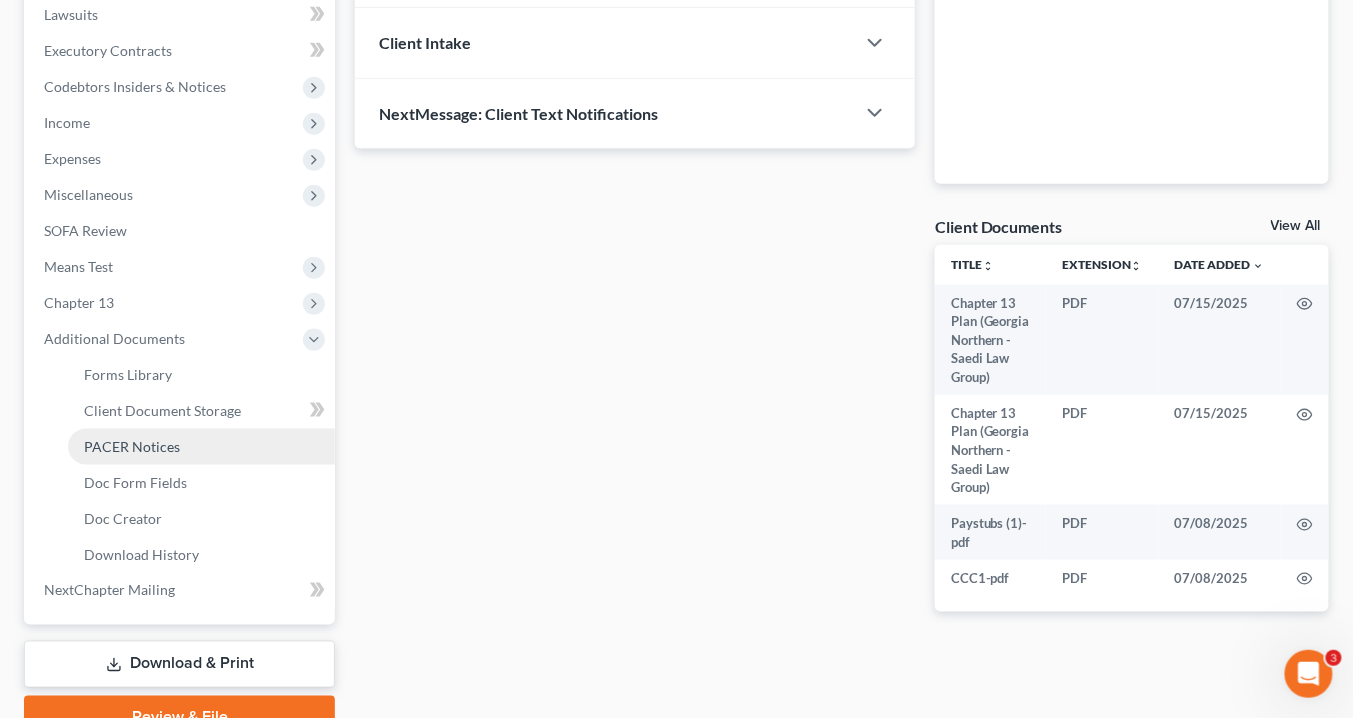 click on "PACER Notices" at bounding box center [132, 446] 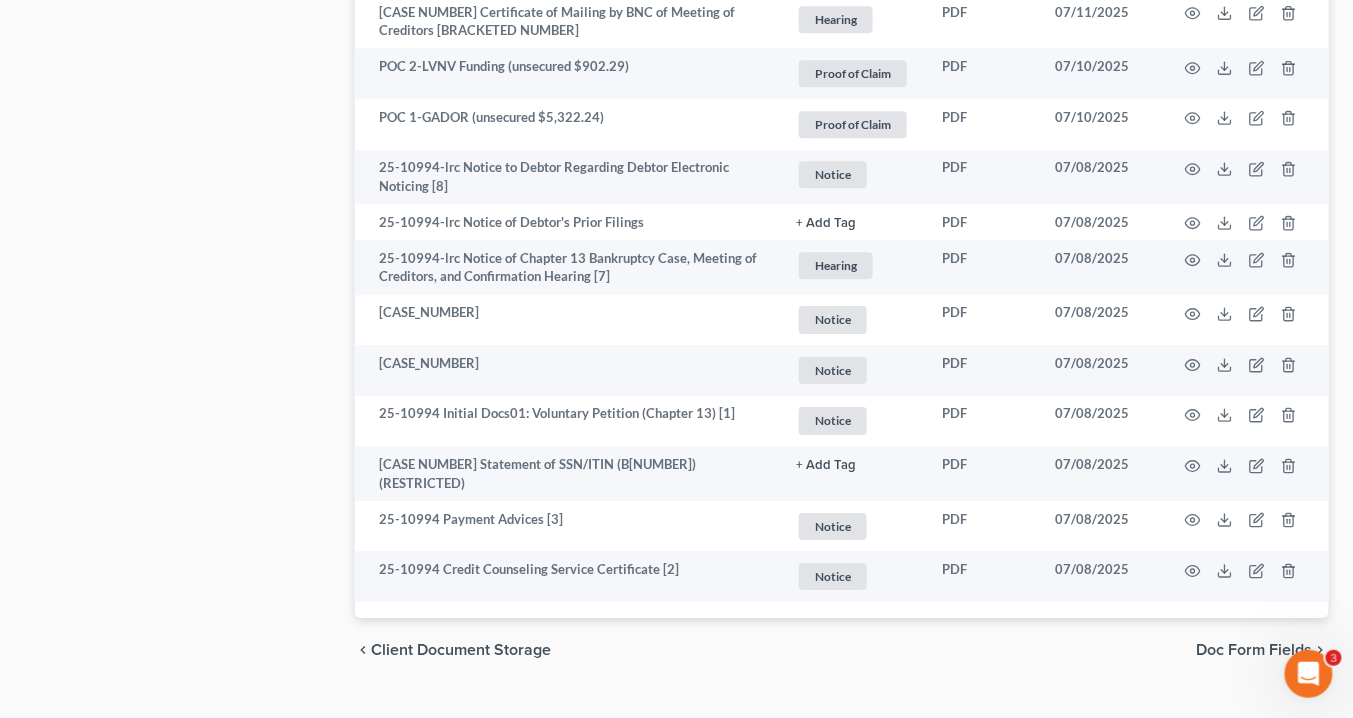 scroll, scrollTop: 1714, scrollLeft: 0, axis: vertical 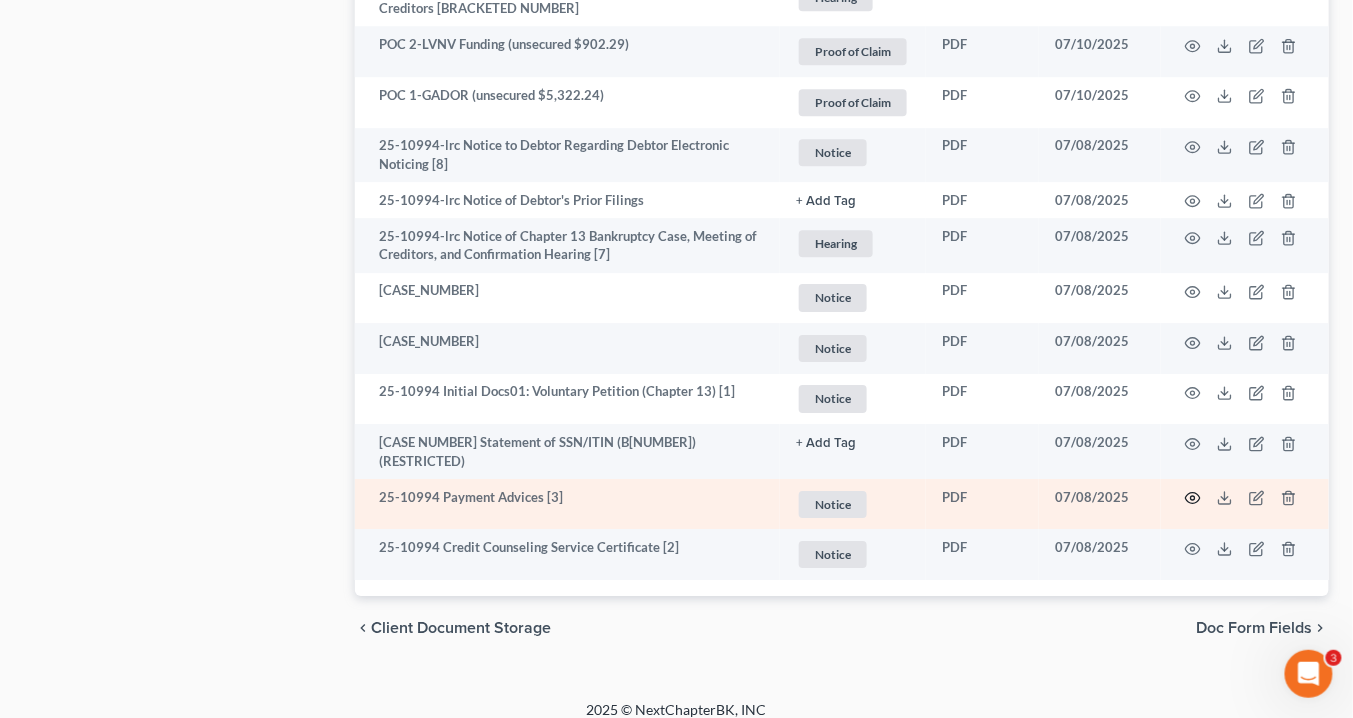 click 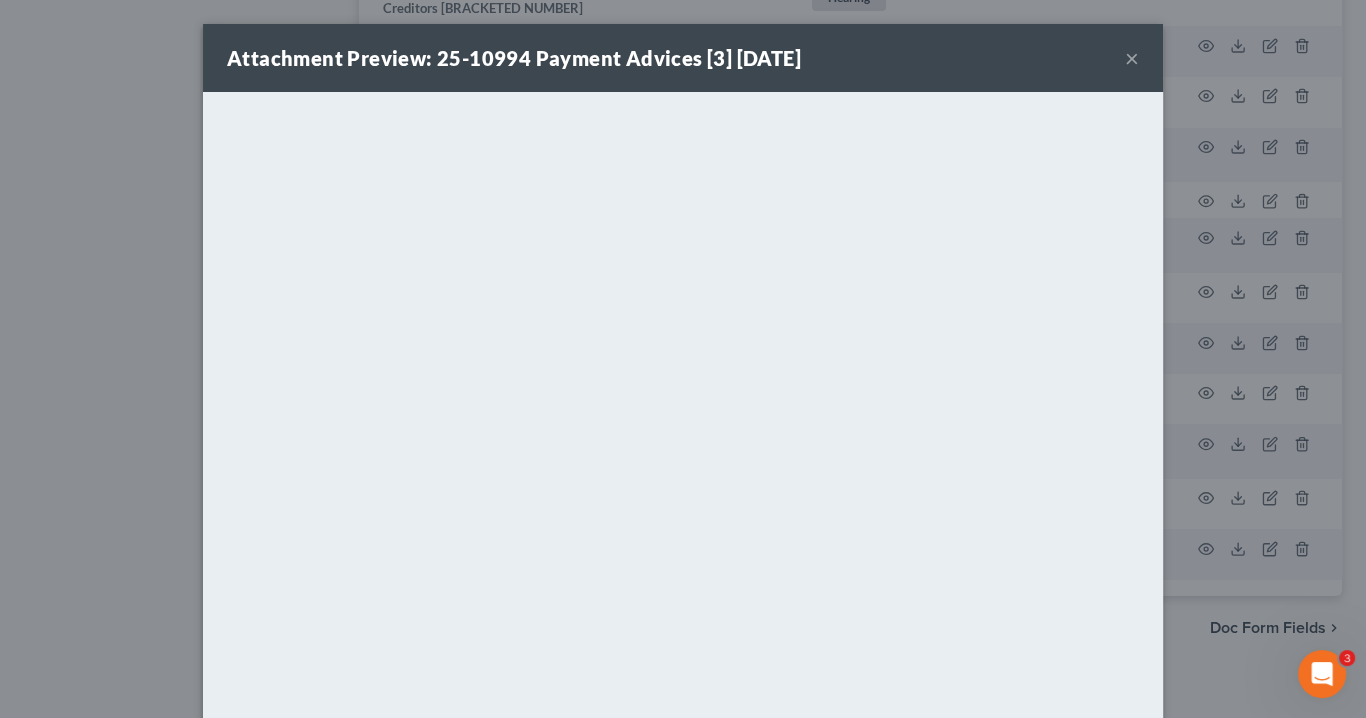 click on "×" at bounding box center [1132, 58] 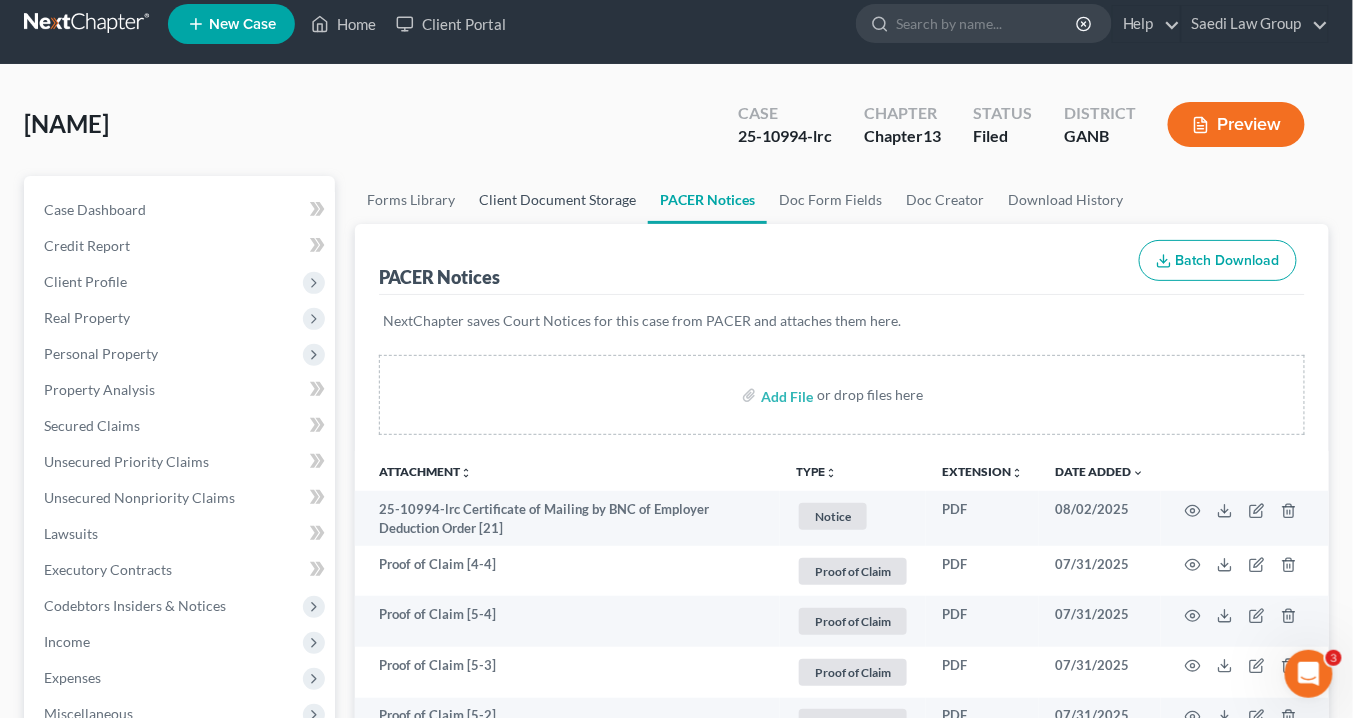 scroll, scrollTop: 0, scrollLeft: 0, axis: both 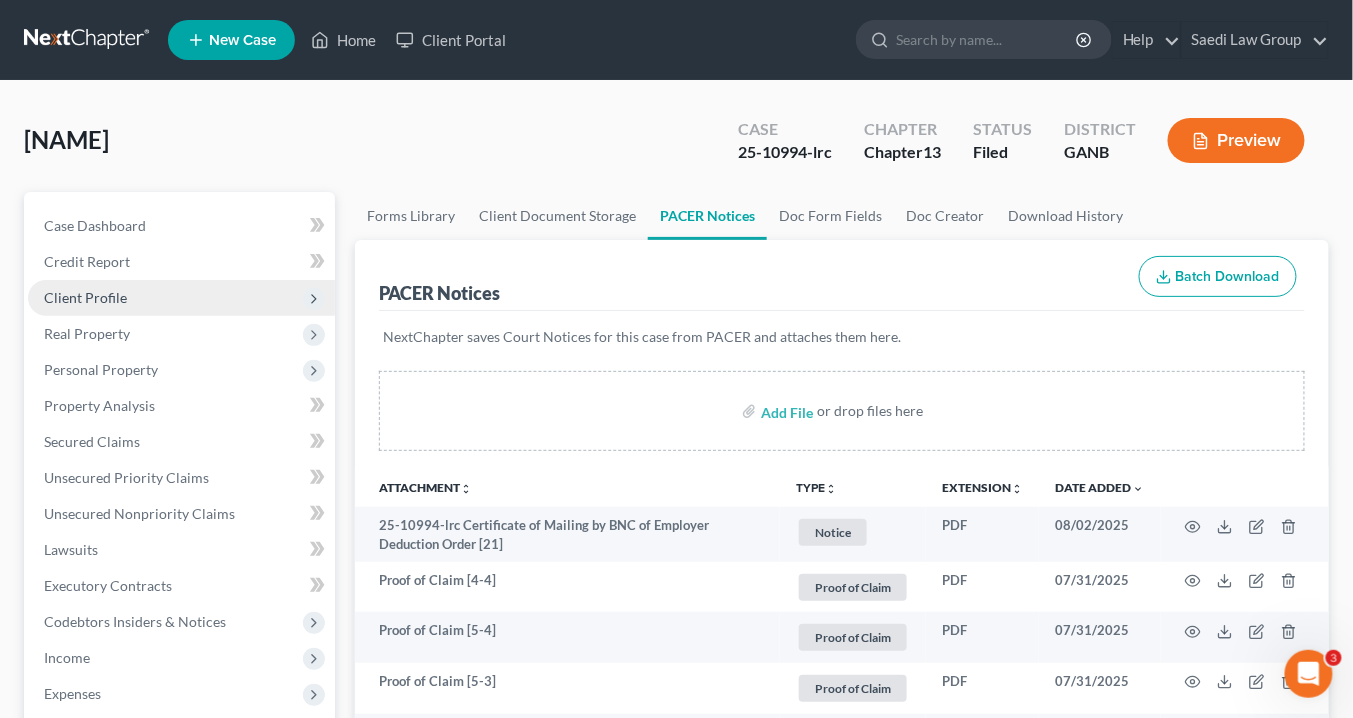 click on "Client Profile" at bounding box center [85, 297] 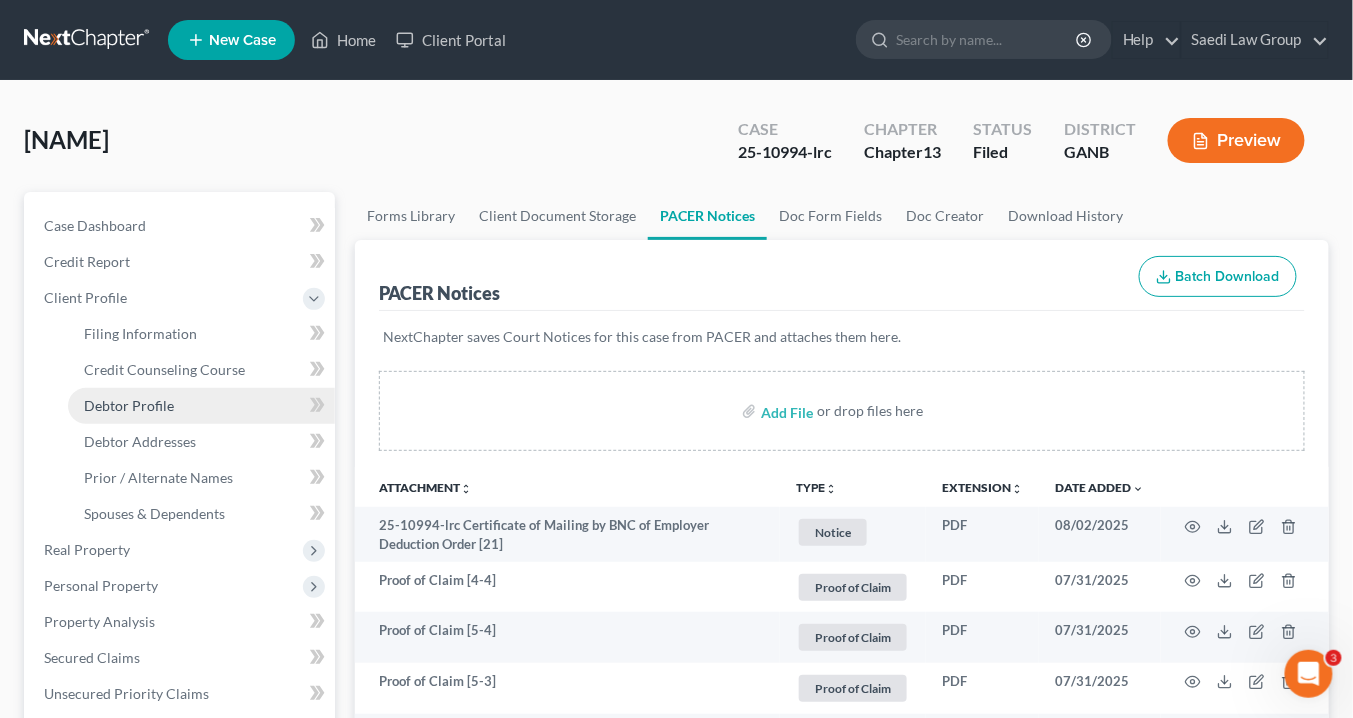 click on "Debtor Profile" at bounding box center (129, 405) 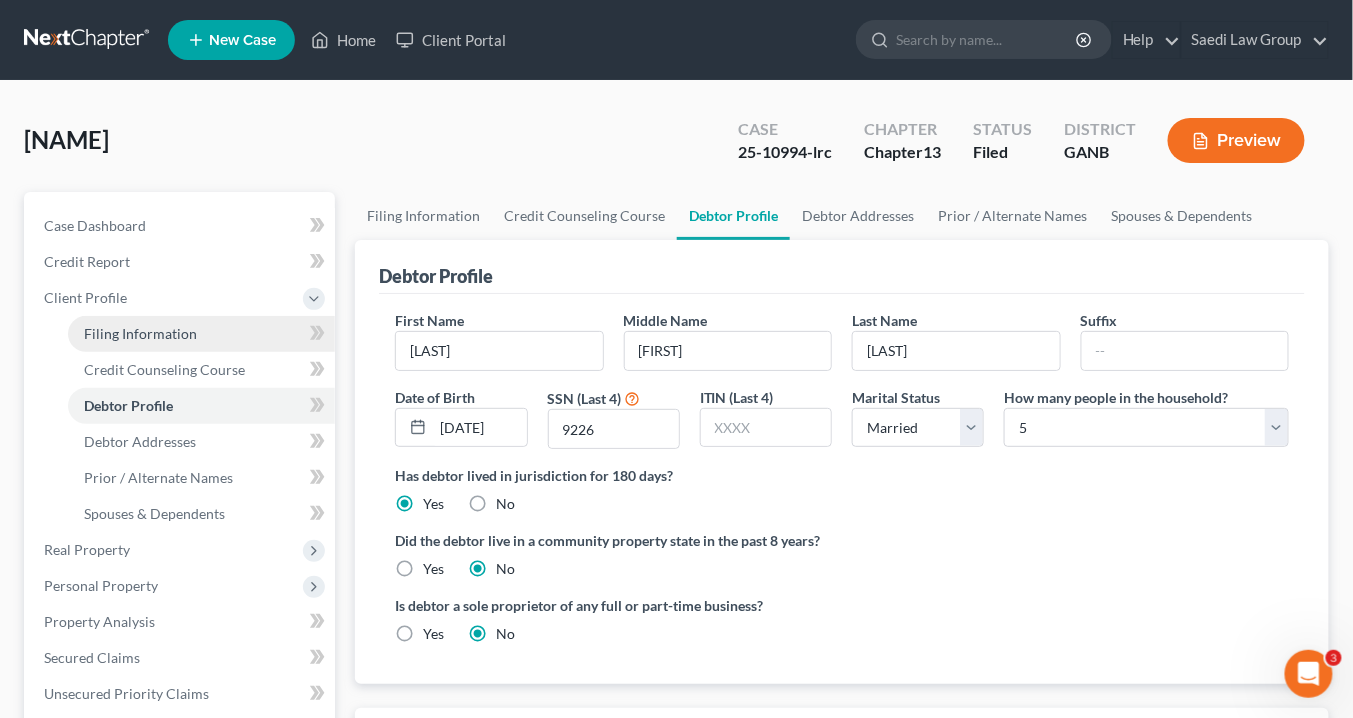 click on "Filing Information" at bounding box center [140, 333] 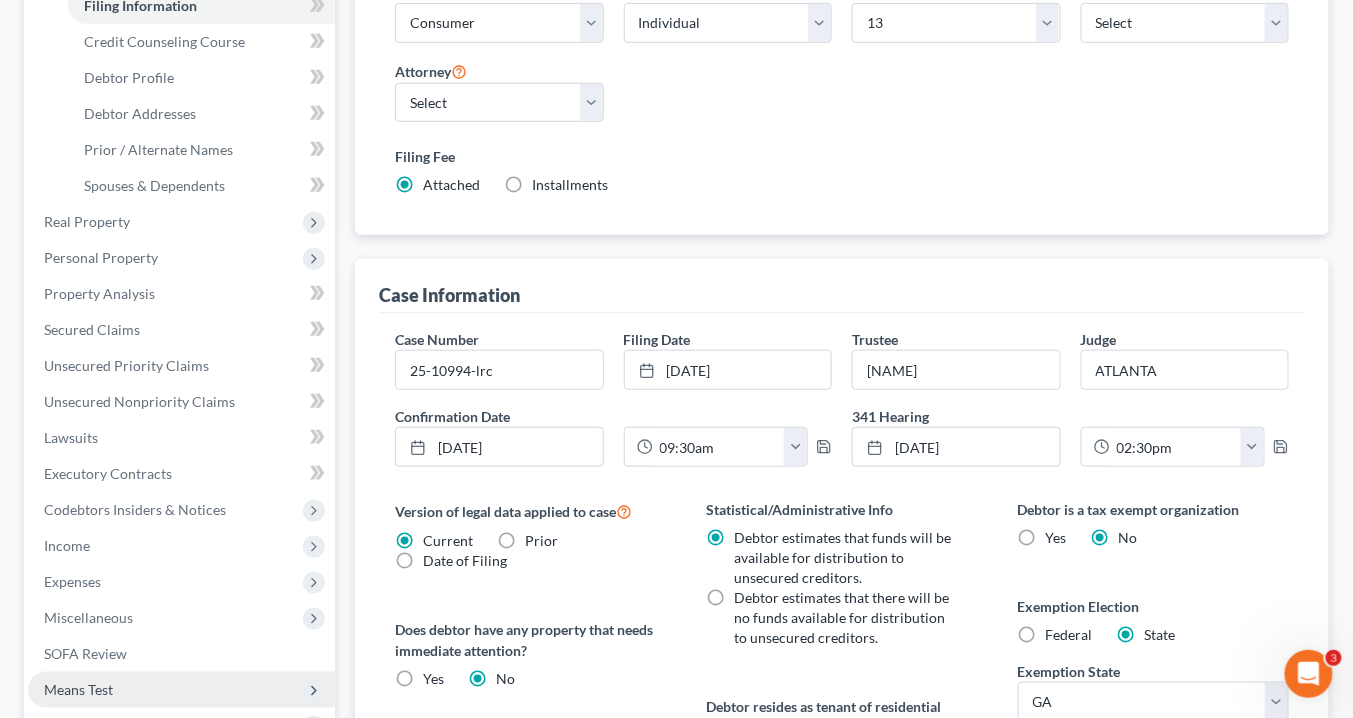 scroll, scrollTop: 560, scrollLeft: 0, axis: vertical 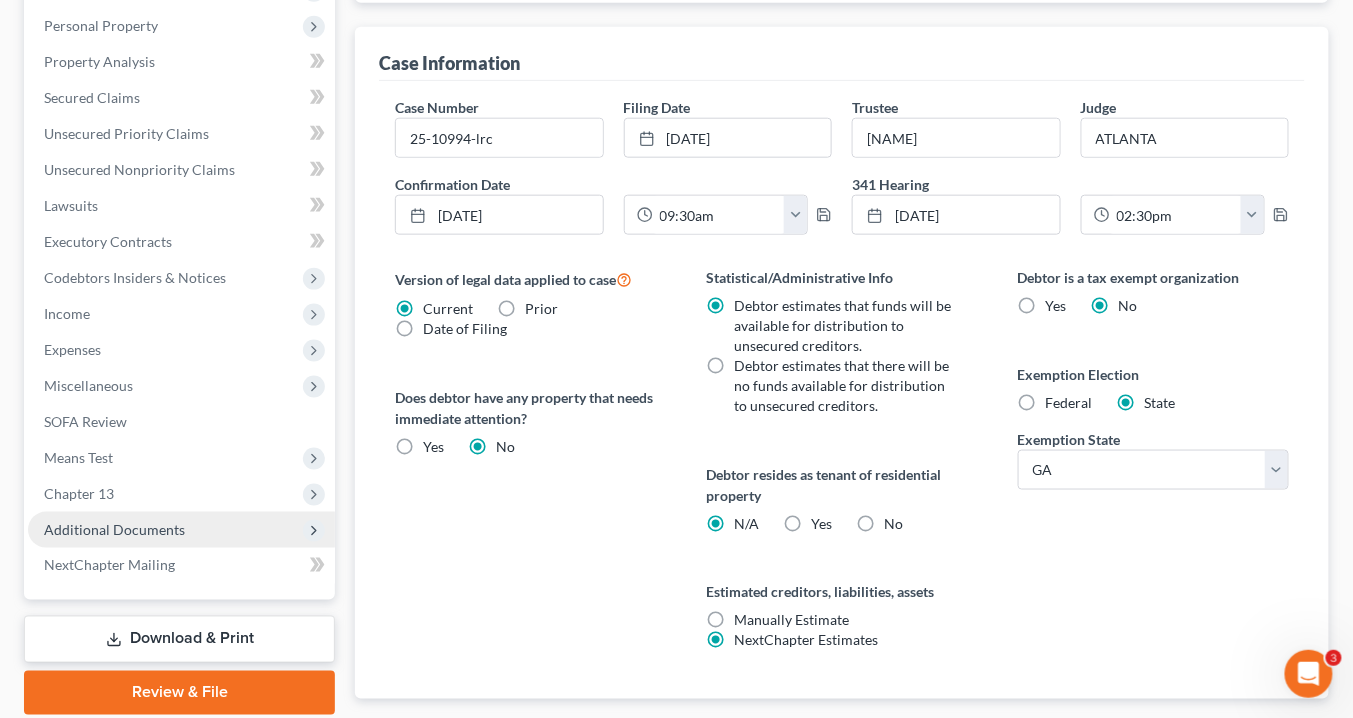 click on "Additional Documents" at bounding box center (114, 529) 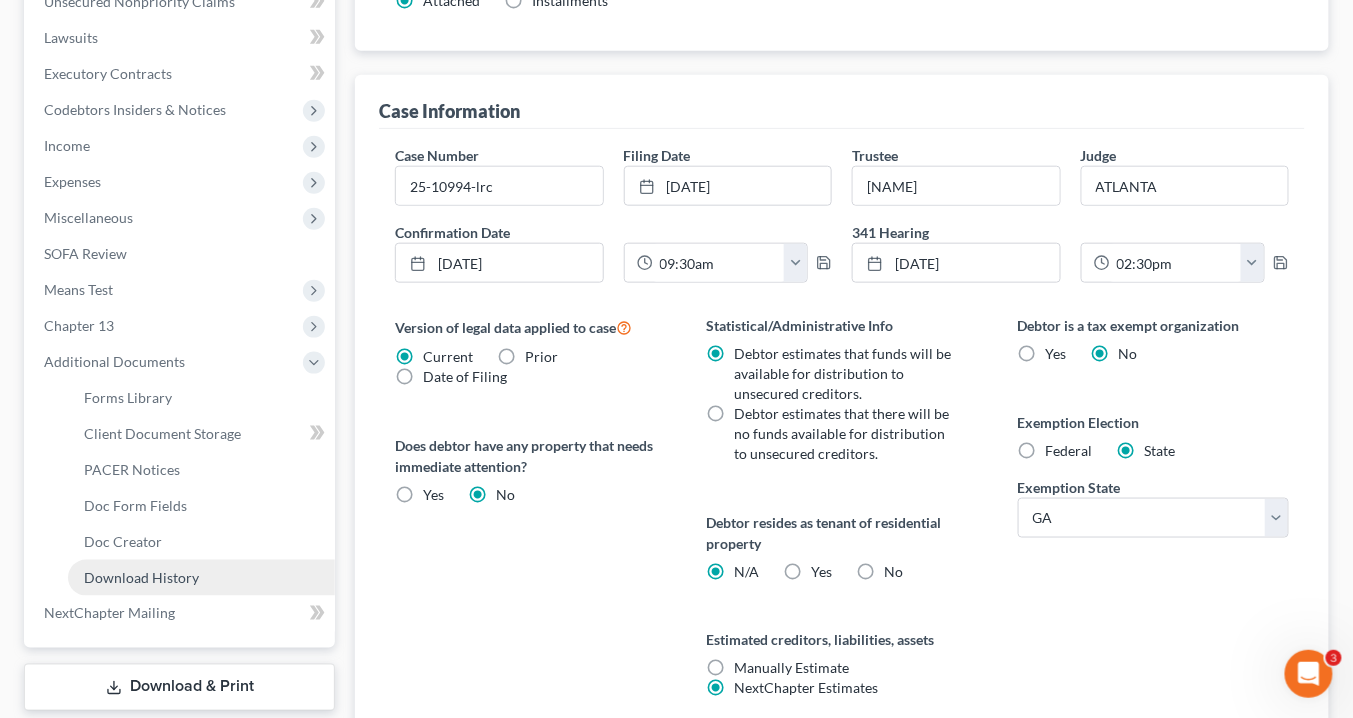 scroll, scrollTop: 584, scrollLeft: 0, axis: vertical 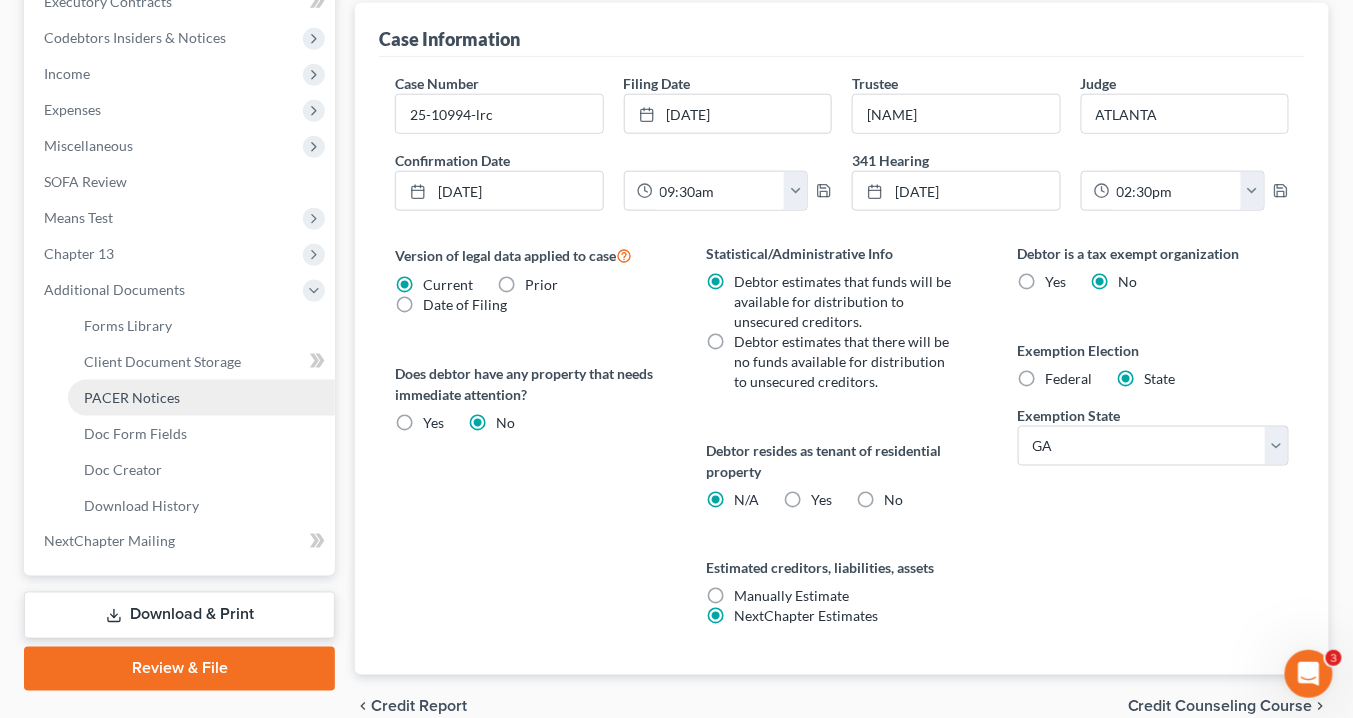 click on "PACER Notices" at bounding box center (132, 397) 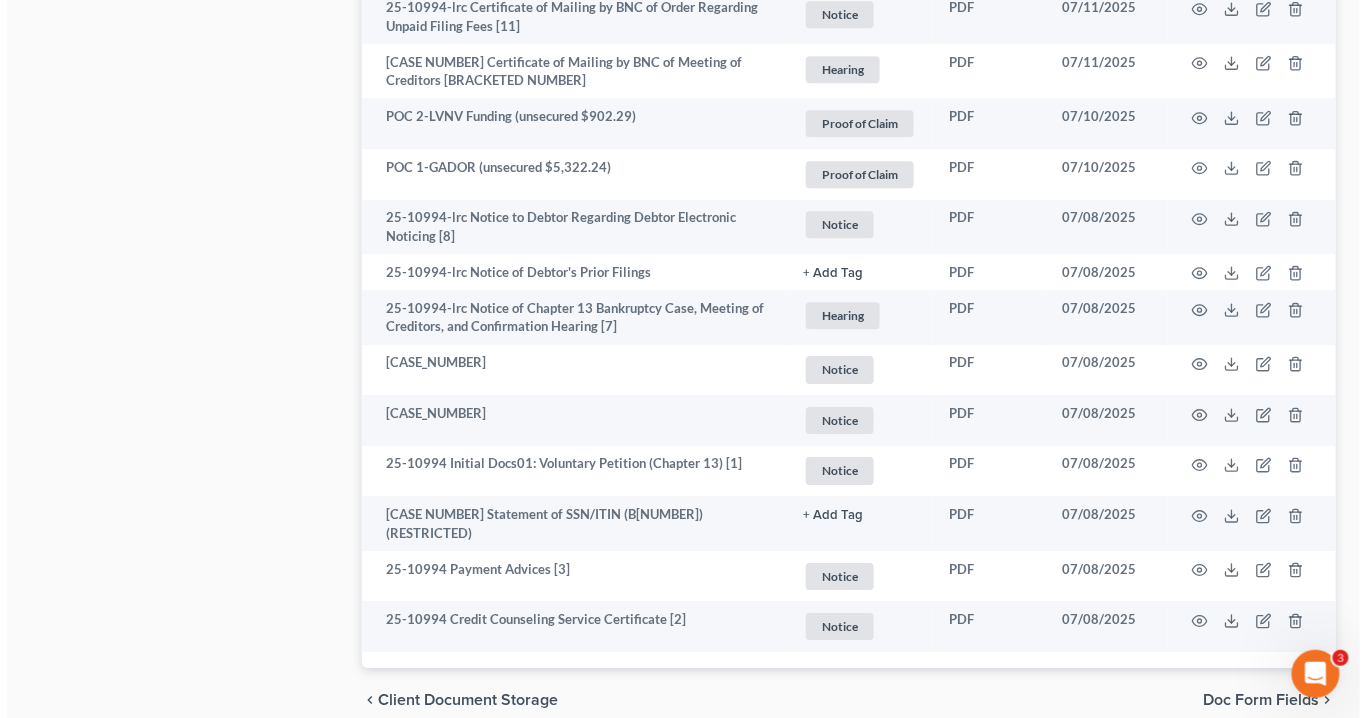 scroll, scrollTop: 1714, scrollLeft: 0, axis: vertical 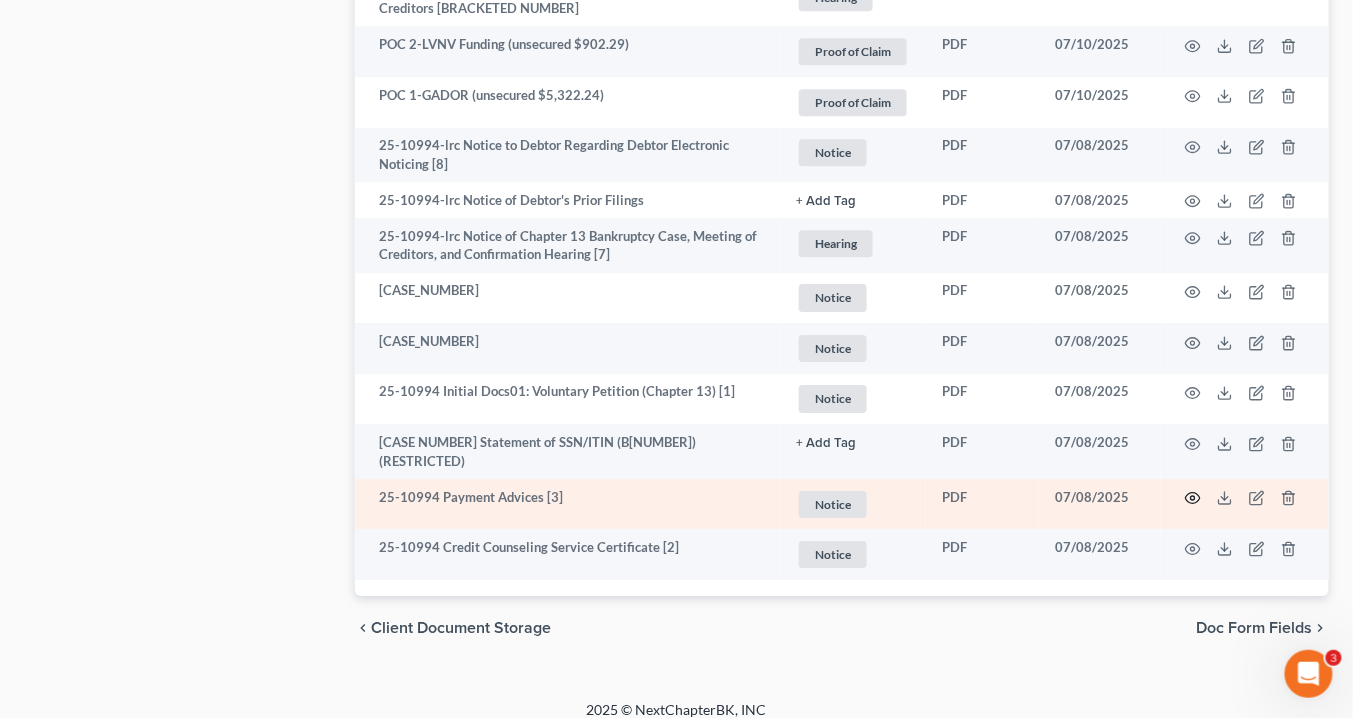 click 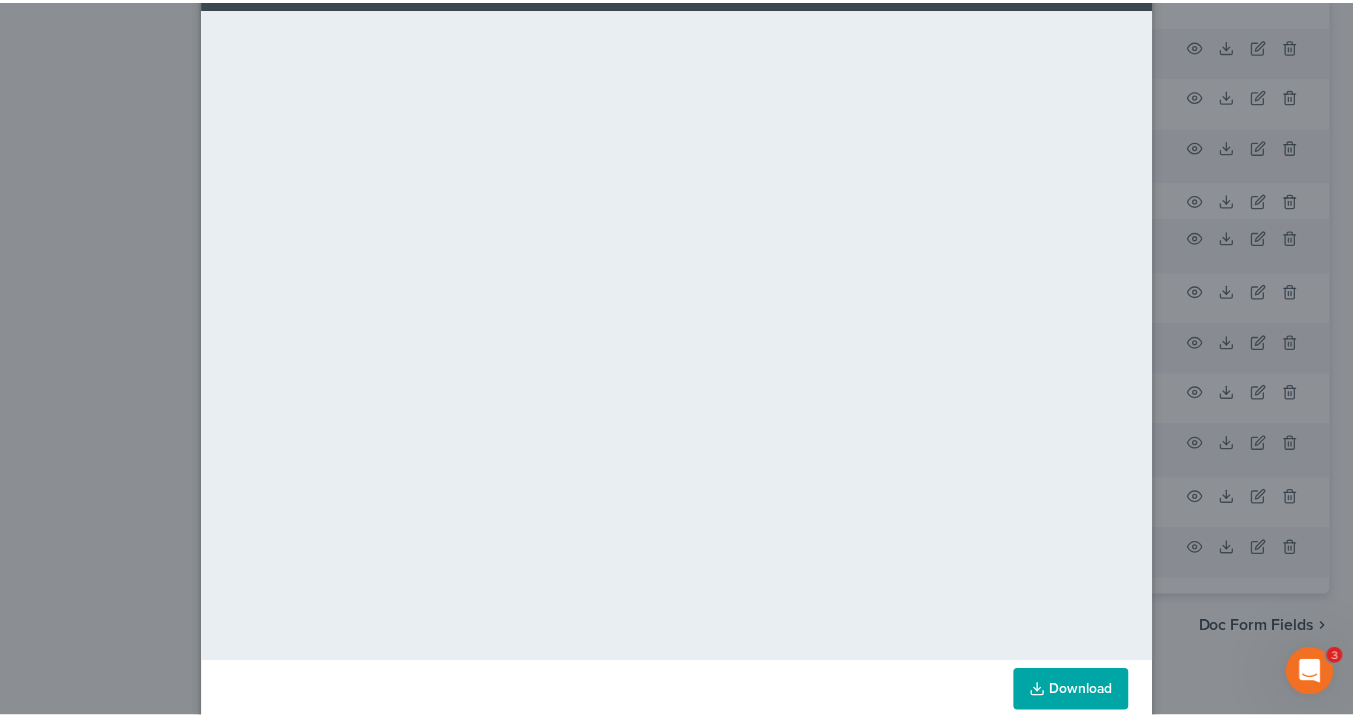 scroll, scrollTop: 0, scrollLeft: 0, axis: both 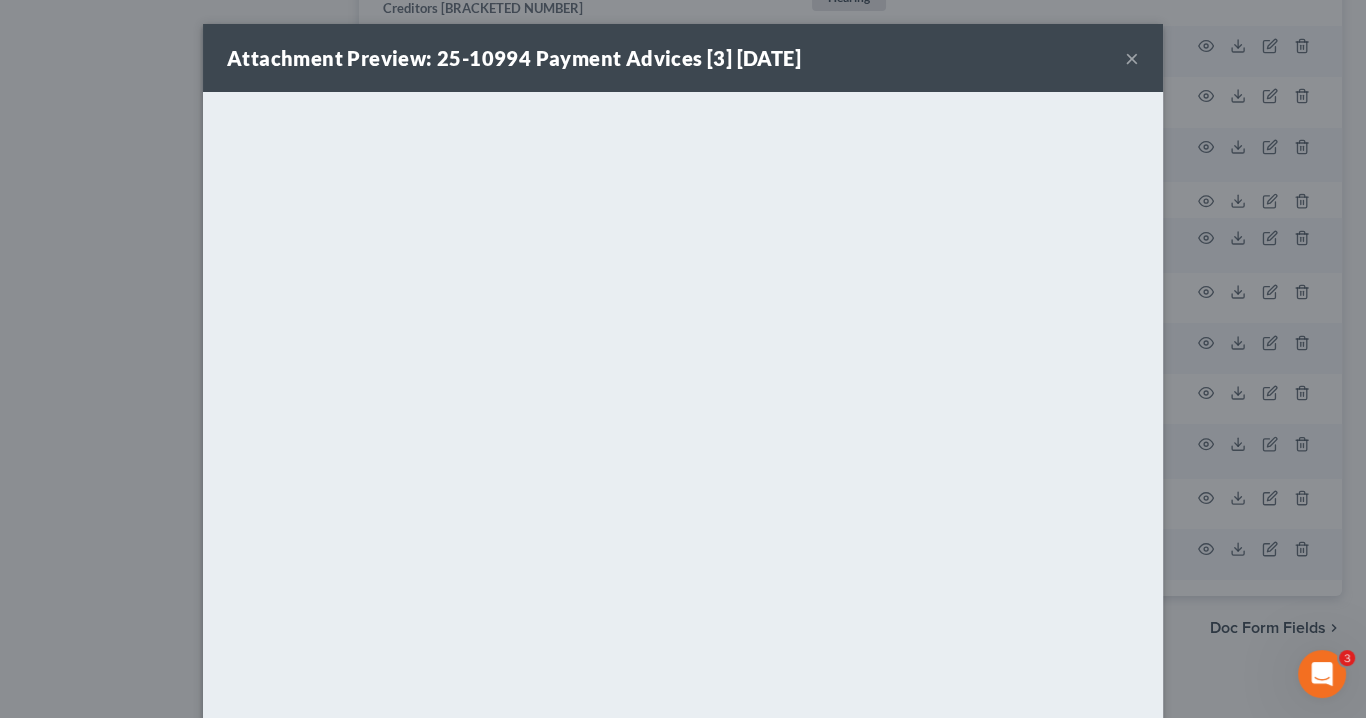 click on "×" at bounding box center (1132, 58) 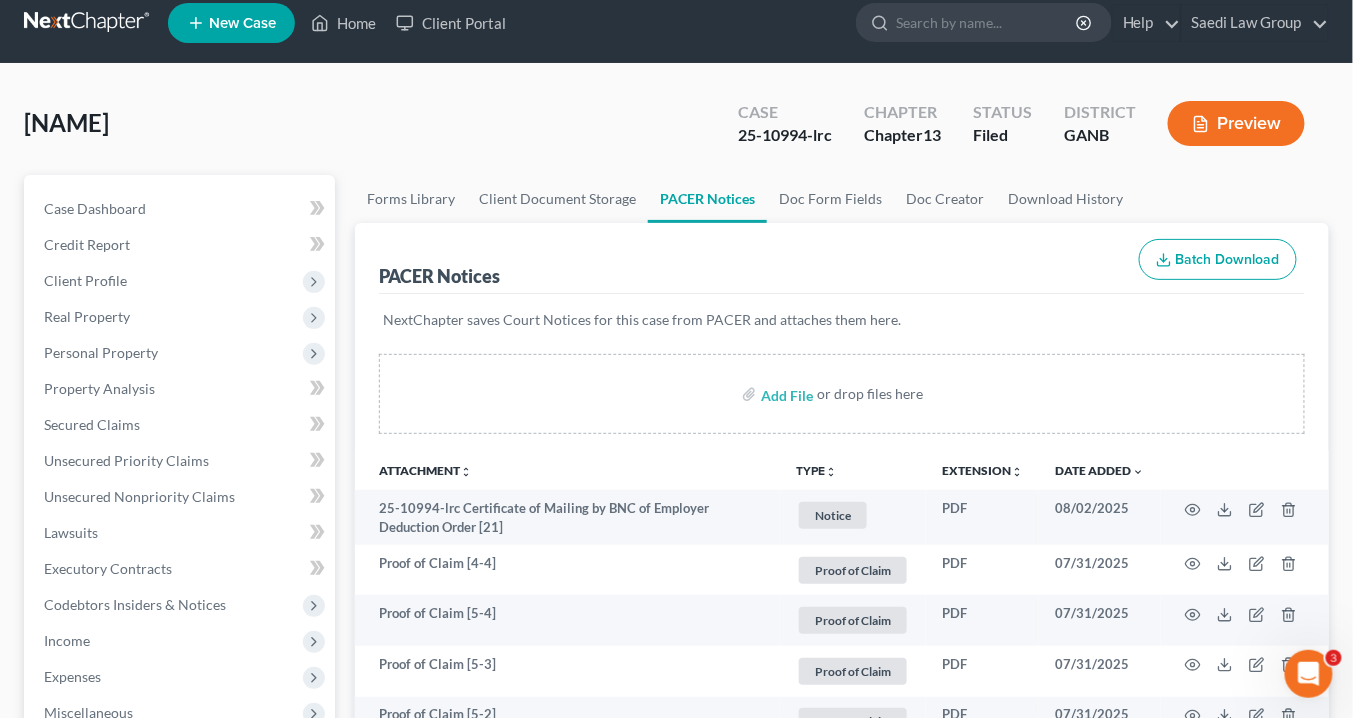 scroll, scrollTop: 0, scrollLeft: 0, axis: both 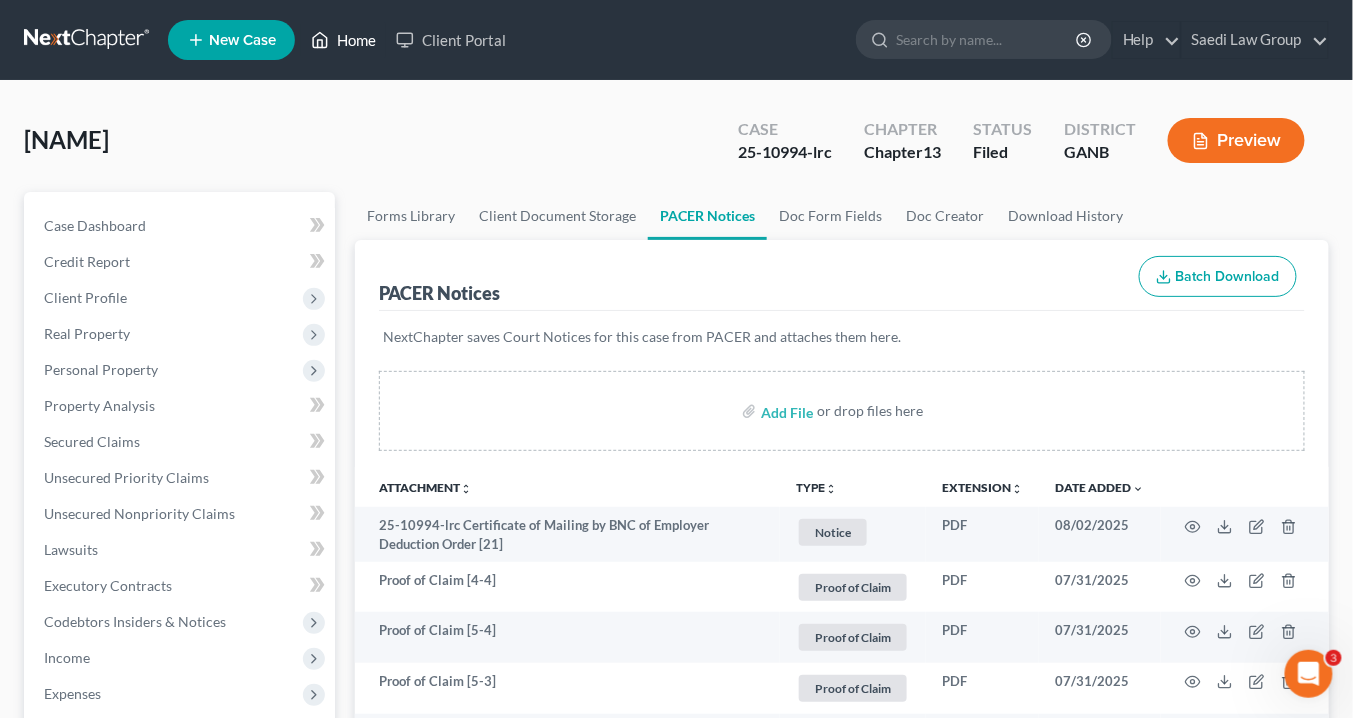 click on "Home" at bounding box center (343, 40) 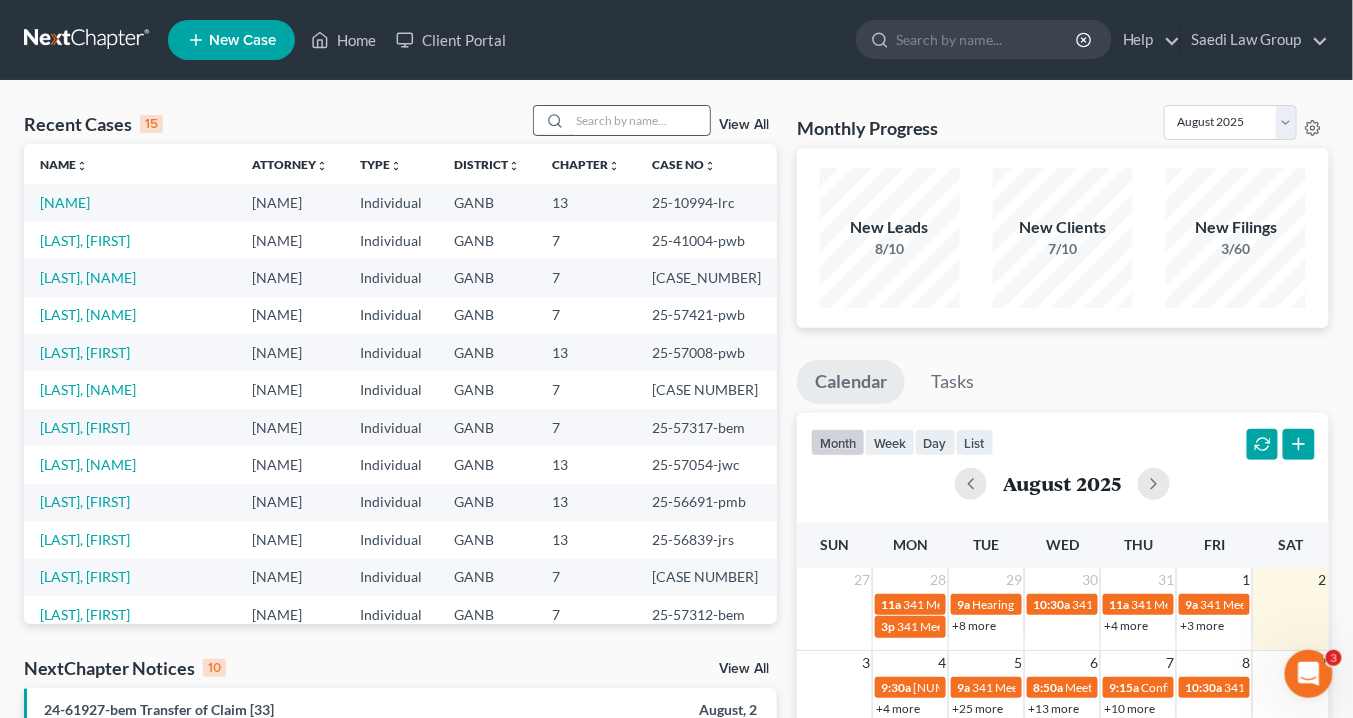 click at bounding box center [640, 120] 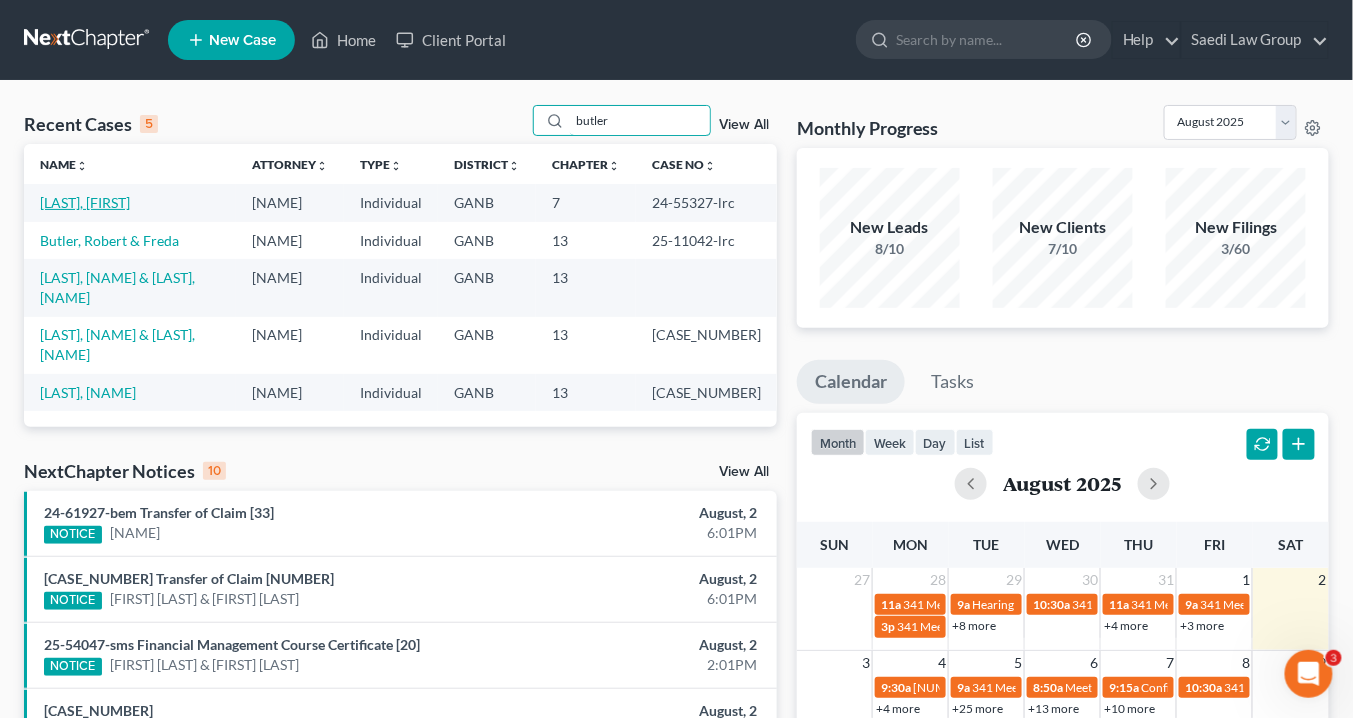 type on "butler" 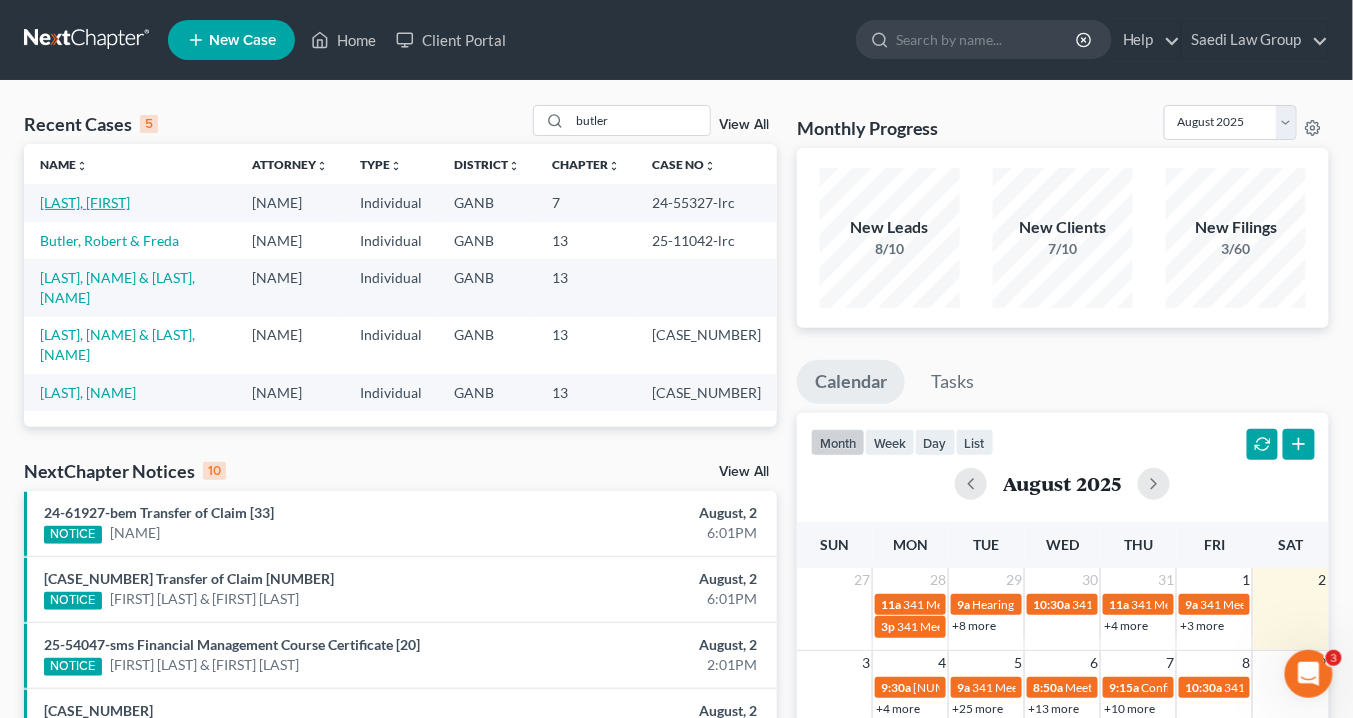 click on "[LAST], [FIRST]" at bounding box center [85, 202] 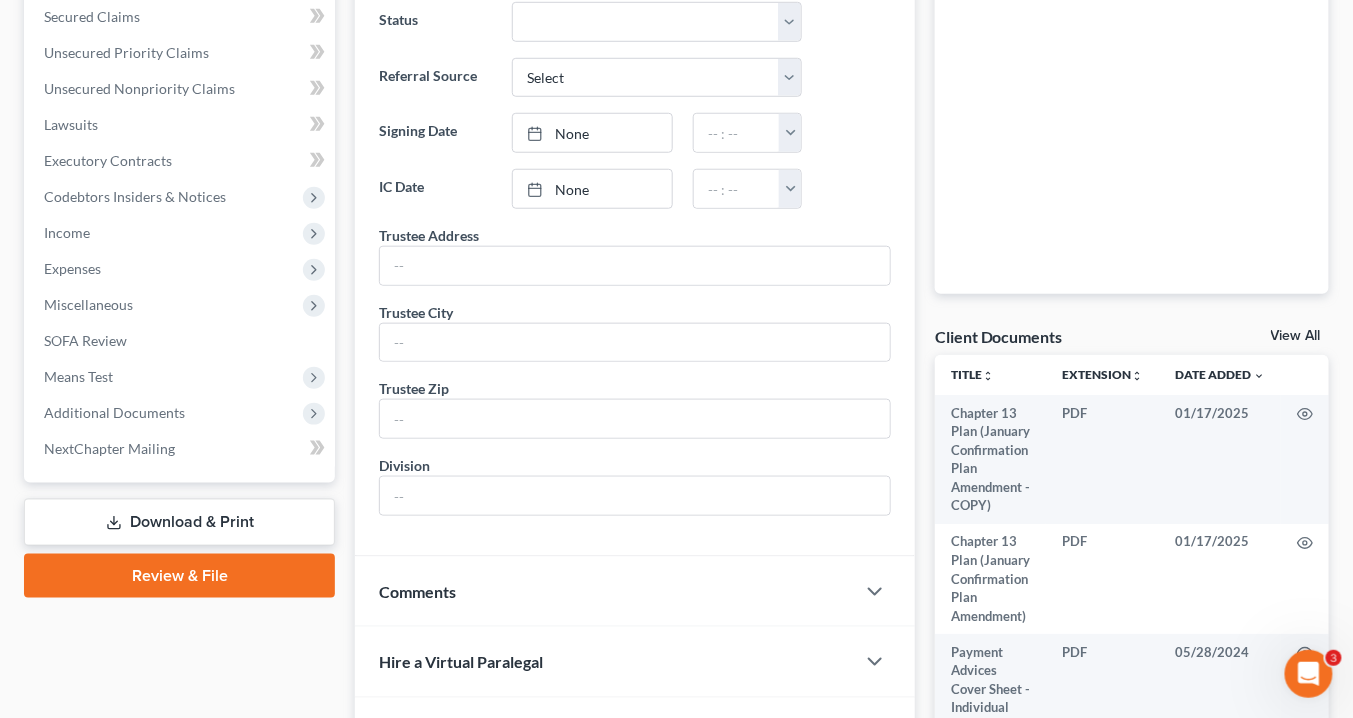 scroll, scrollTop: 560, scrollLeft: 0, axis: vertical 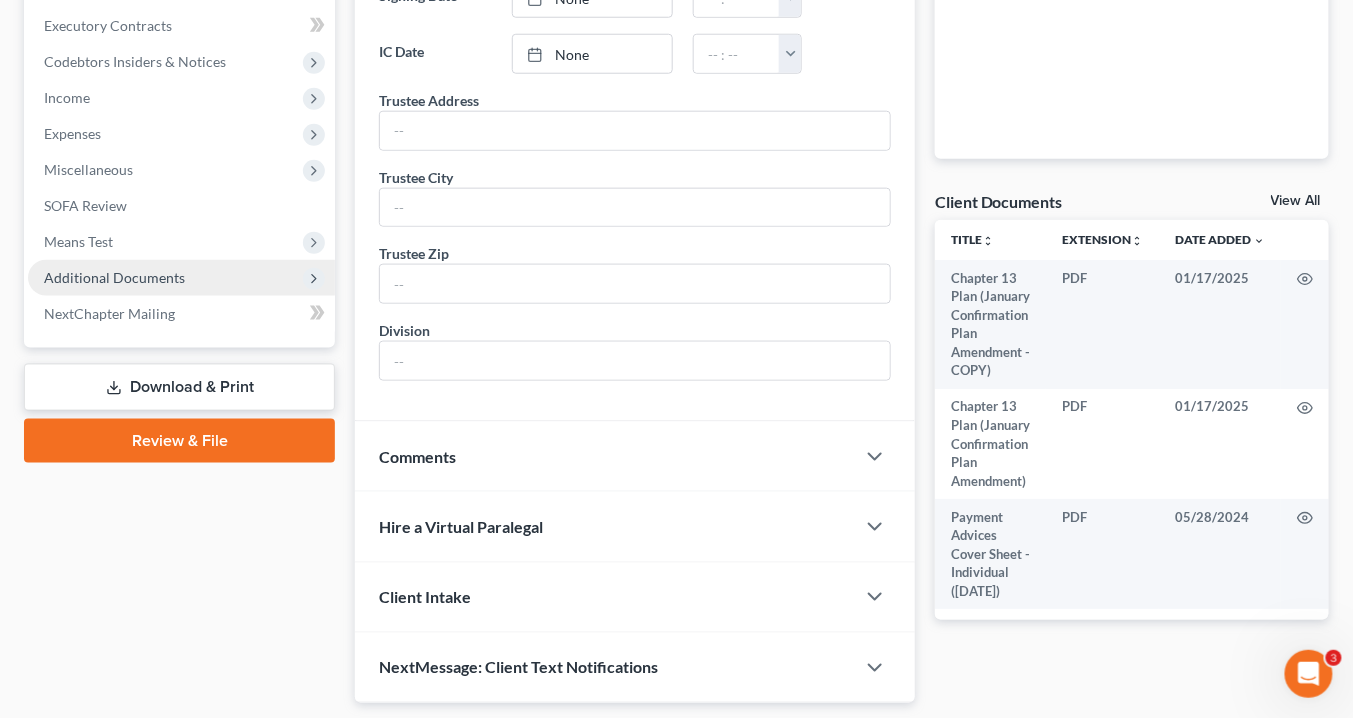 click on "Additional Documents" at bounding box center (181, 278) 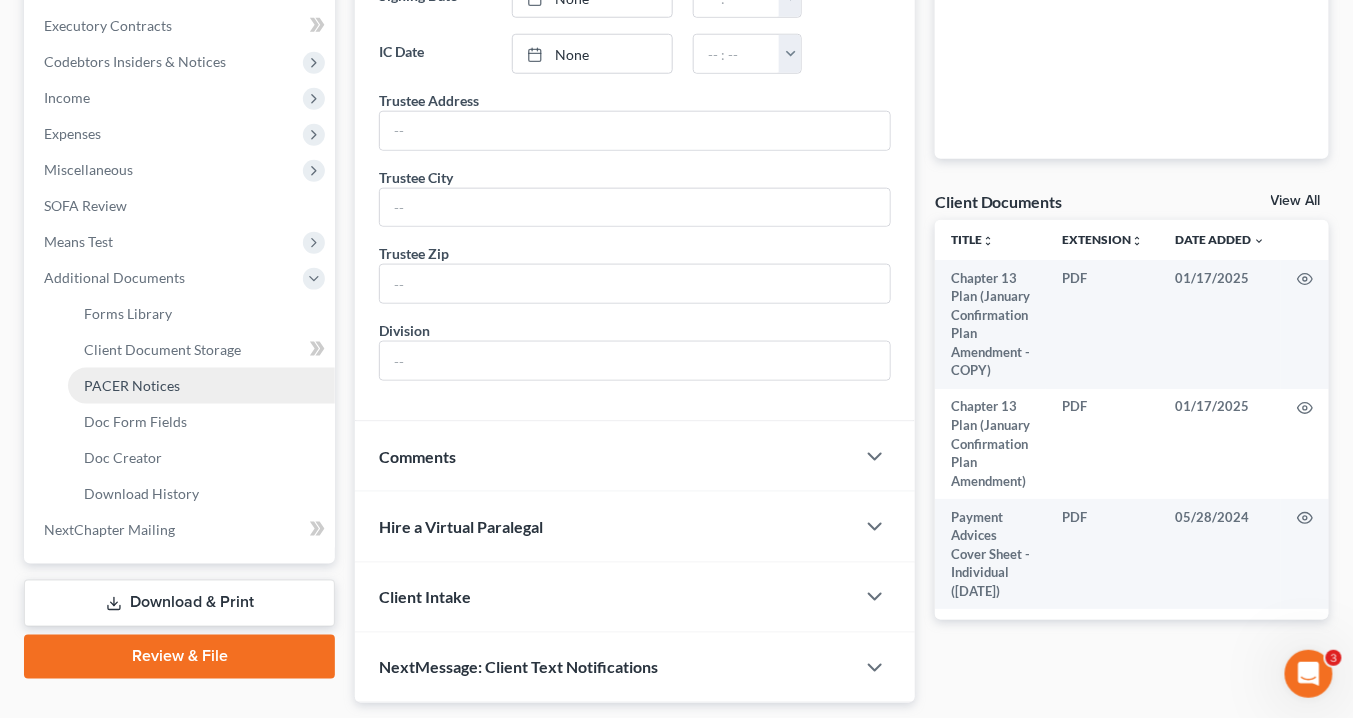 click on "PACER Notices" at bounding box center [132, 385] 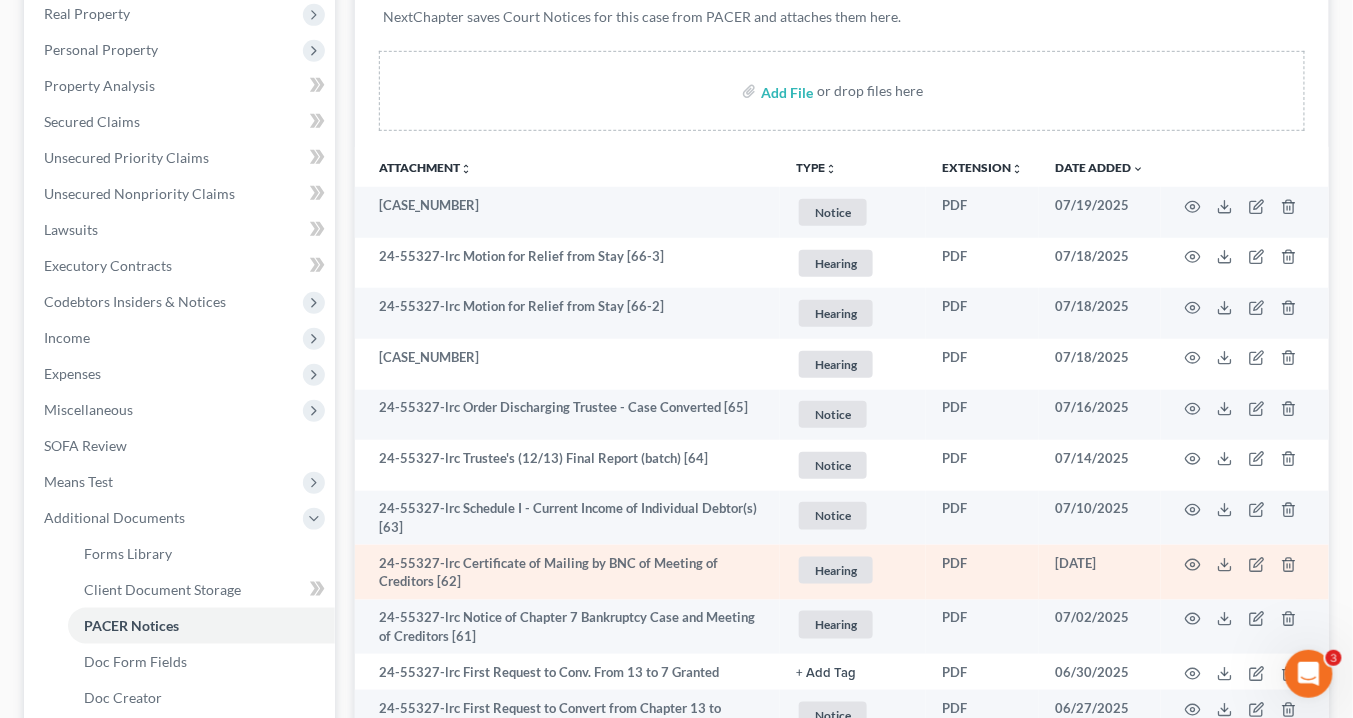 scroll, scrollTop: 240, scrollLeft: 0, axis: vertical 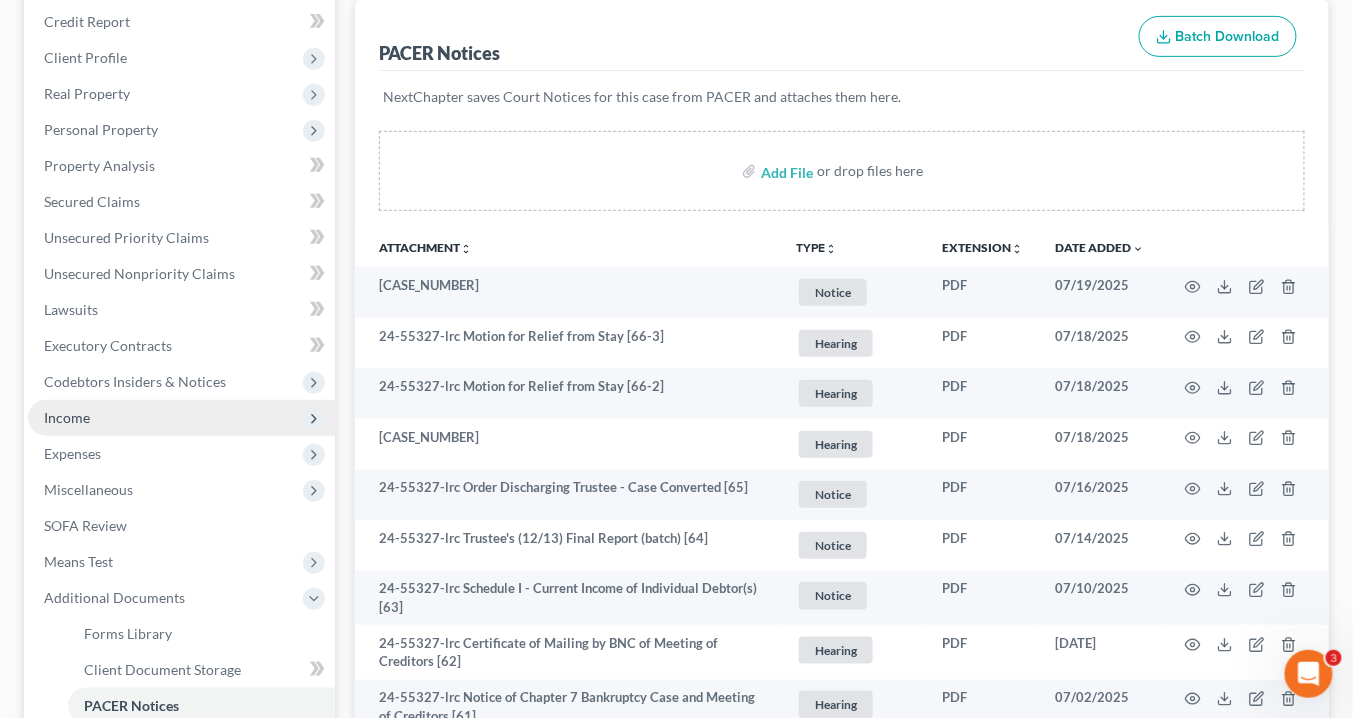 click on "Income" at bounding box center (67, 417) 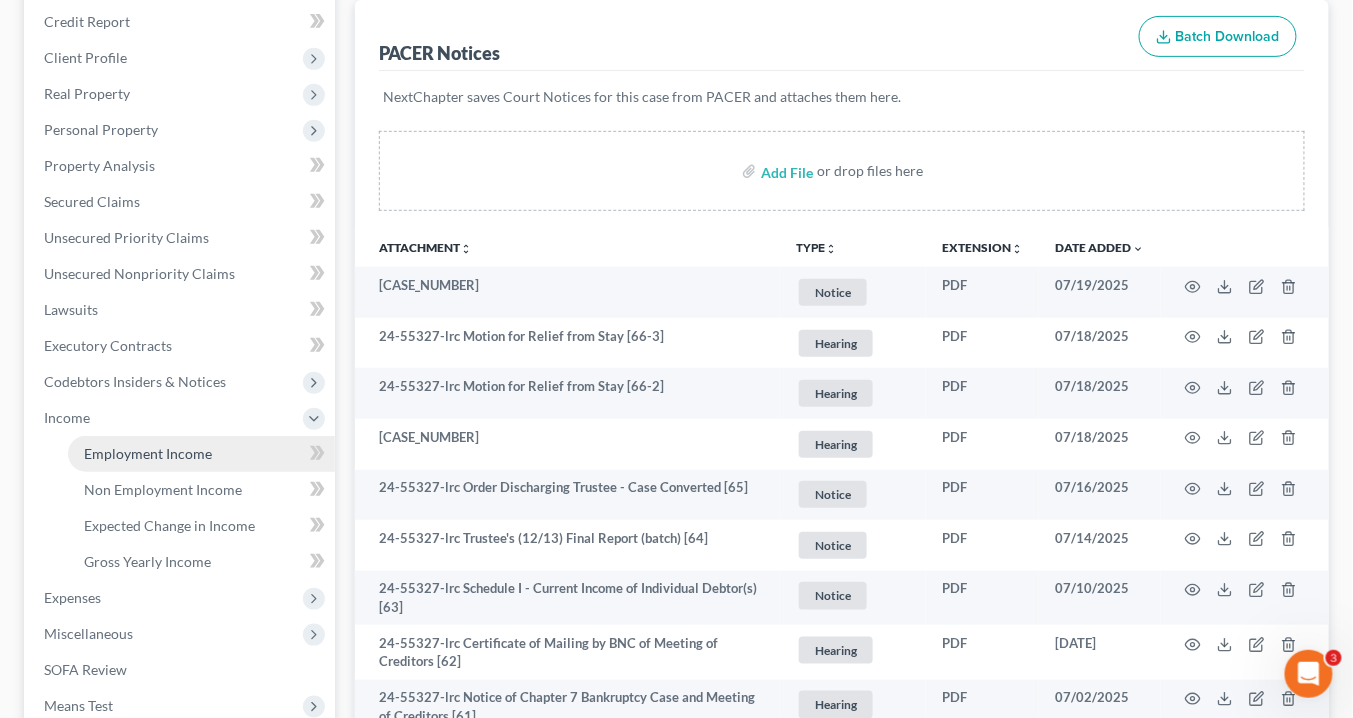 click on "Employment Income" at bounding box center (148, 453) 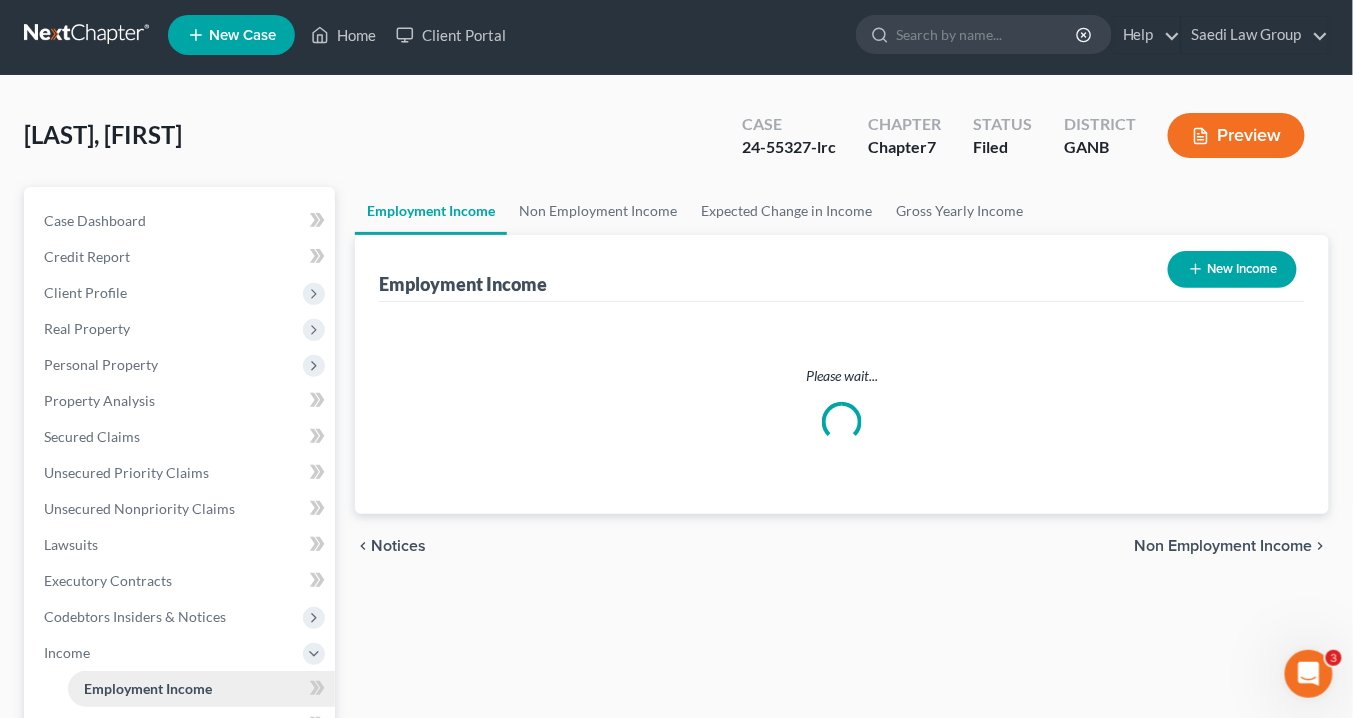 scroll, scrollTop: 0, scrollLeft: 0, axis: both 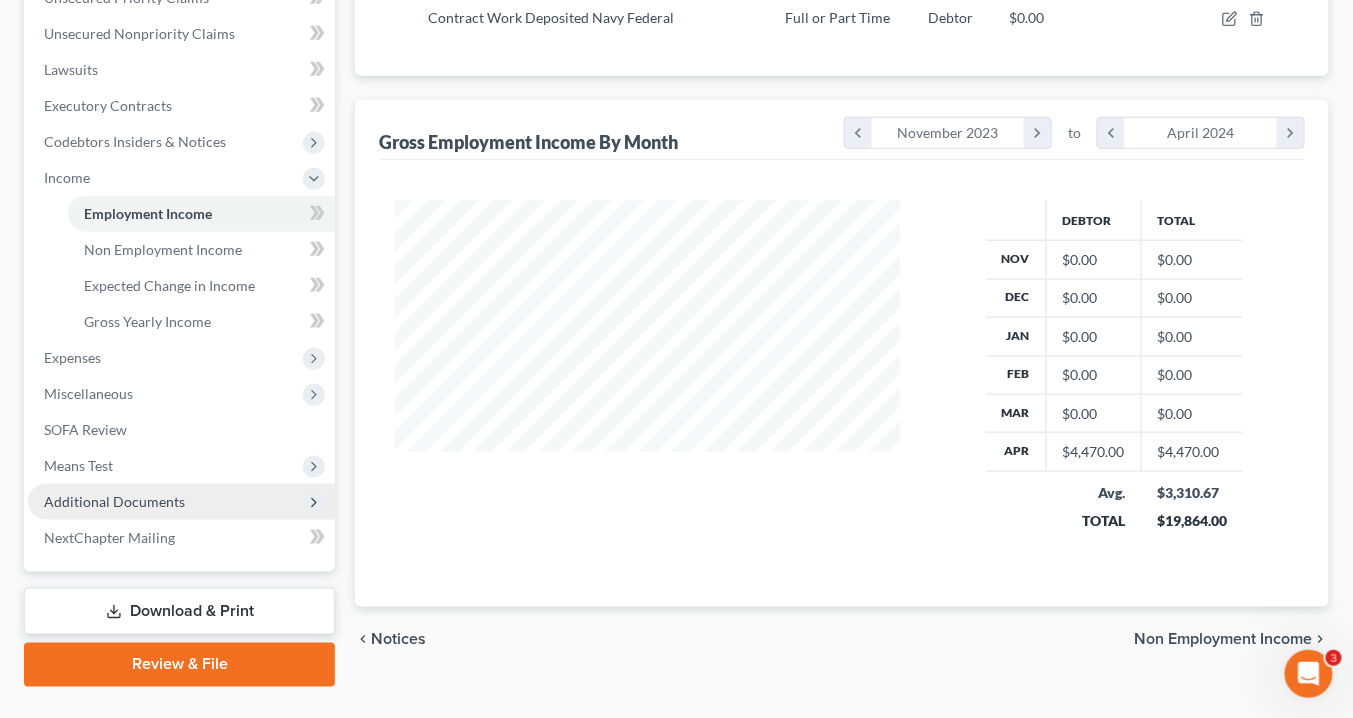 click on "Additional Documents" at bounding box center [181, 502] 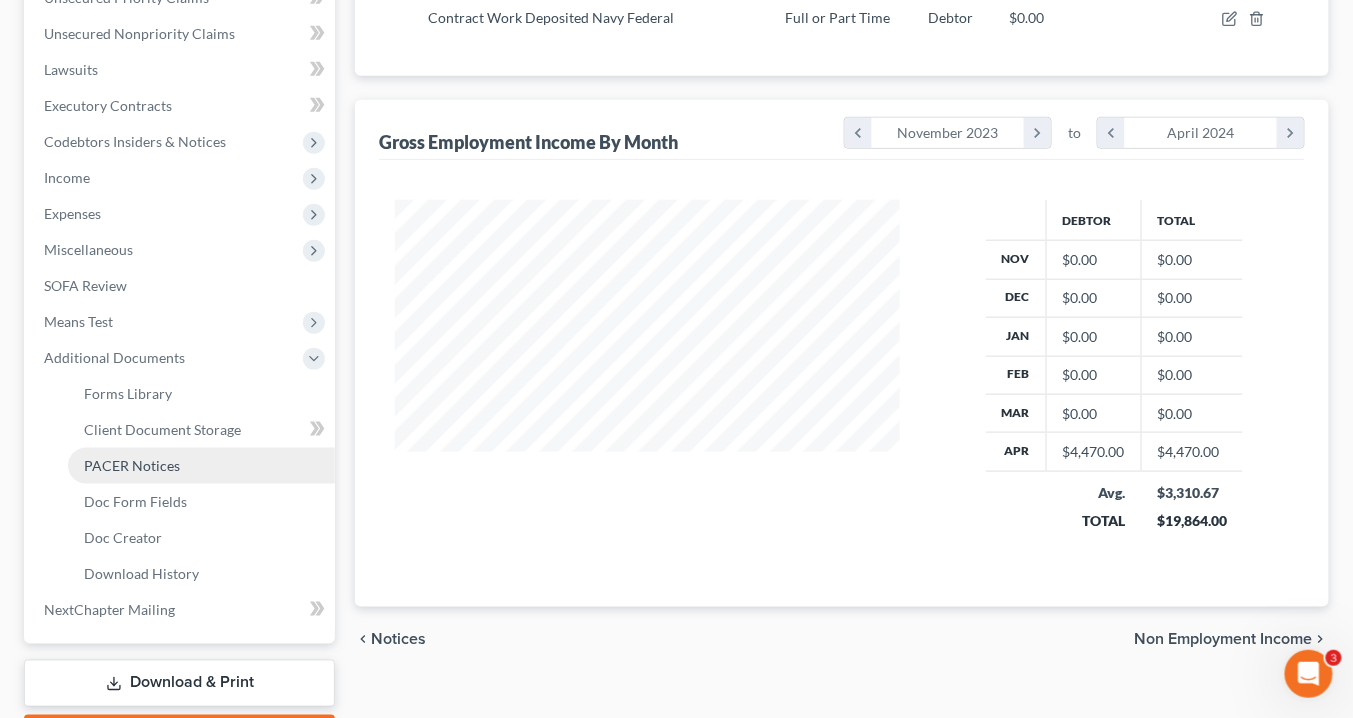 click on "PACER Notices" at bounding box center (132, 465) 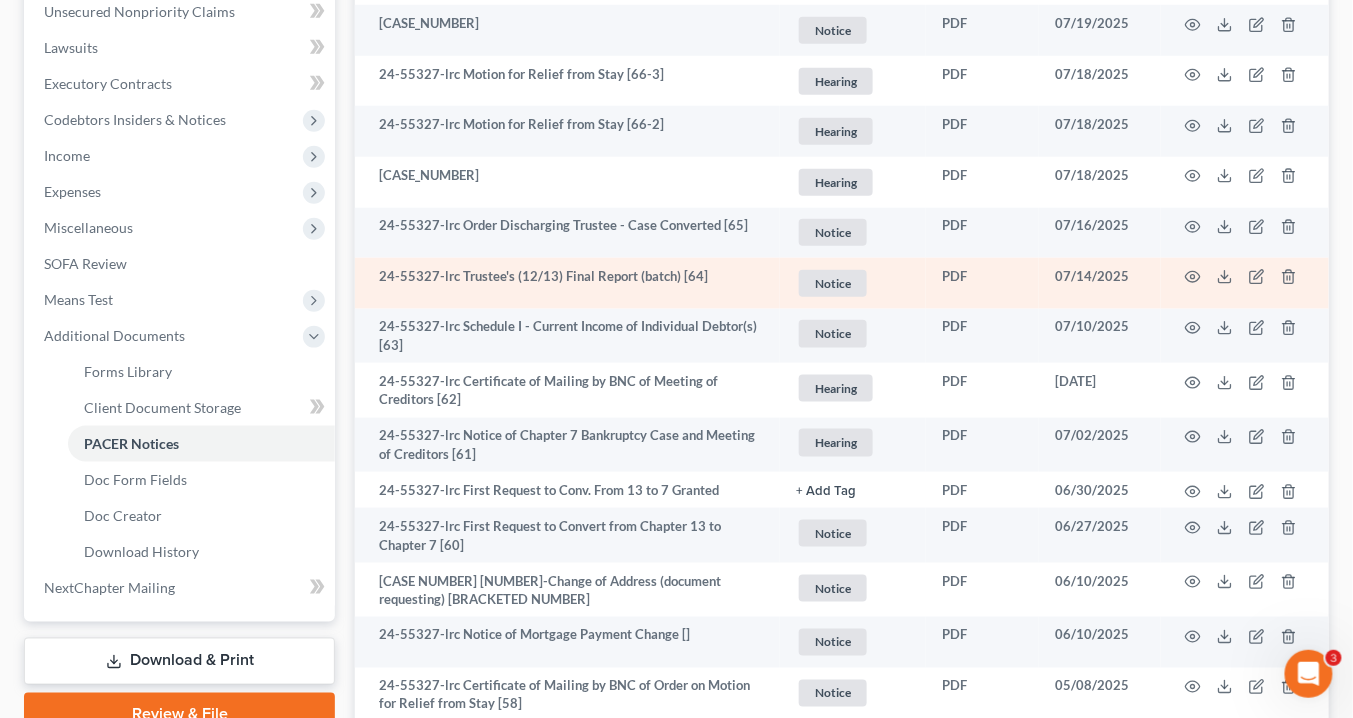 scroll, scrollTop: 560, scrollLeft: 0, axis: vertical 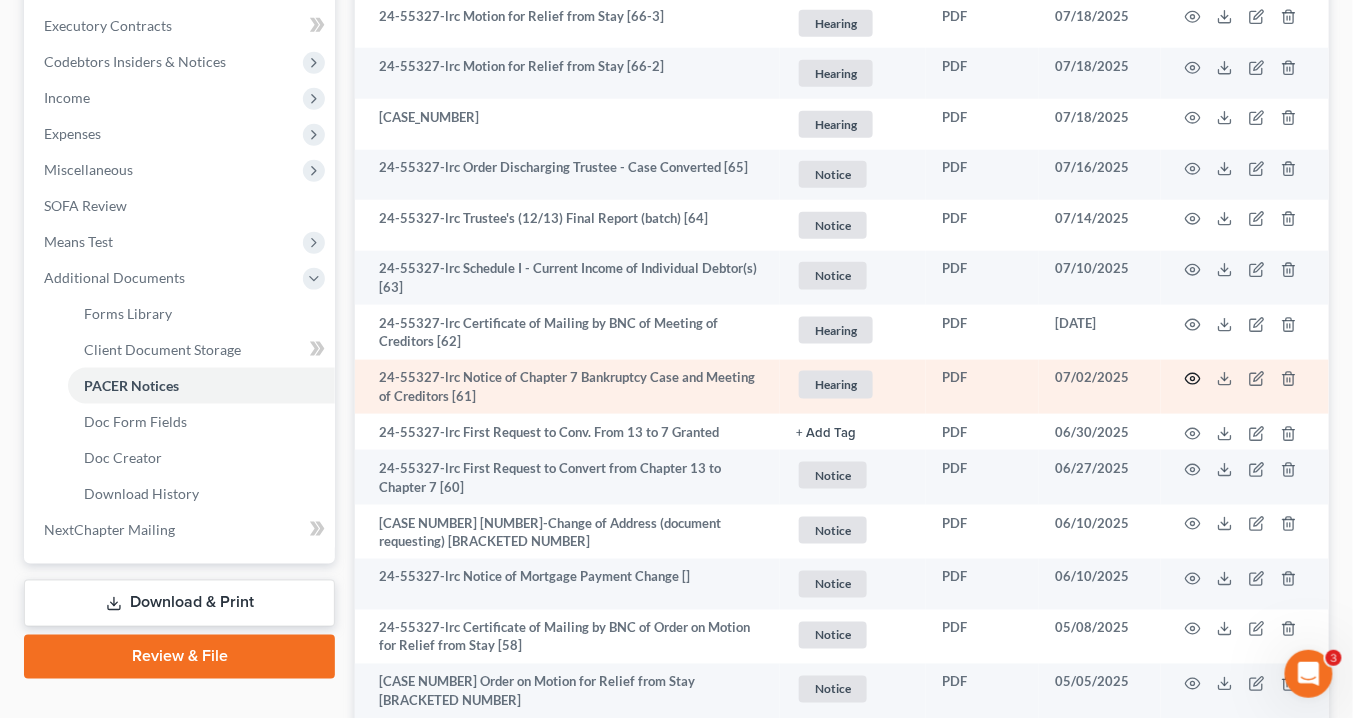 click 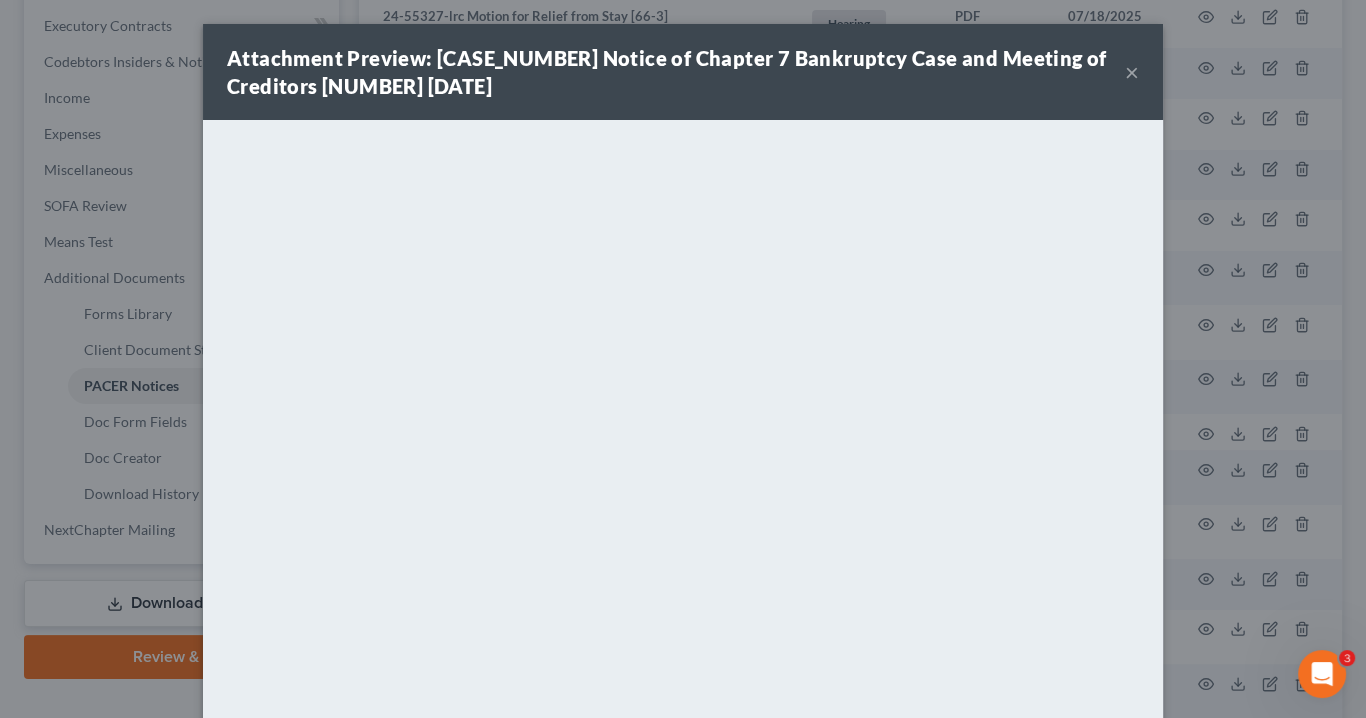 click on "×" at bounding box center [1132, 72] 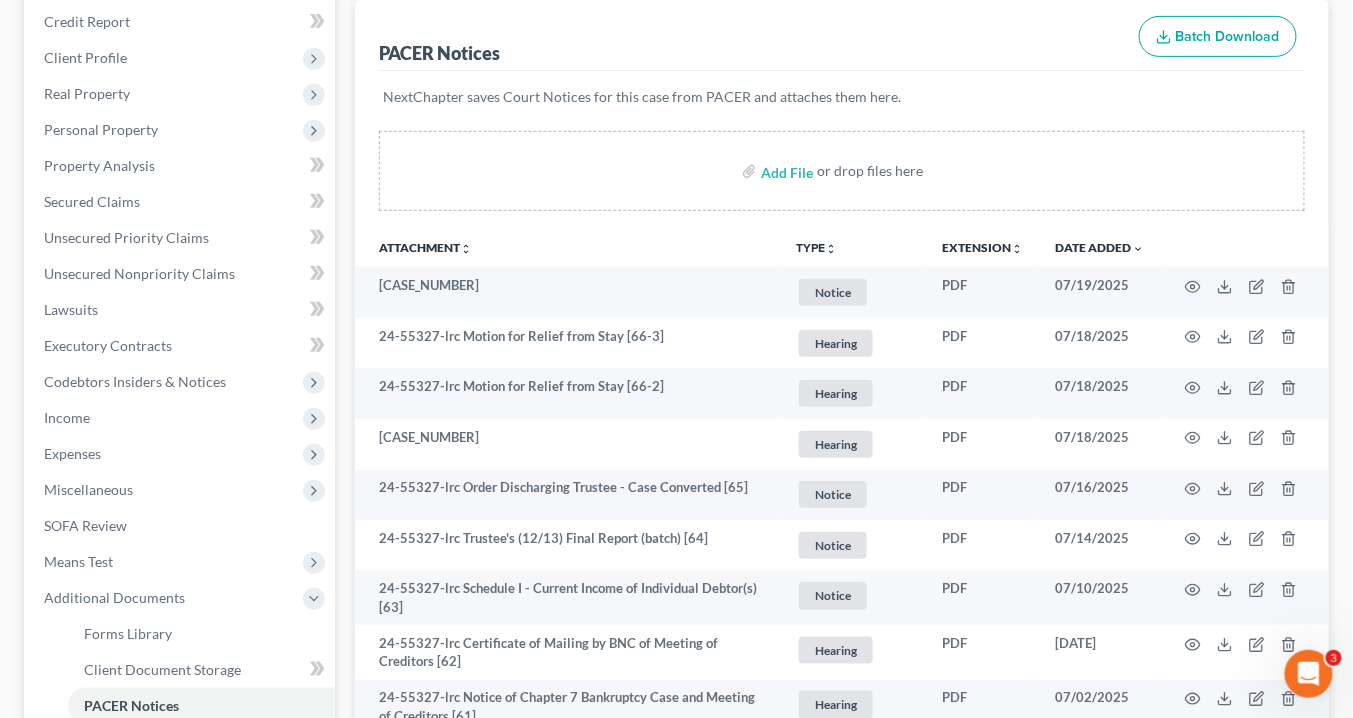 scroll, scrollTop: 0, scrollLeft: 0, axis: both 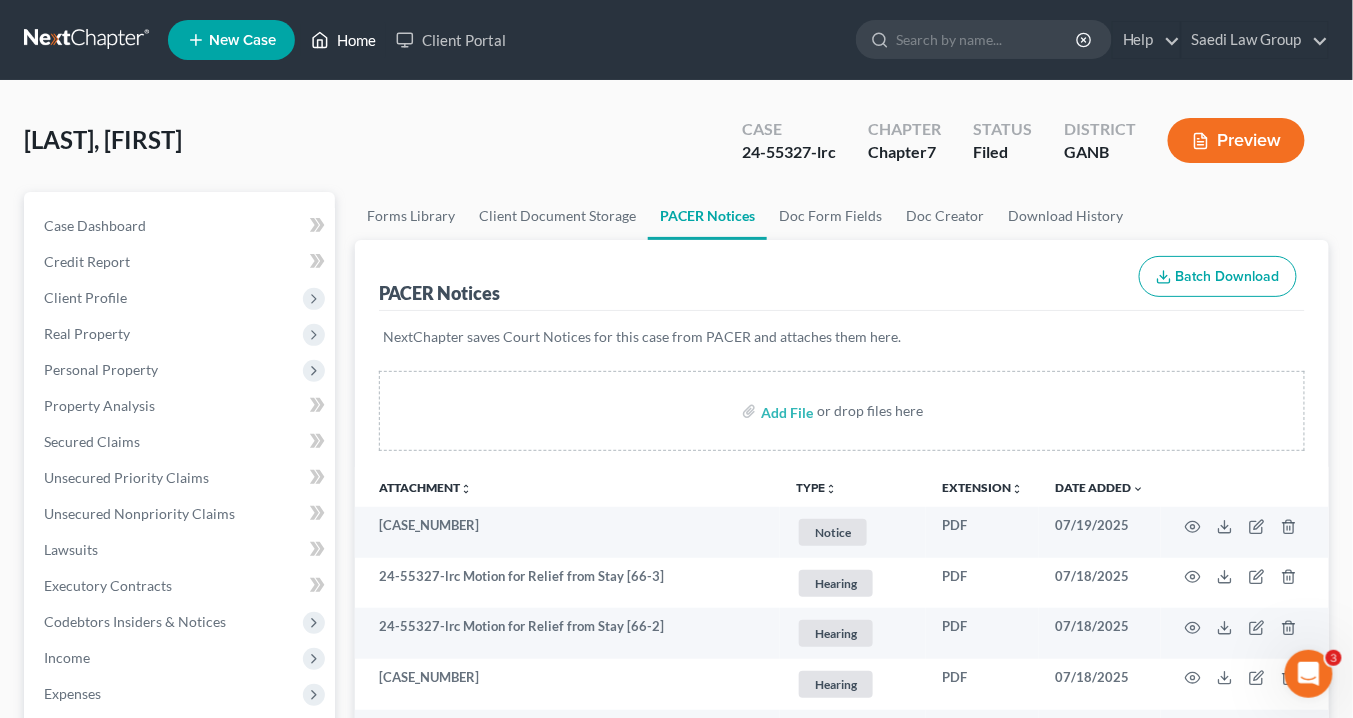 click on "Home" at bounding box center (343, 40) 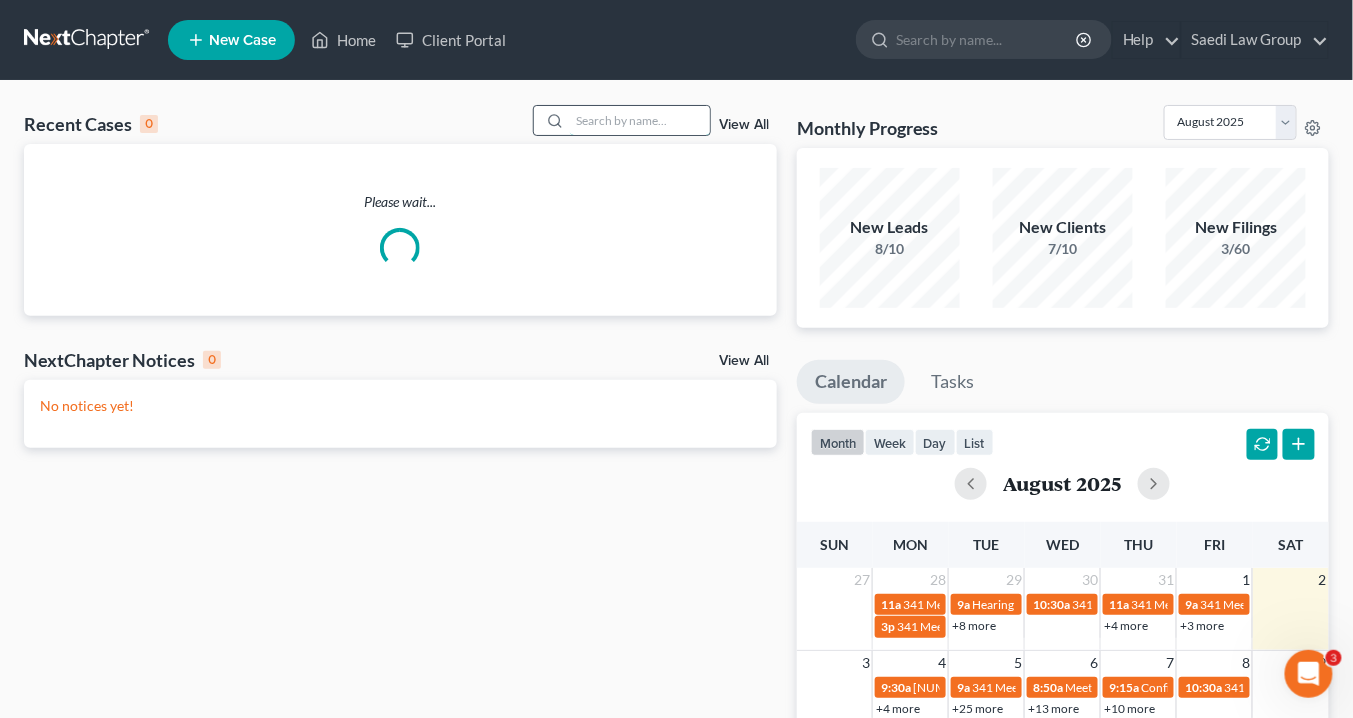 click at bounding box center [640, 120] 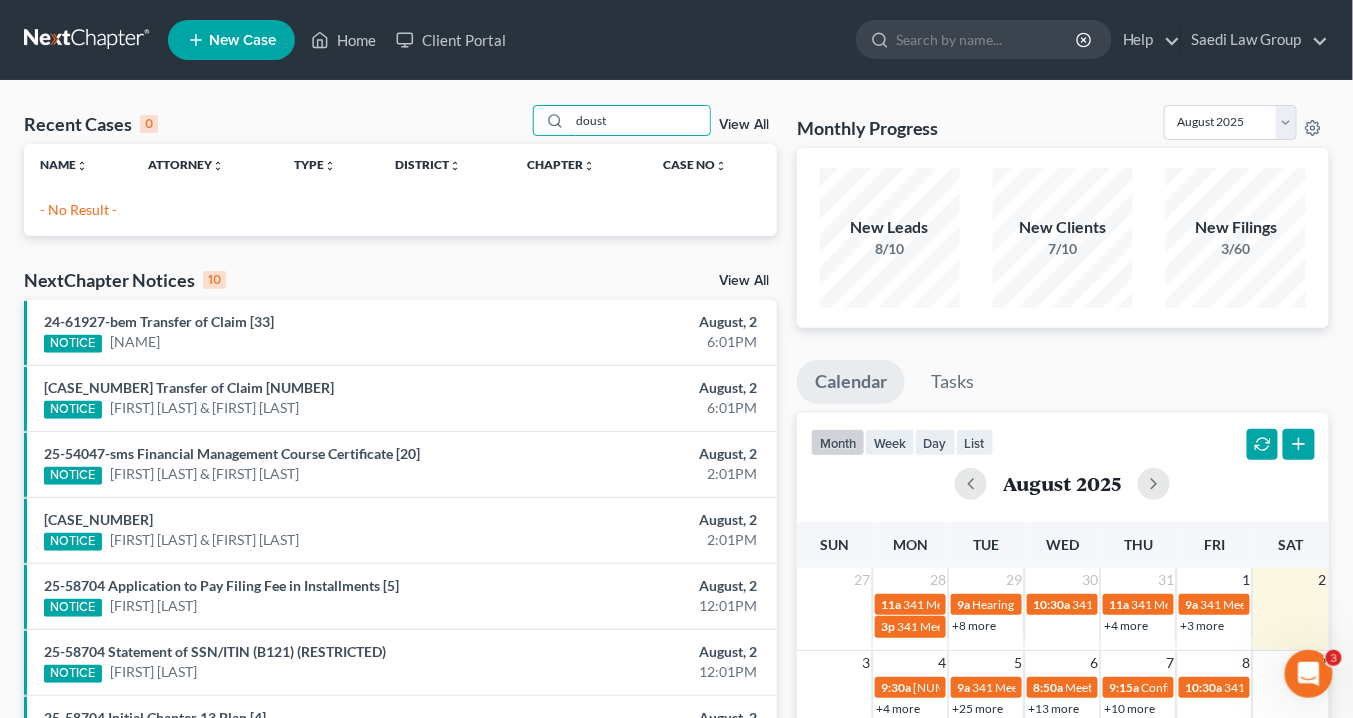 drag, startPoint x: 620, startPoint y: 118, endPoint x: 493, endPoint y: 105, distance: 127.66362 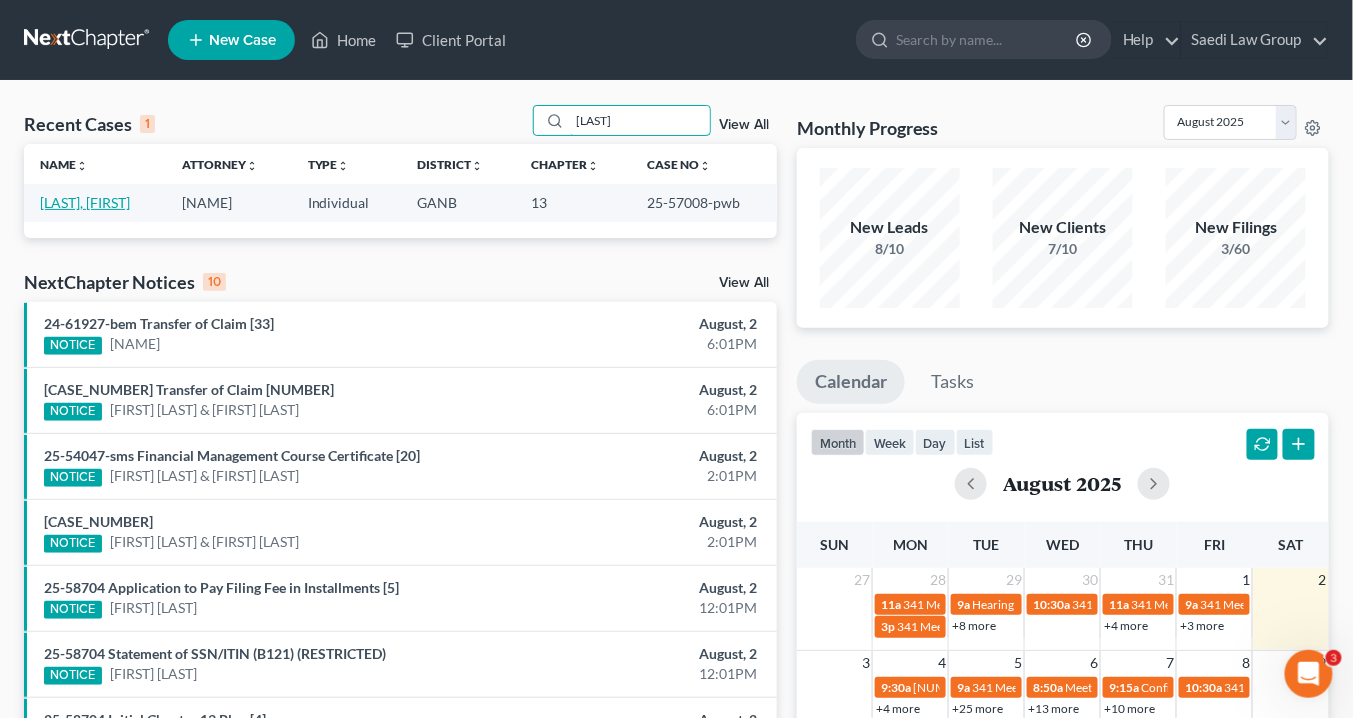 type on "[LAST]" 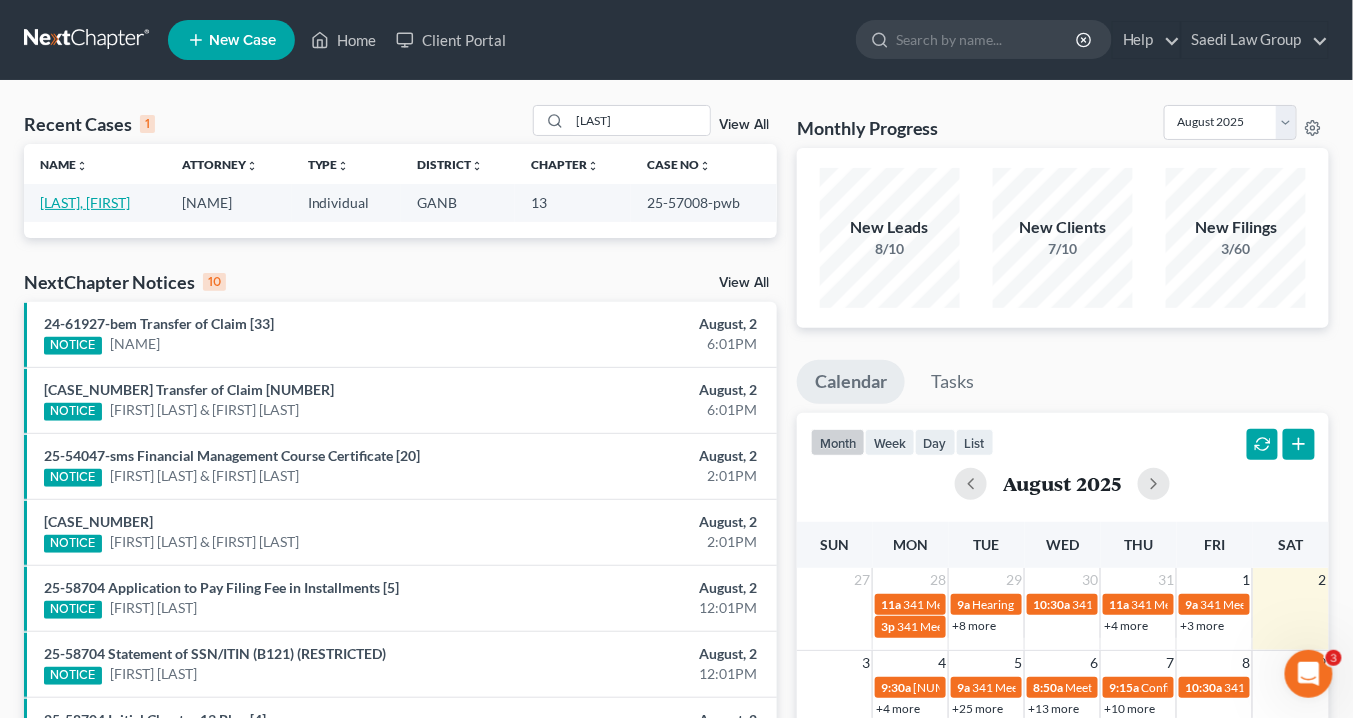 click on "Lacey, Vondrila" at bounding box center (85, 202) 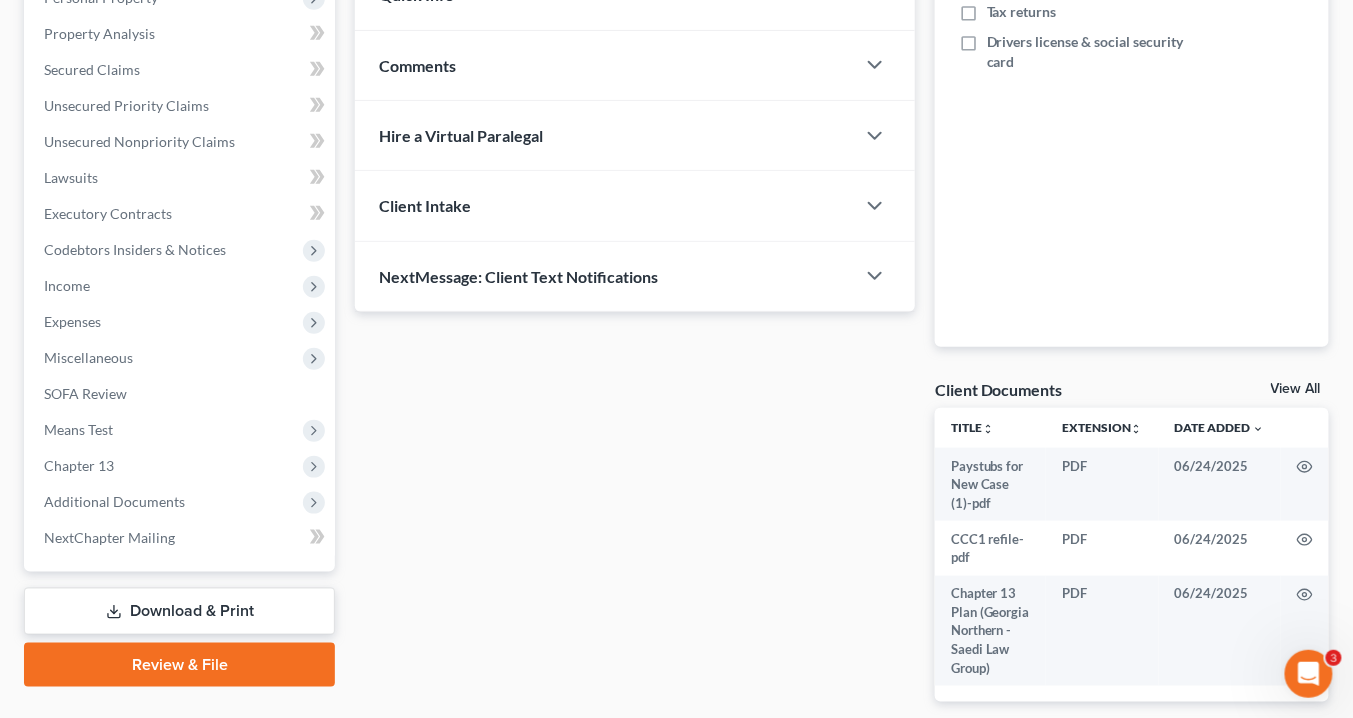 scroll, scrollTop: 462, scrollLeft: 0, axis: vertical 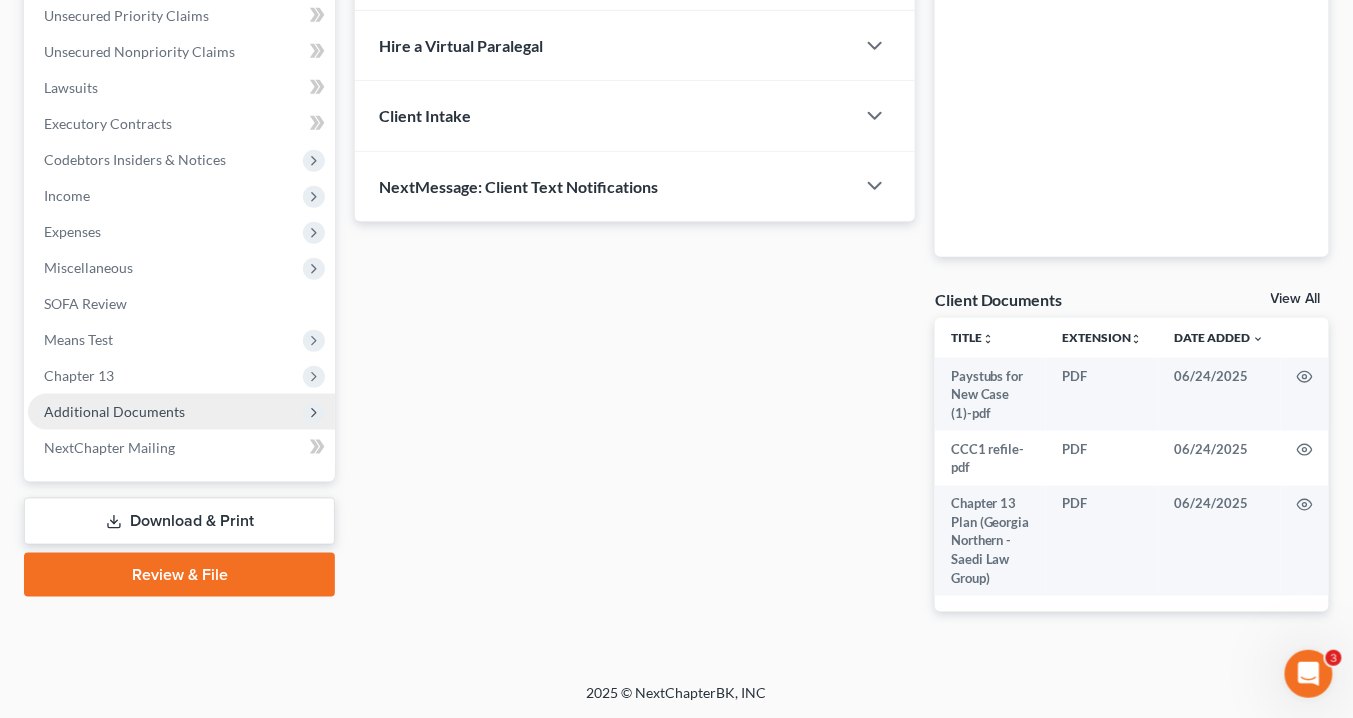 click on "Additional Documents" at bounding box center [114, 411] 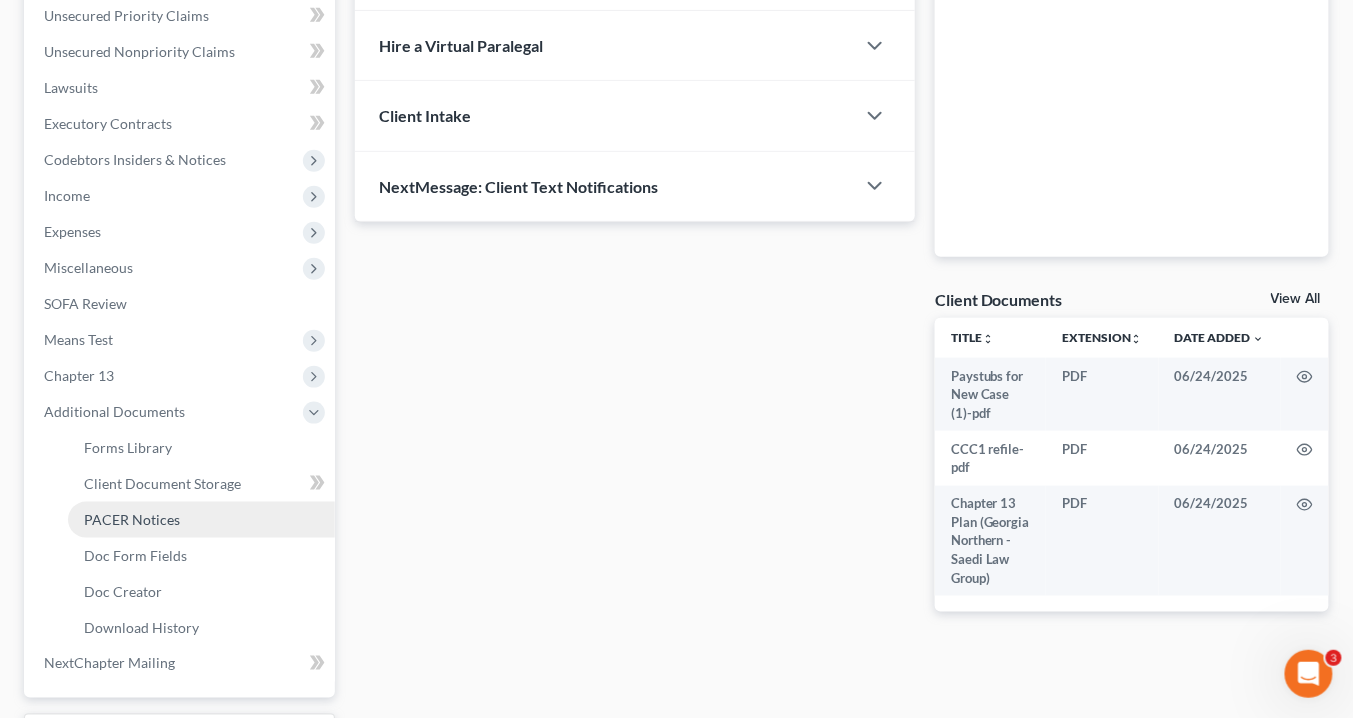 click on "PACER Notices" at bounding box center [132, 519] 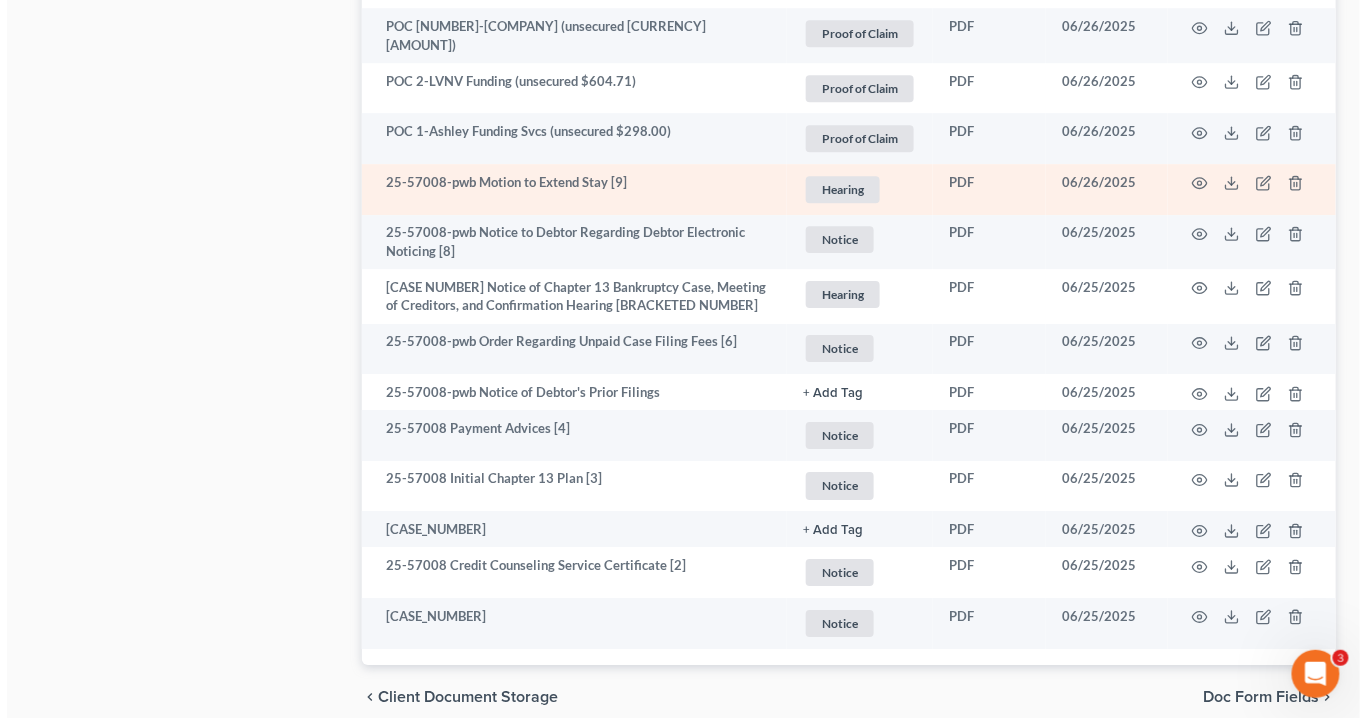 scroll, scrollTop: 1656, scrollLeft: 0, axis: vertical 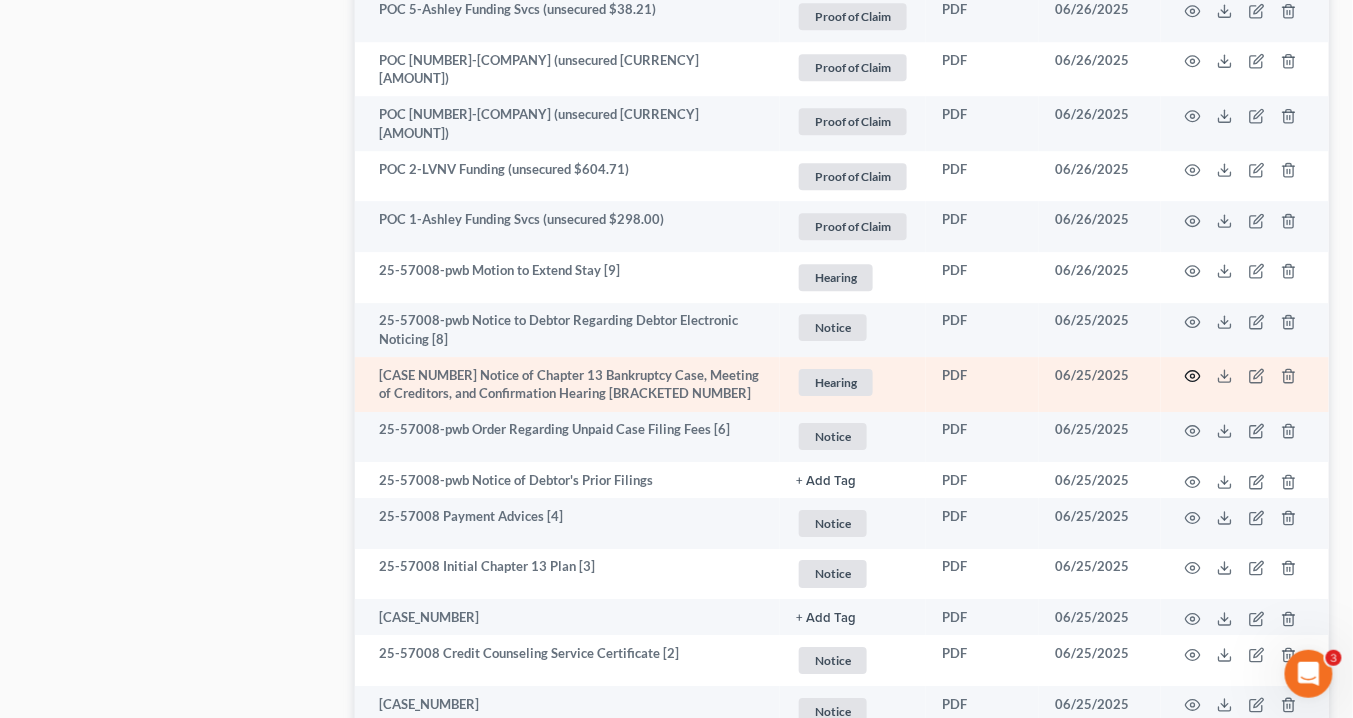 click 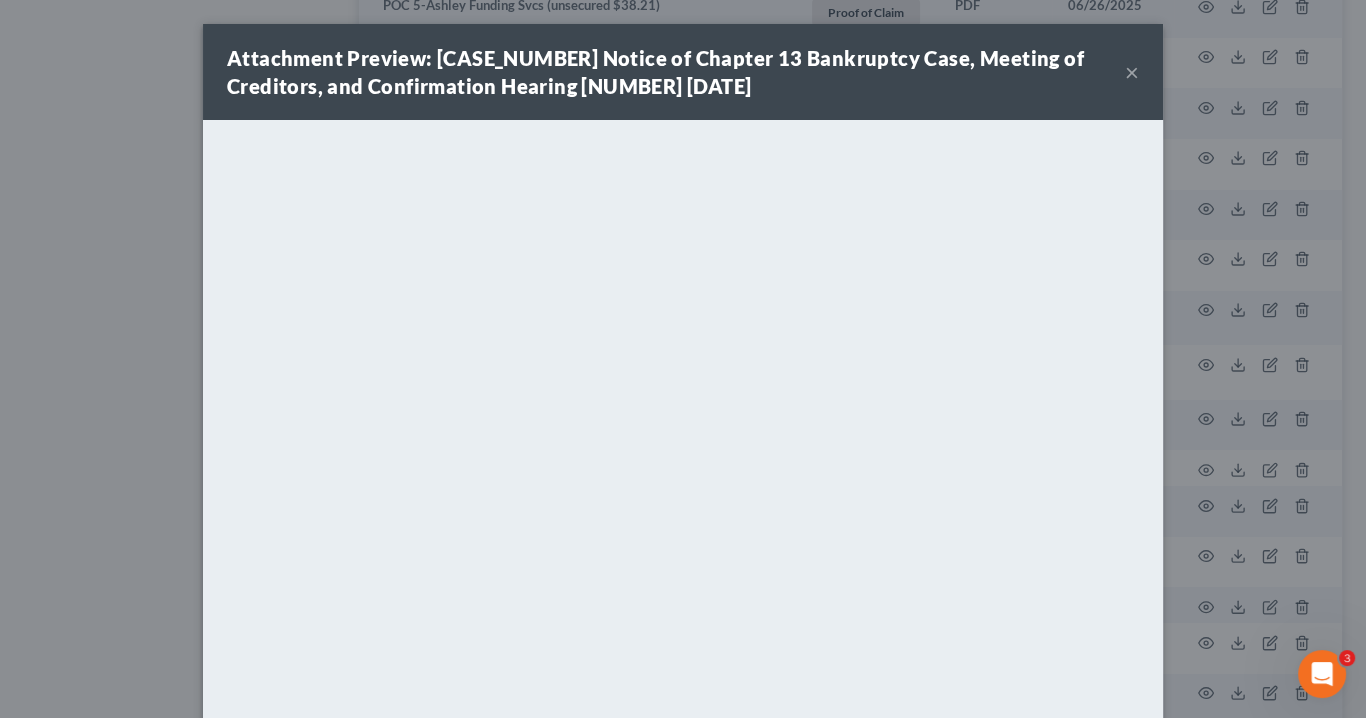 click on "×" at bounding box center (1132, 72) 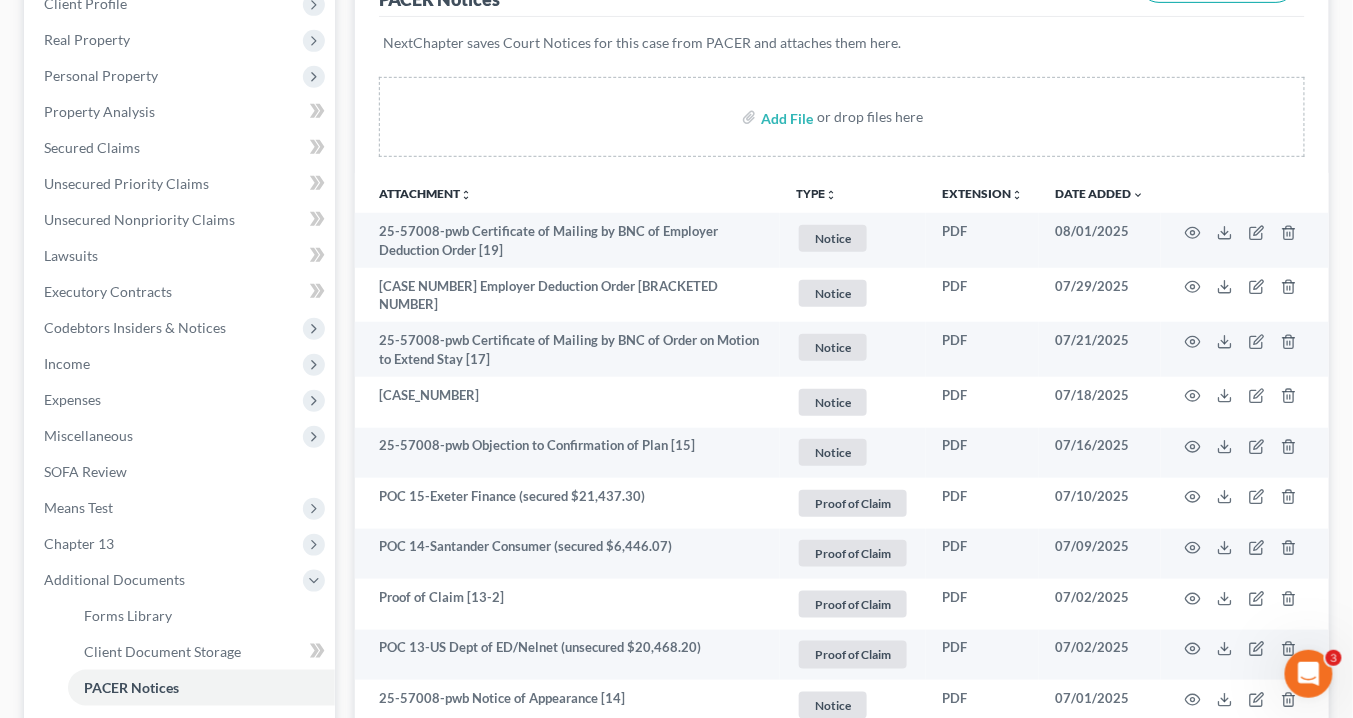 scroll, scrollTop: 0, scrollLeft: 0, axis: both 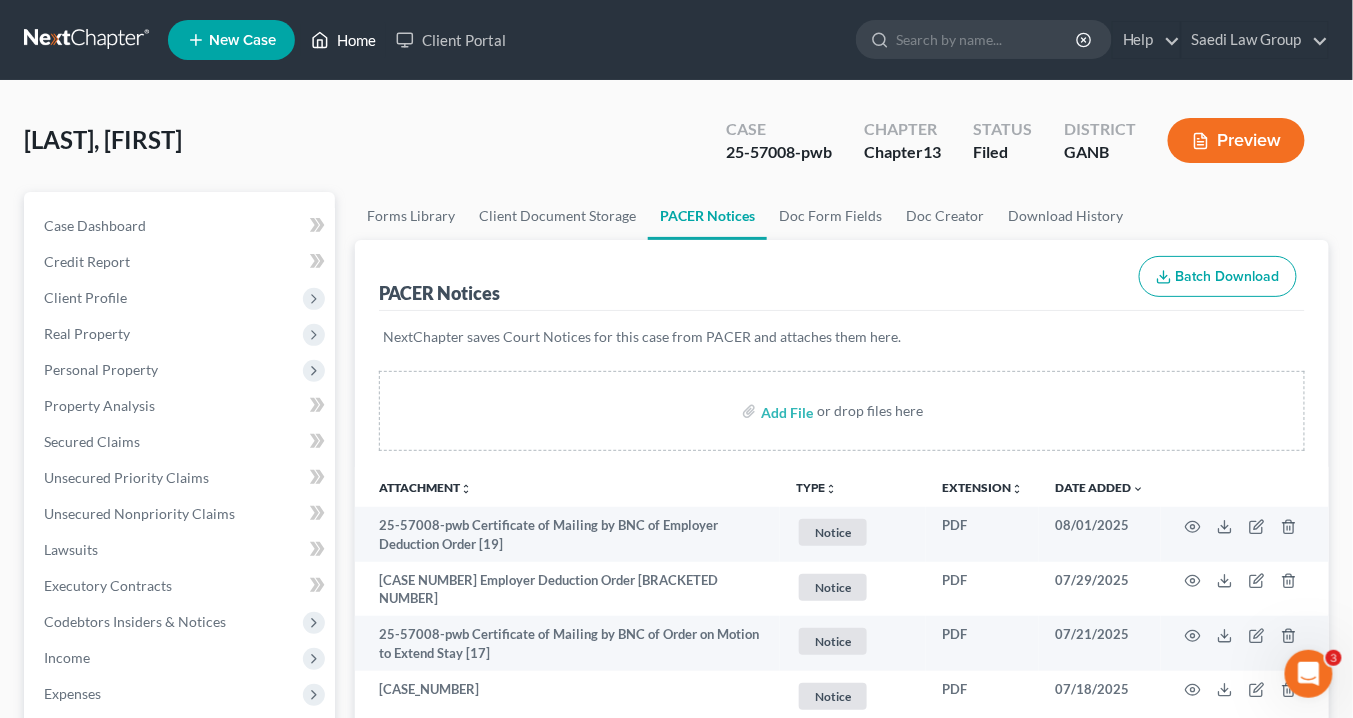 click on "Home" at bounding box center (343, 40) 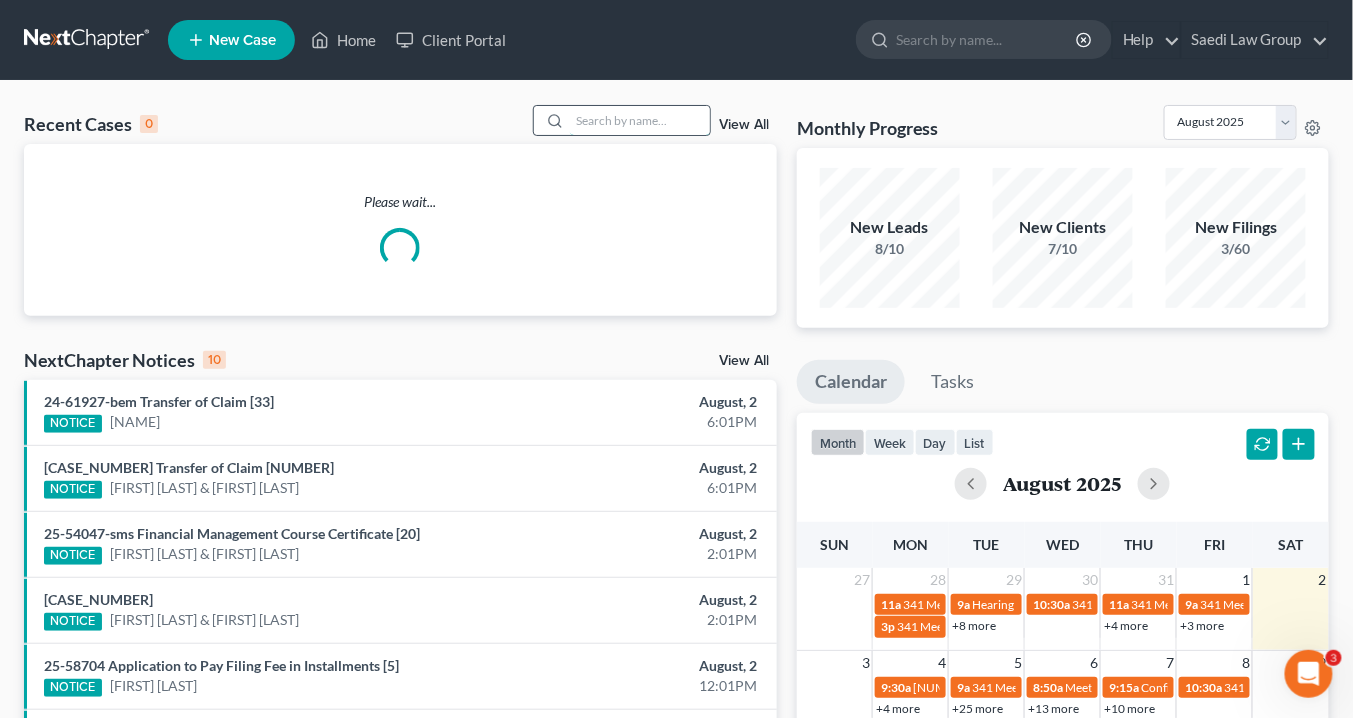 click at bounding box center [640, 120] 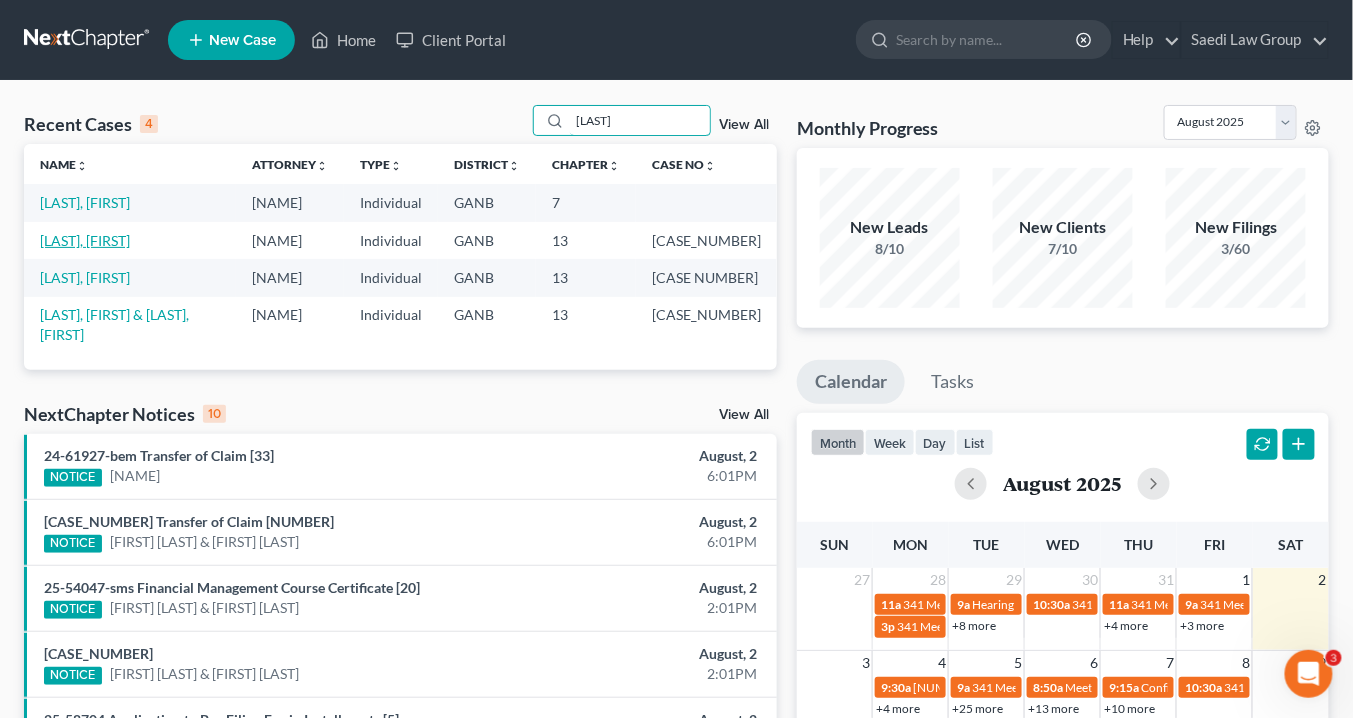 type on "Martin" 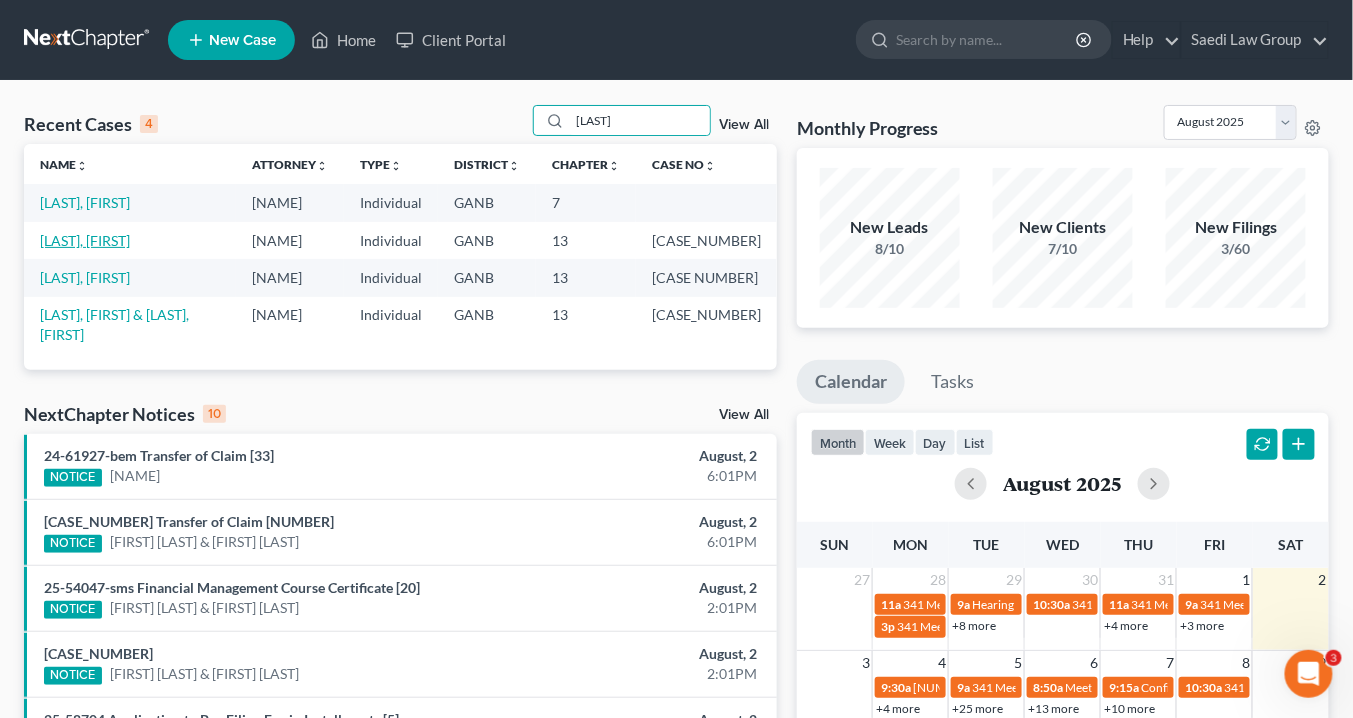 click on "[LAST], [FIRST]" at bounding box center (85, 240) 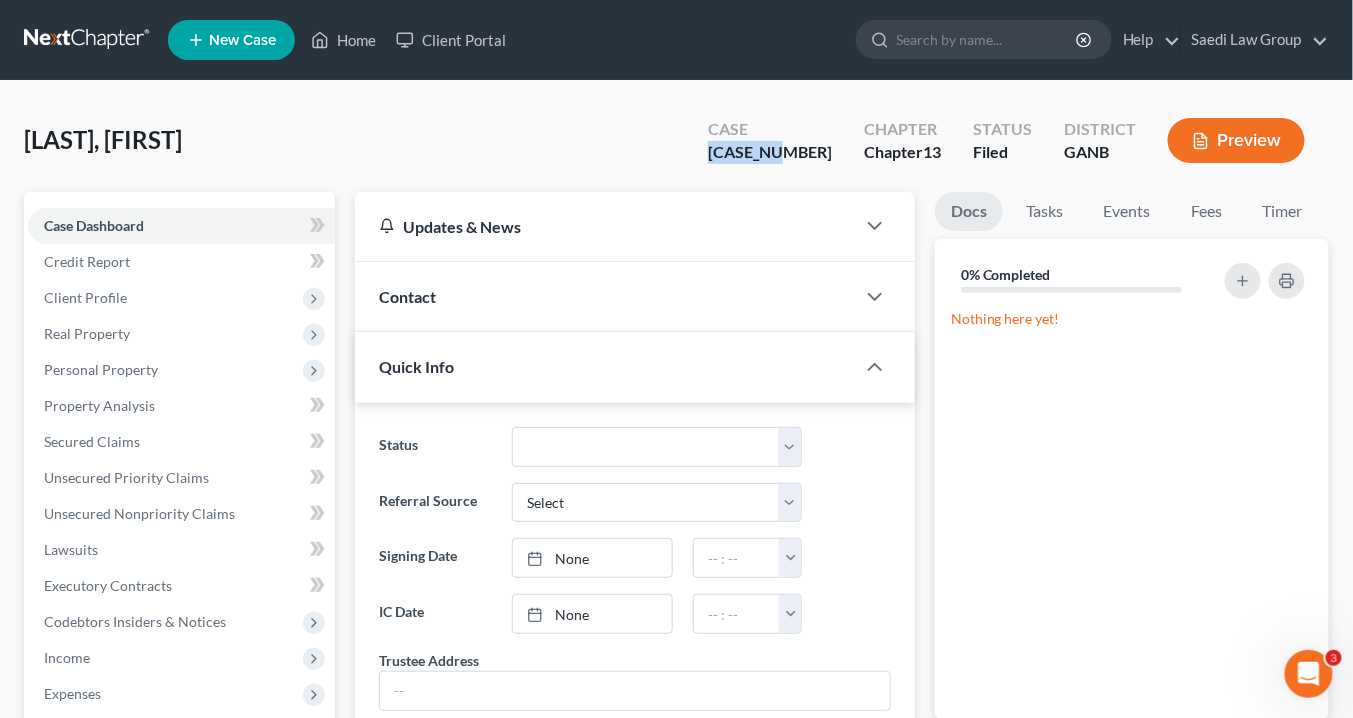 drag, startPoint x: 806, startPoint y: 153, endPoint x: 740, endPoint y: 151, distance: 66.0303 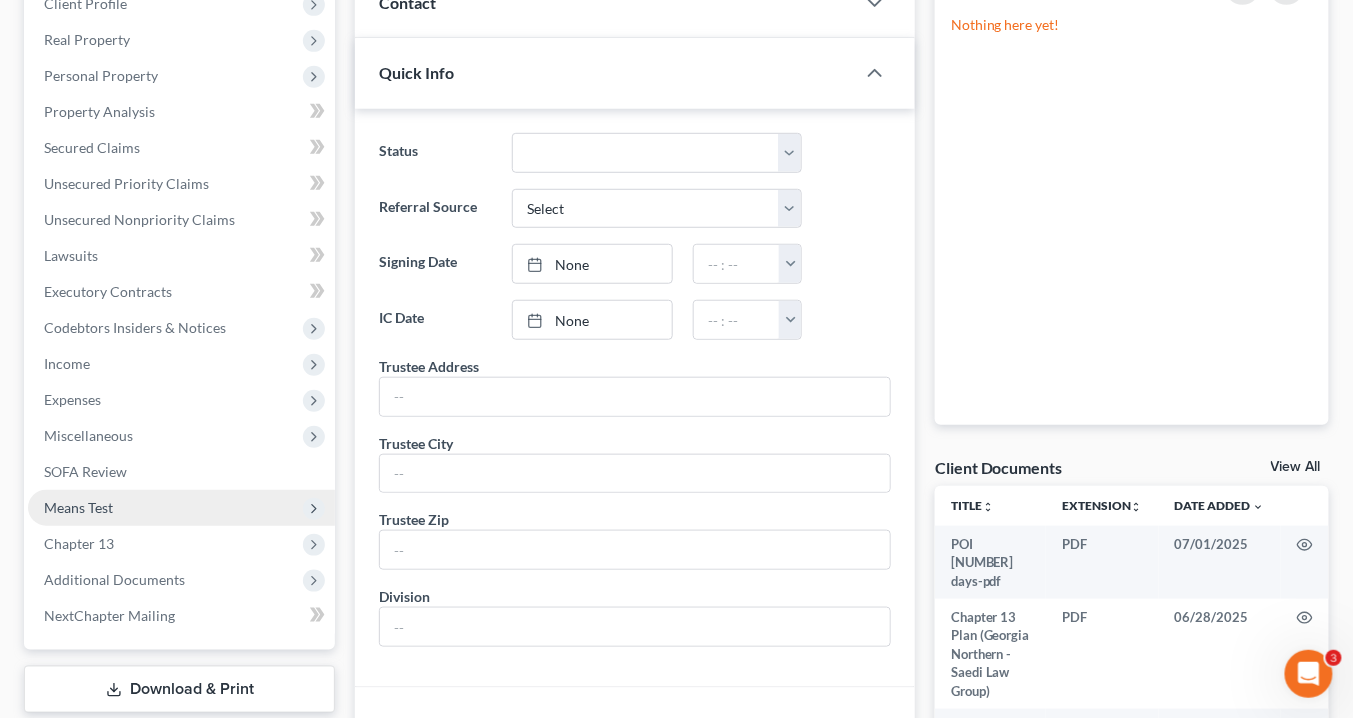scroll, scrollTop: 320, scrollLeft: 0, axis: vertical 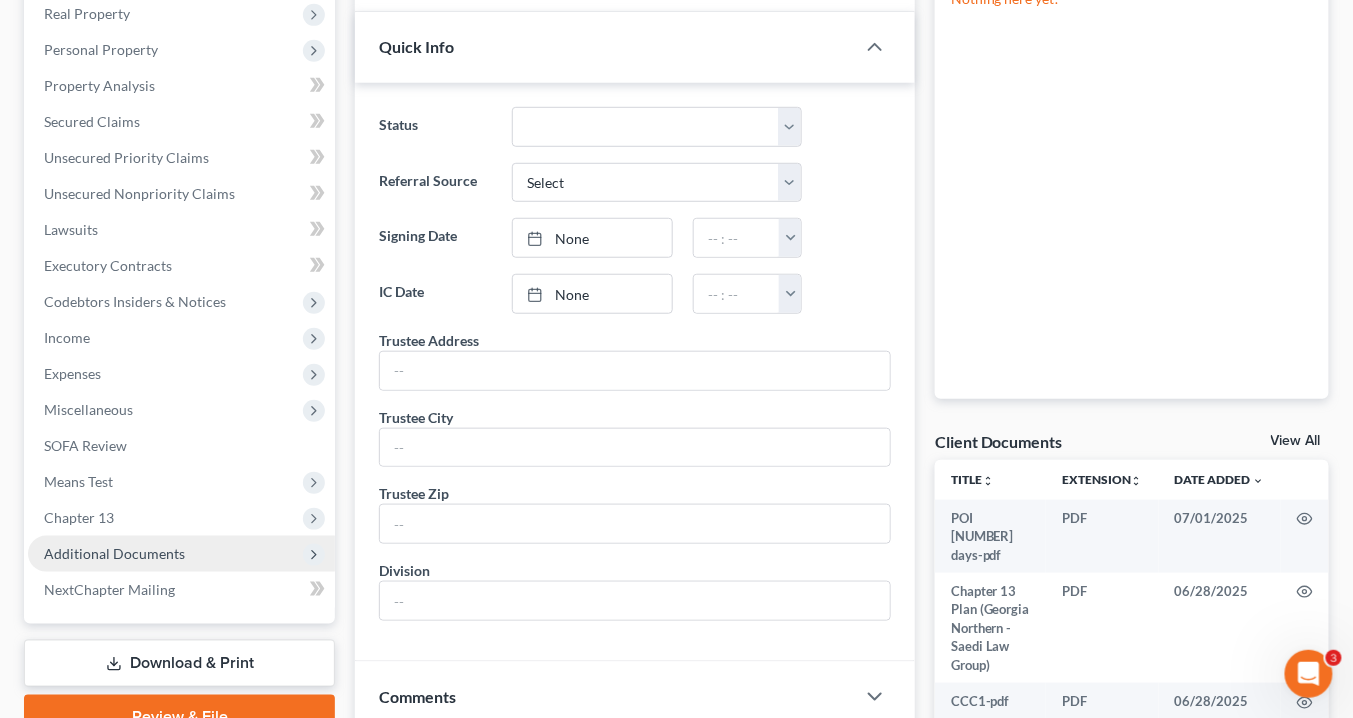 click on "Additional Documents" at bounding box center (114, 553) 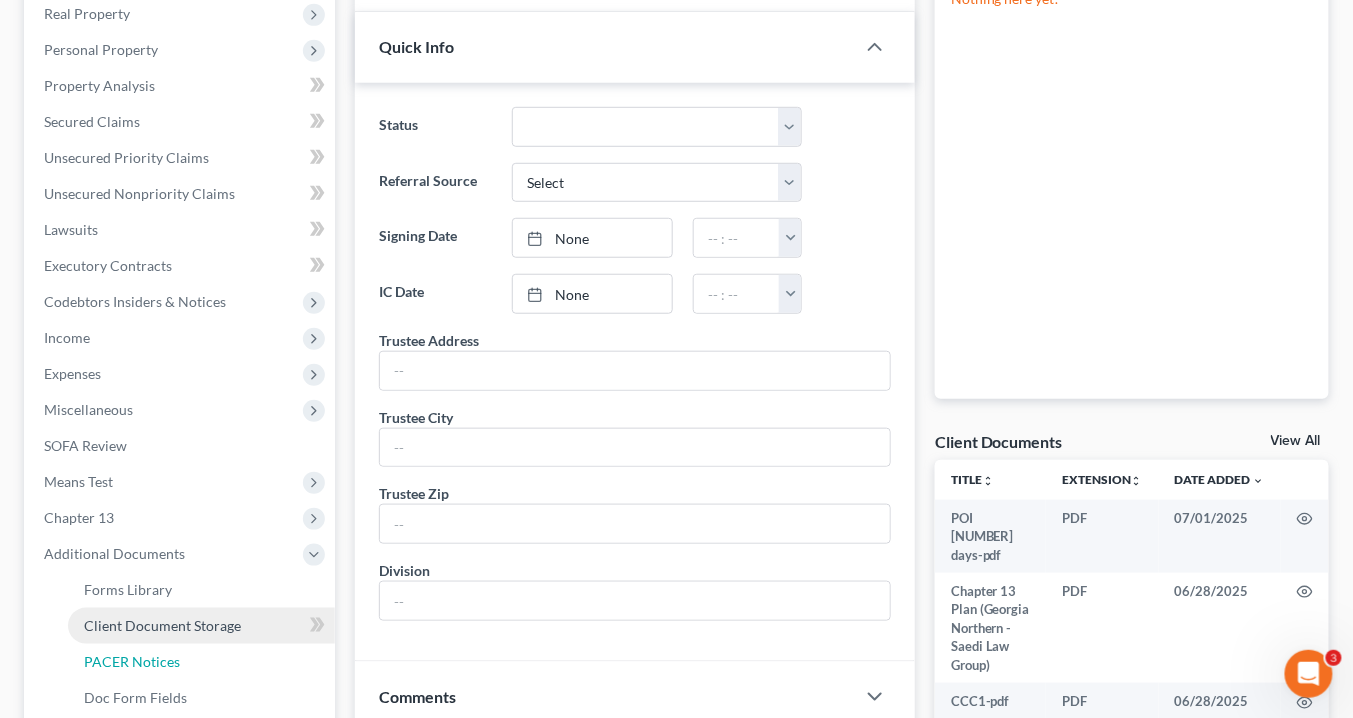 drag, startPoint x: 142, startPoint y: 654, endPoint x: 136, endPoint y: 638, distance: 17.088007 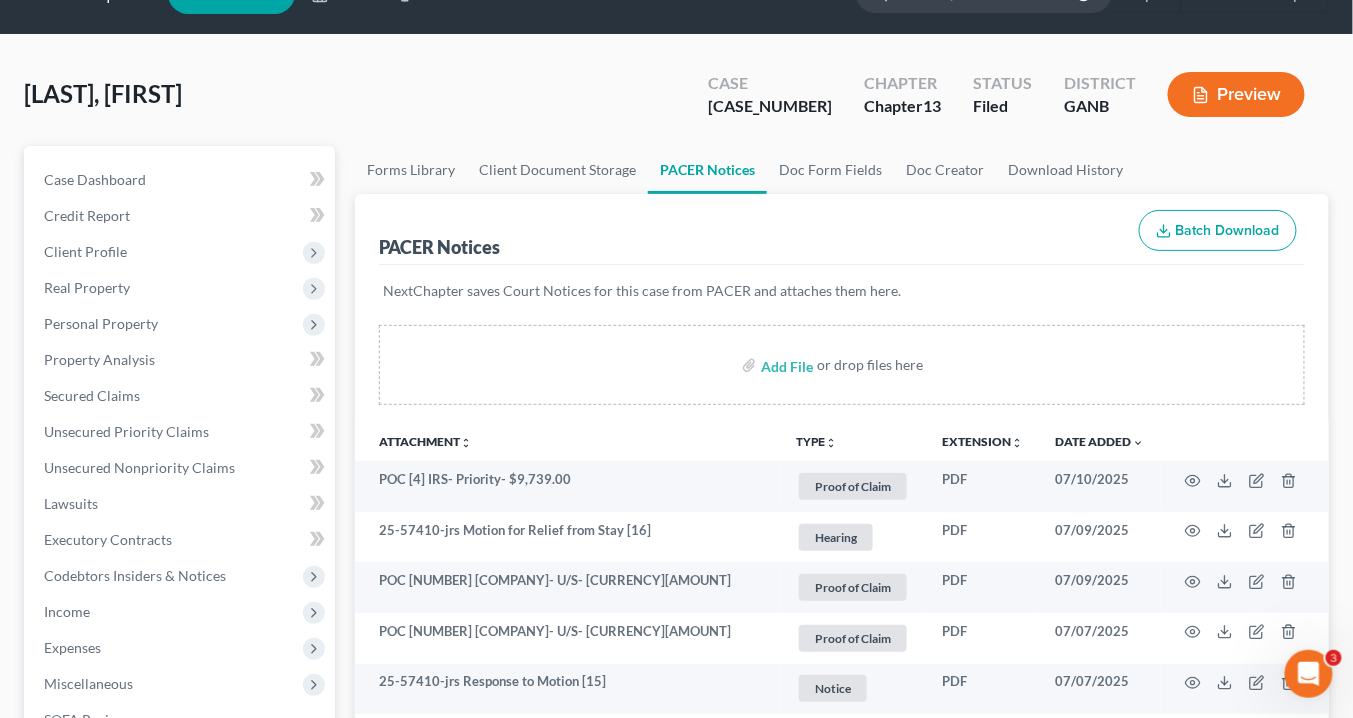 scroll, scrollTop: 0, scrollLeft: 0, axis: both 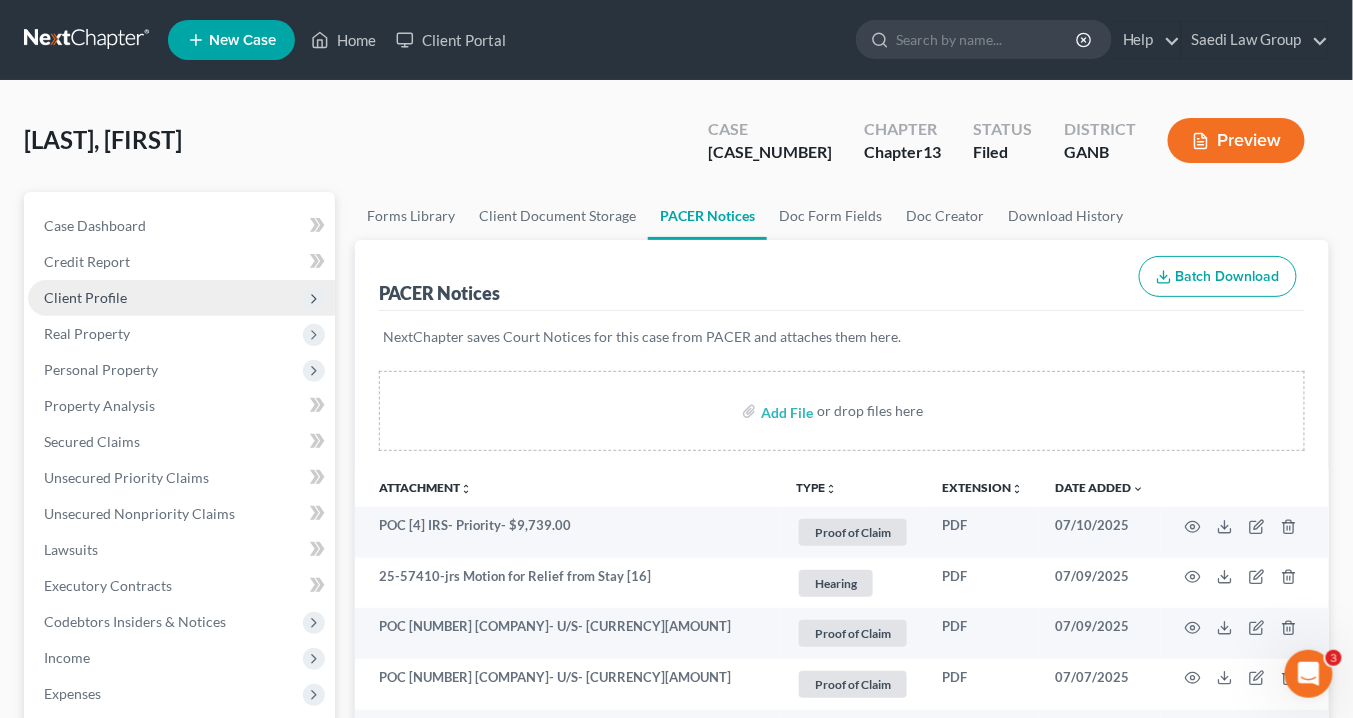 click on "Client Profile" at bounding box center (85, 297) 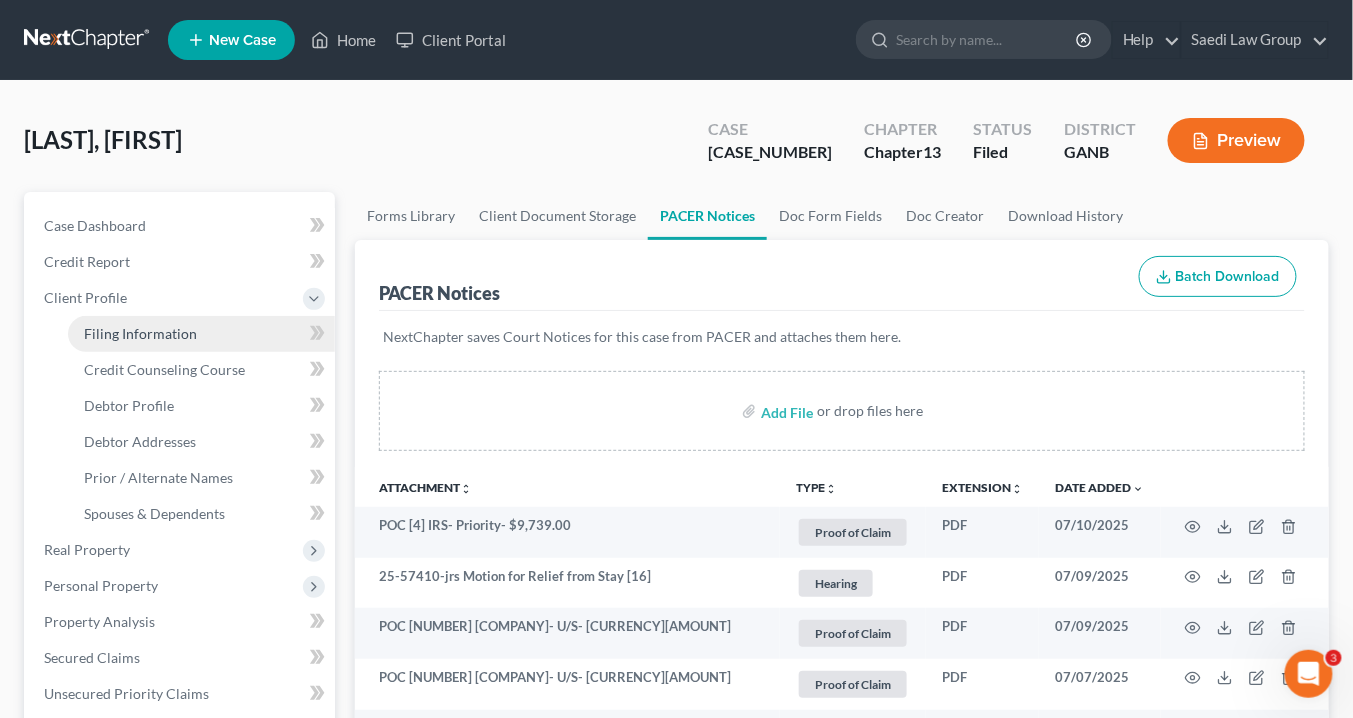 click on "Filing Information" at bounding box center (140, 333) 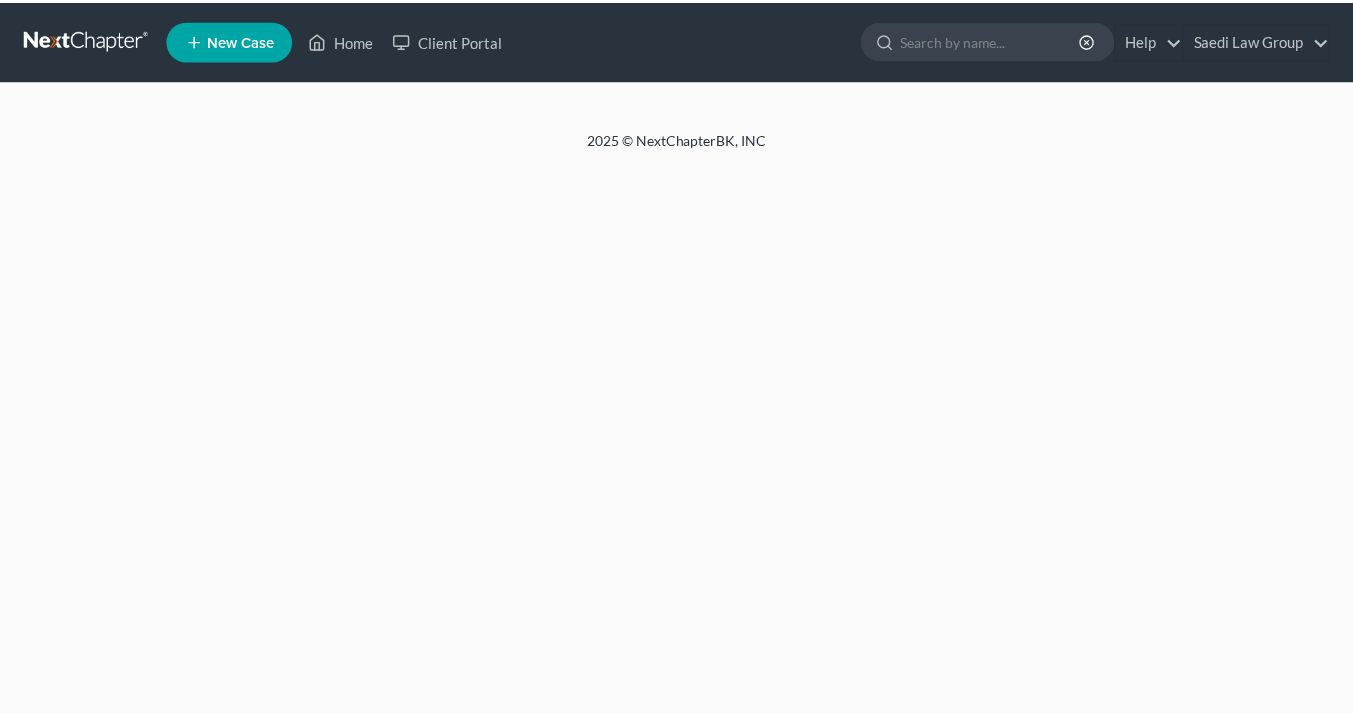 scroll, scrollTop: 0, scrollLeft: 0, axis: both 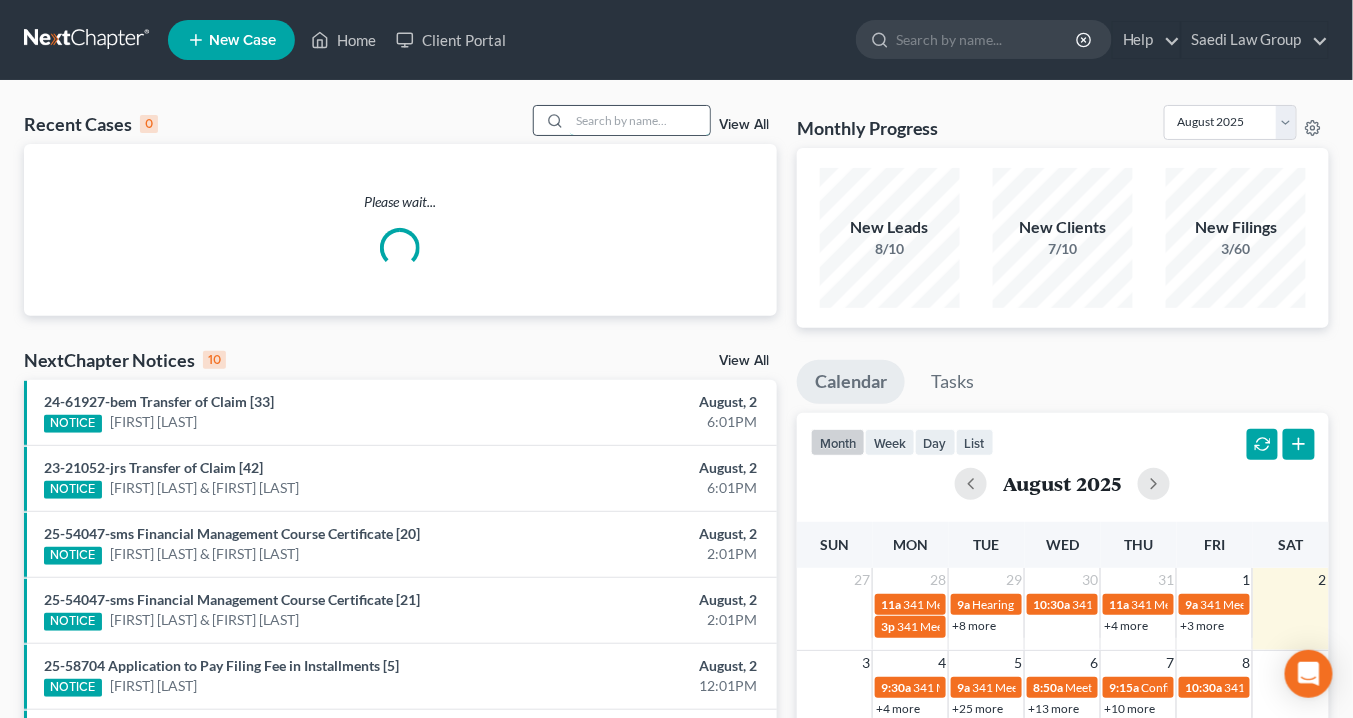 click at bounding box center (640, 120) 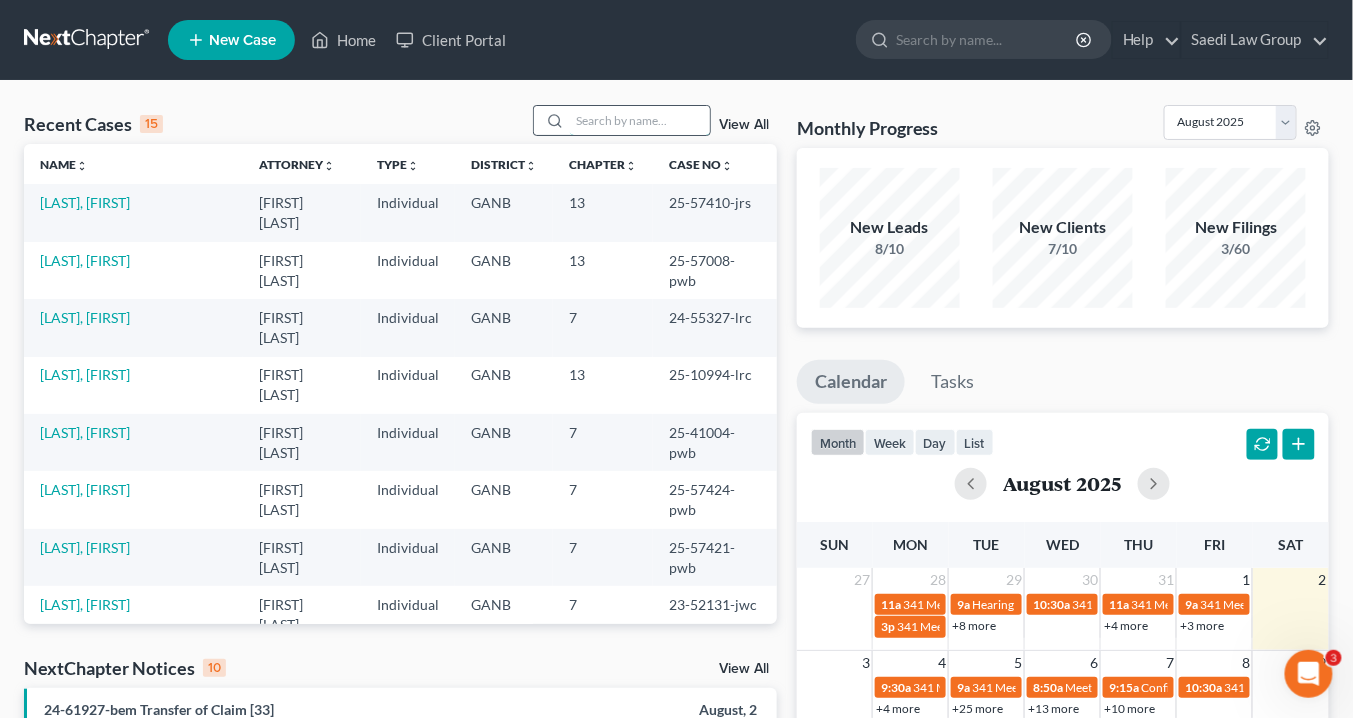 scroll, scrollTop: 0, scrollLeft: 0, axis: both 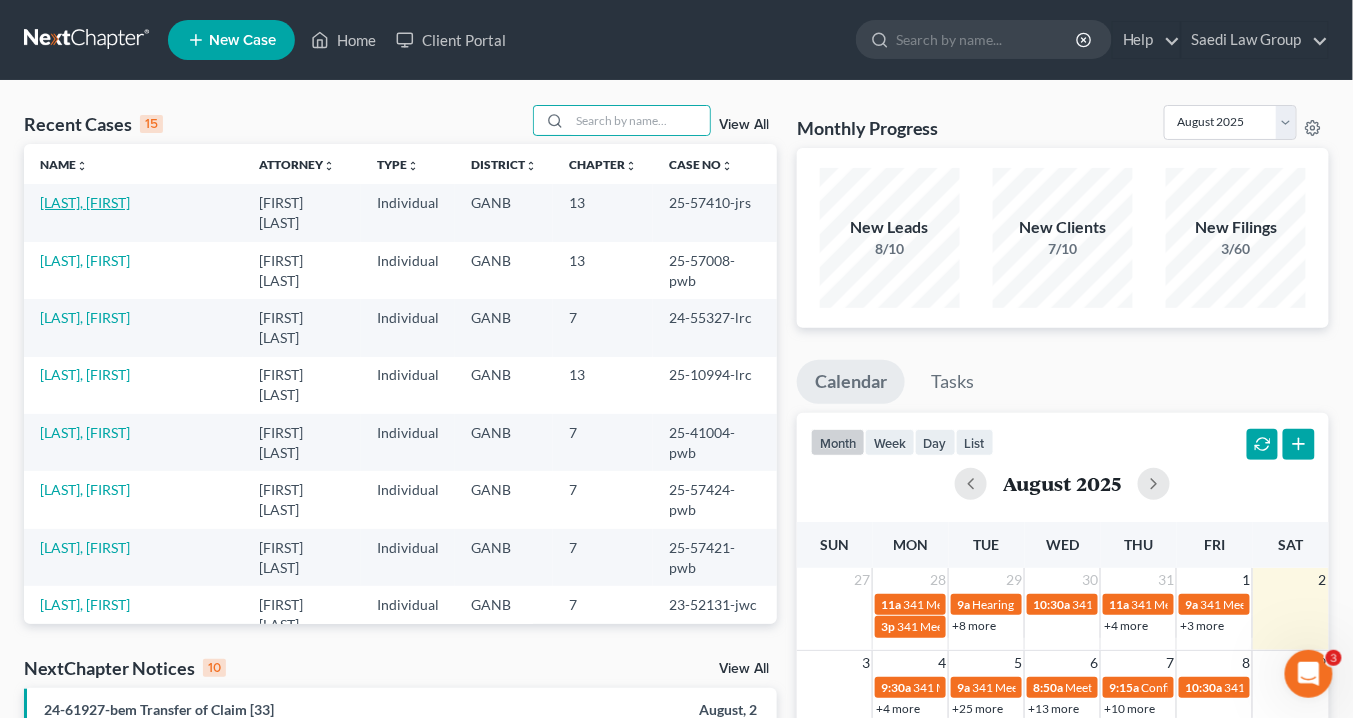 click on "[LAST], [FIRST]" at bounding box center [85, 202] 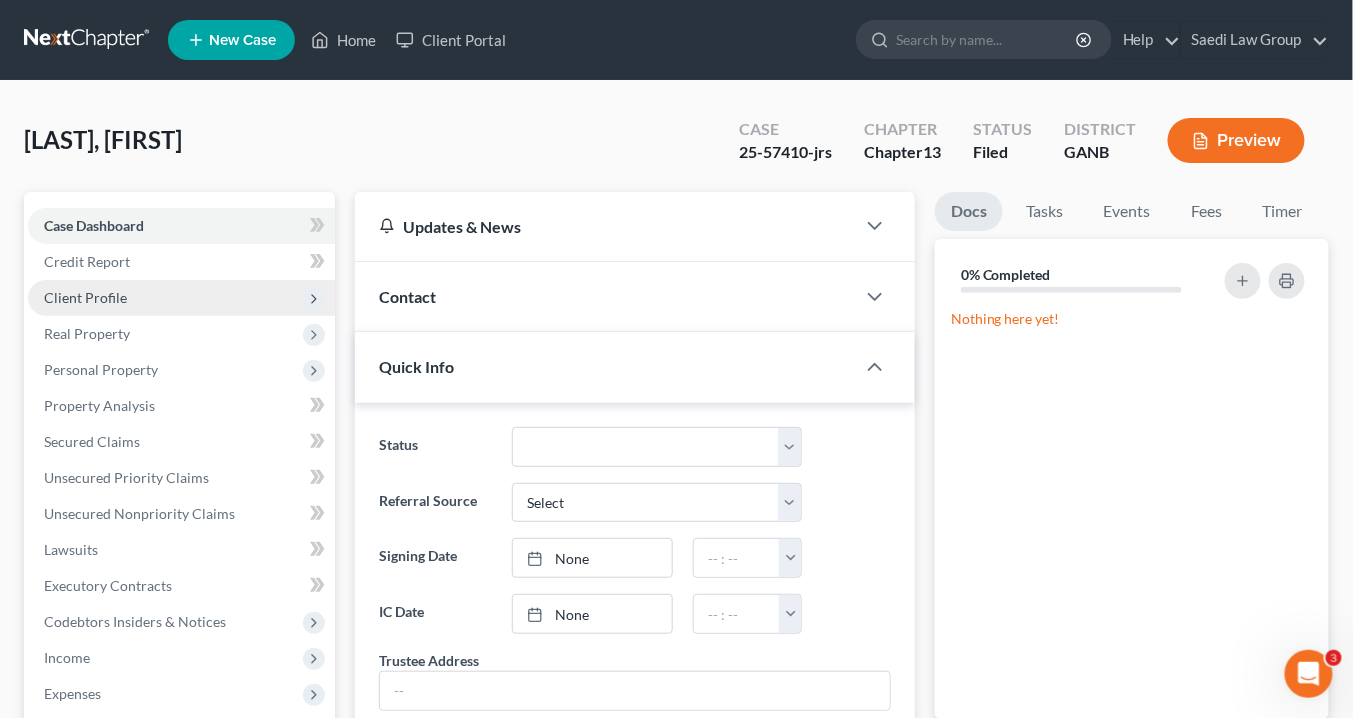 click on "Client Profile" at bounding box center [181, 298] 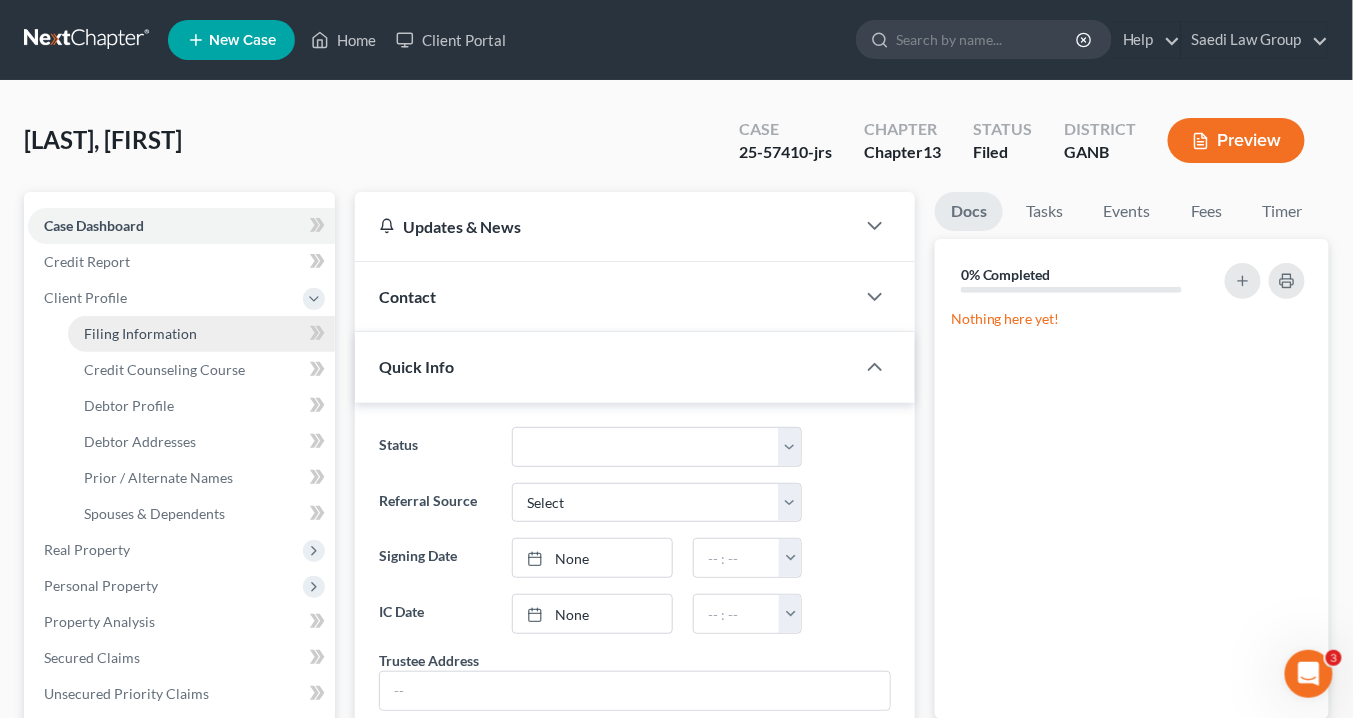 click on "Filing Information" at bounding box center [140, 333] 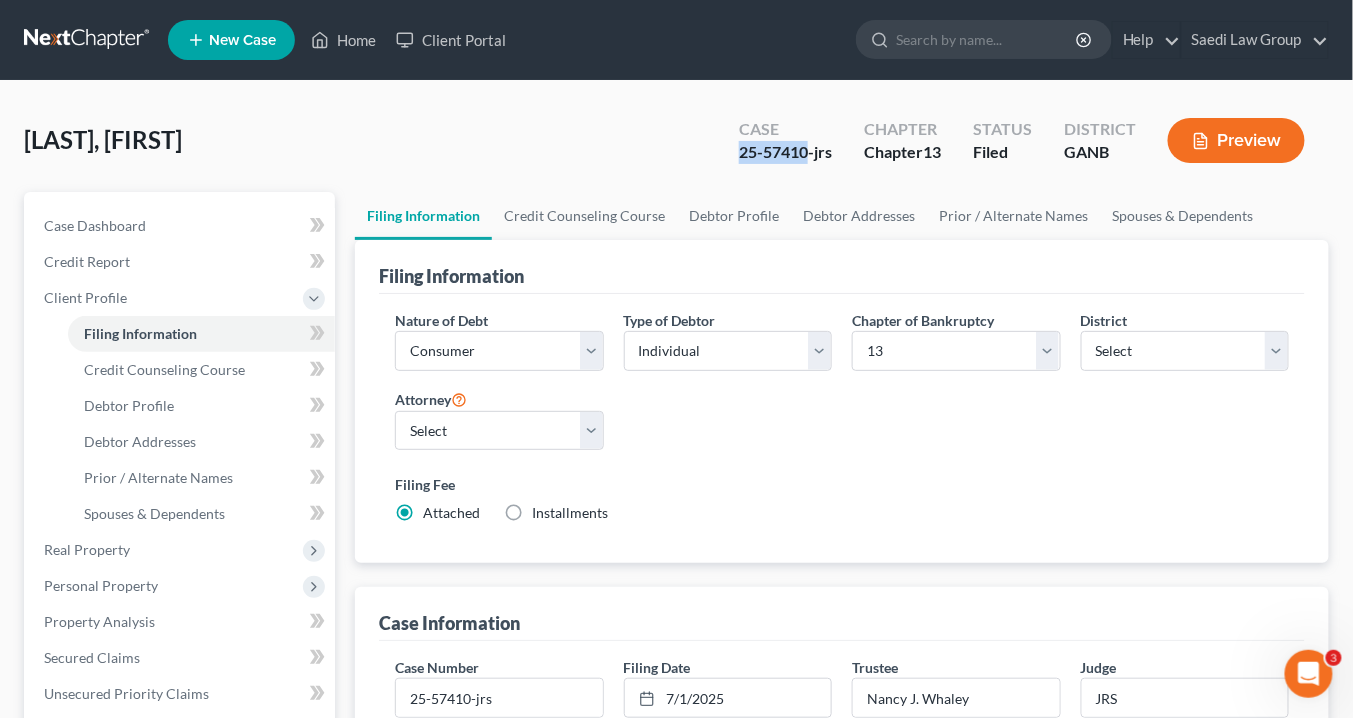 drag, startPoint x: 806, startPoint y: 149, endPoint x: 733, endPoint y: 149, distance: 73 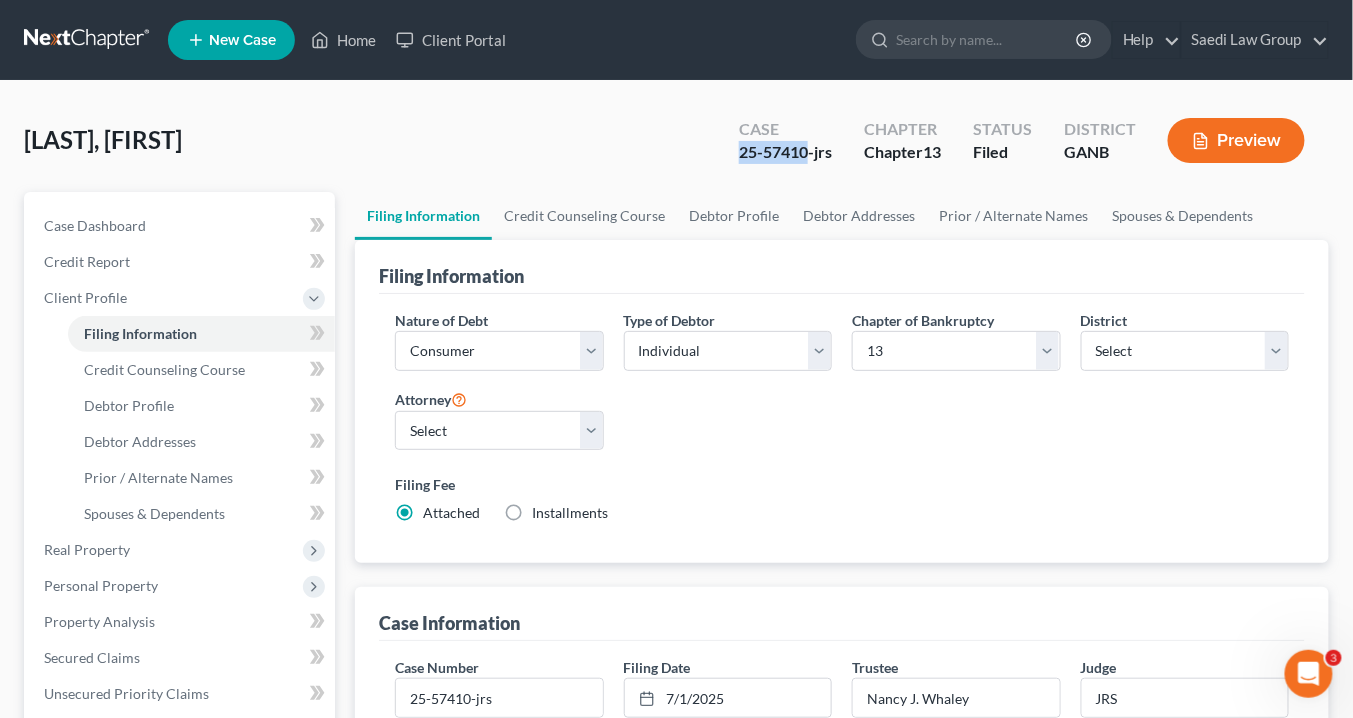 click on "Case 25-57410-jrs" at bounding box center (785, 142) 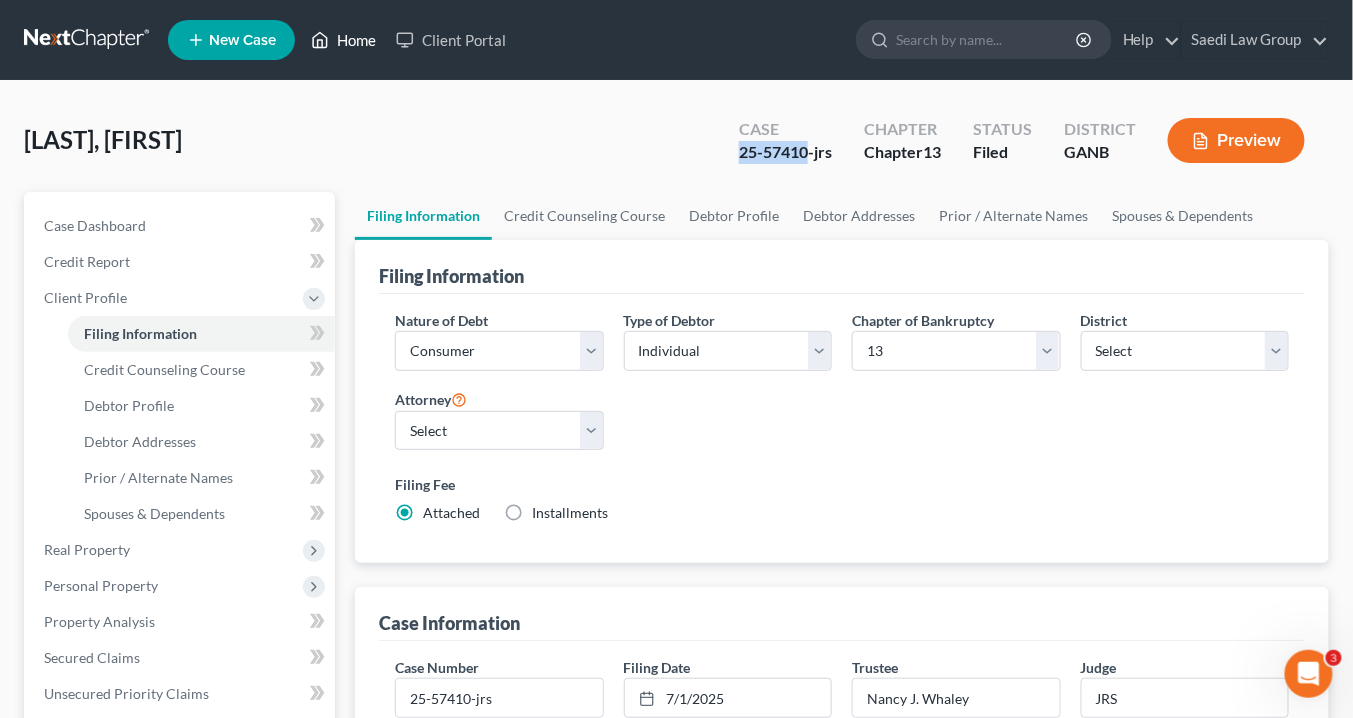 click on "Home" at bounding box center (343, 40) 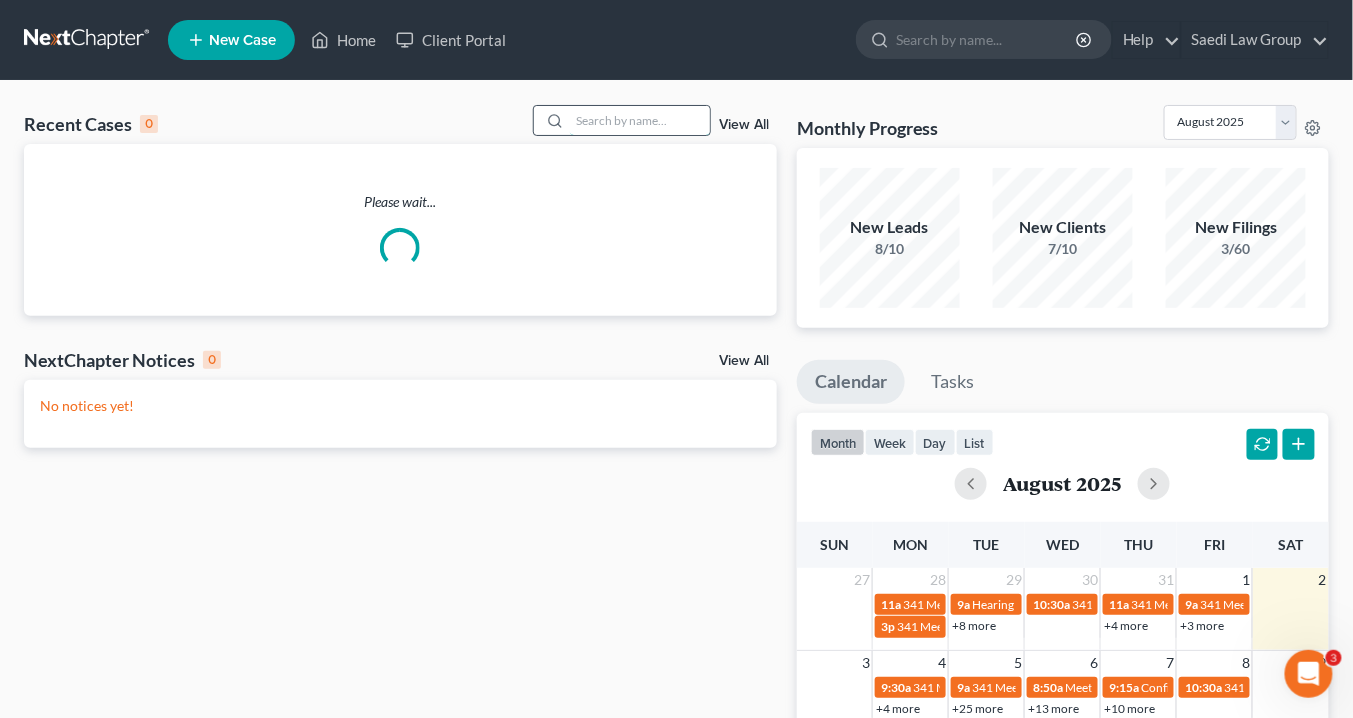 drag, startPoint x: 593, startPoint y: 121, endPoint x: 620, endPoint y: 119, distance: 27.073973 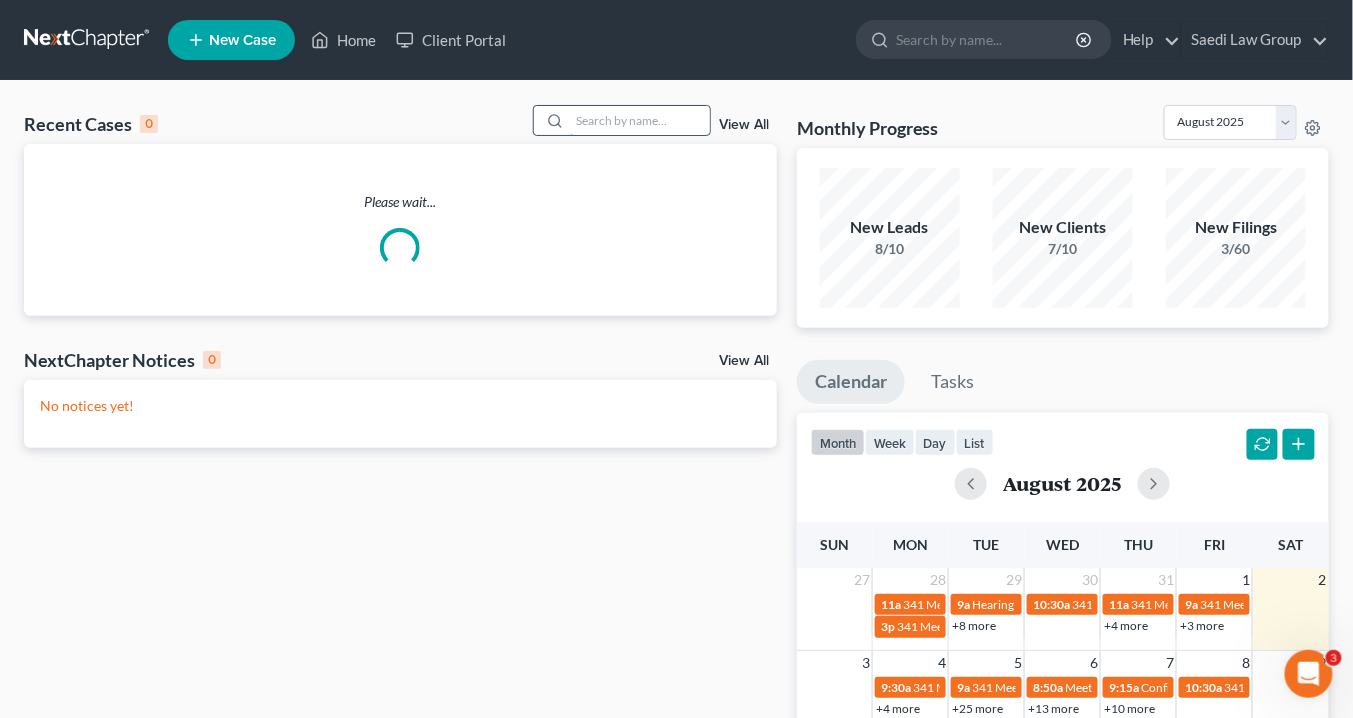 click at bounding box center [640, 120] 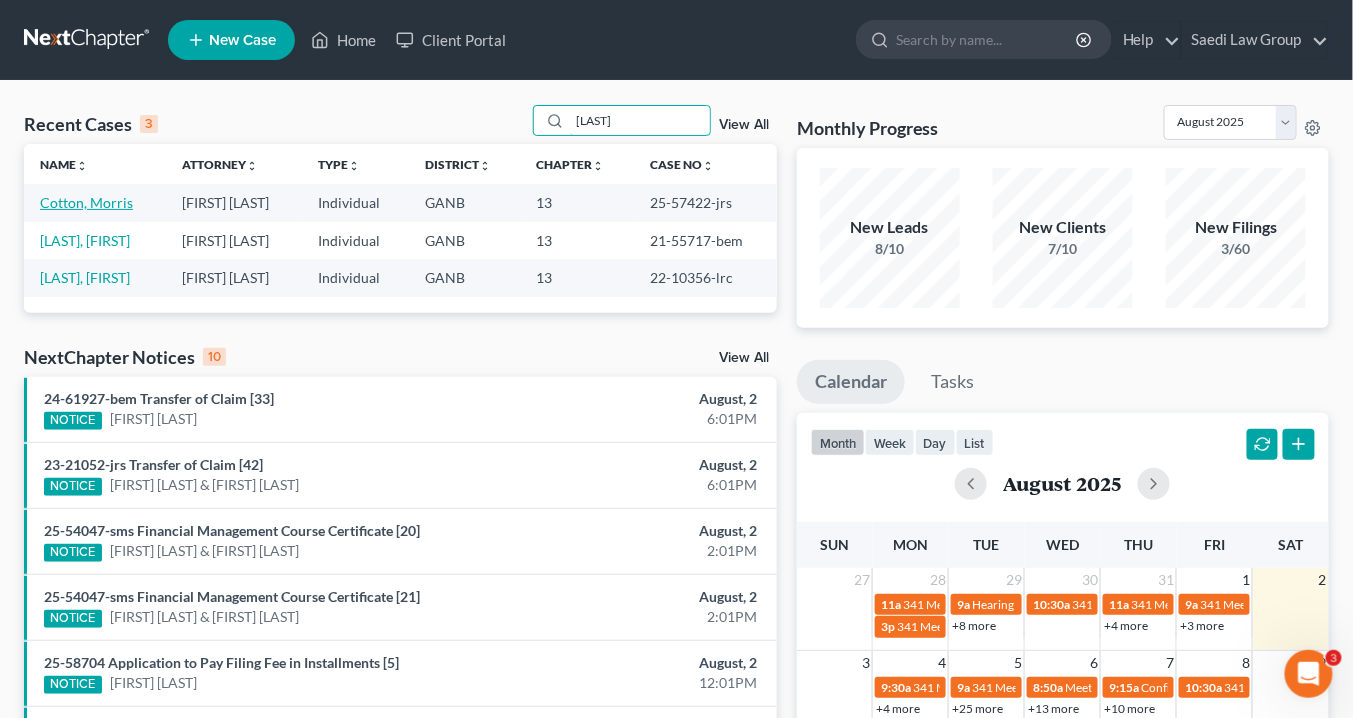 type on "morris" 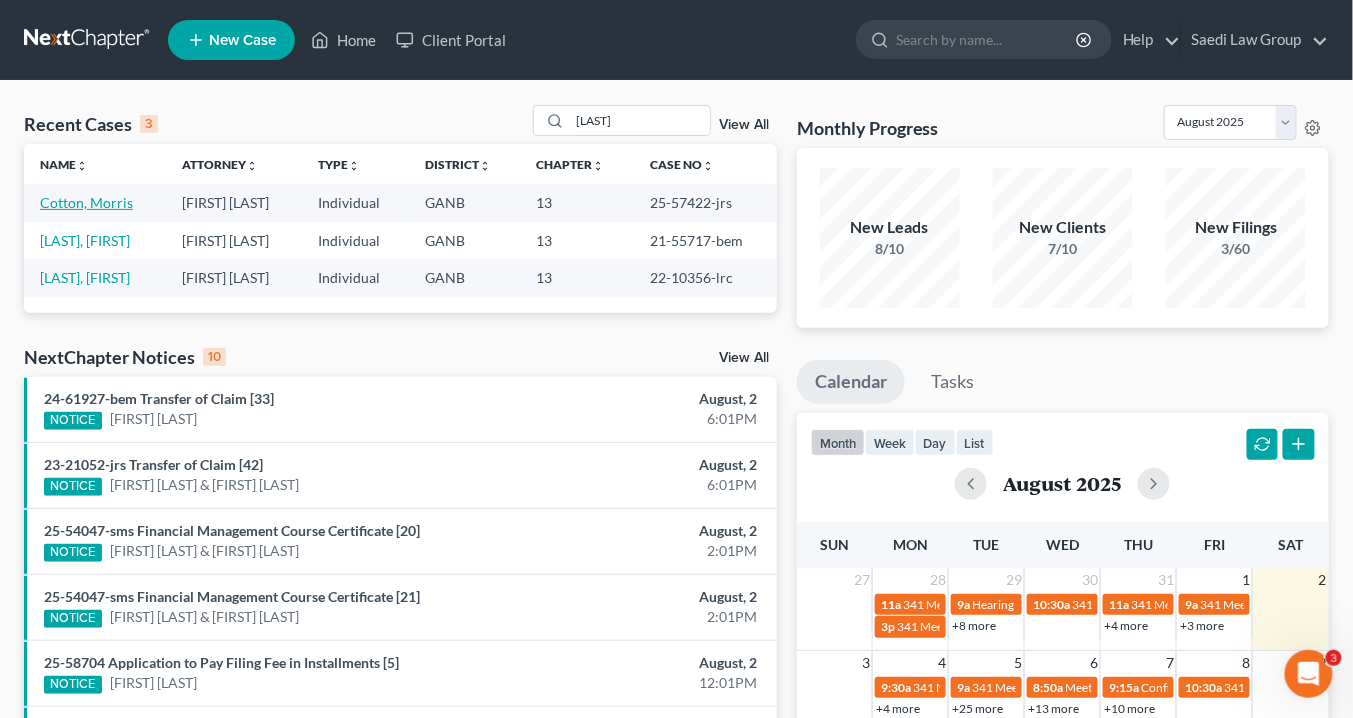 click on "Cotton, Morris" at bounding box center (86, 202) 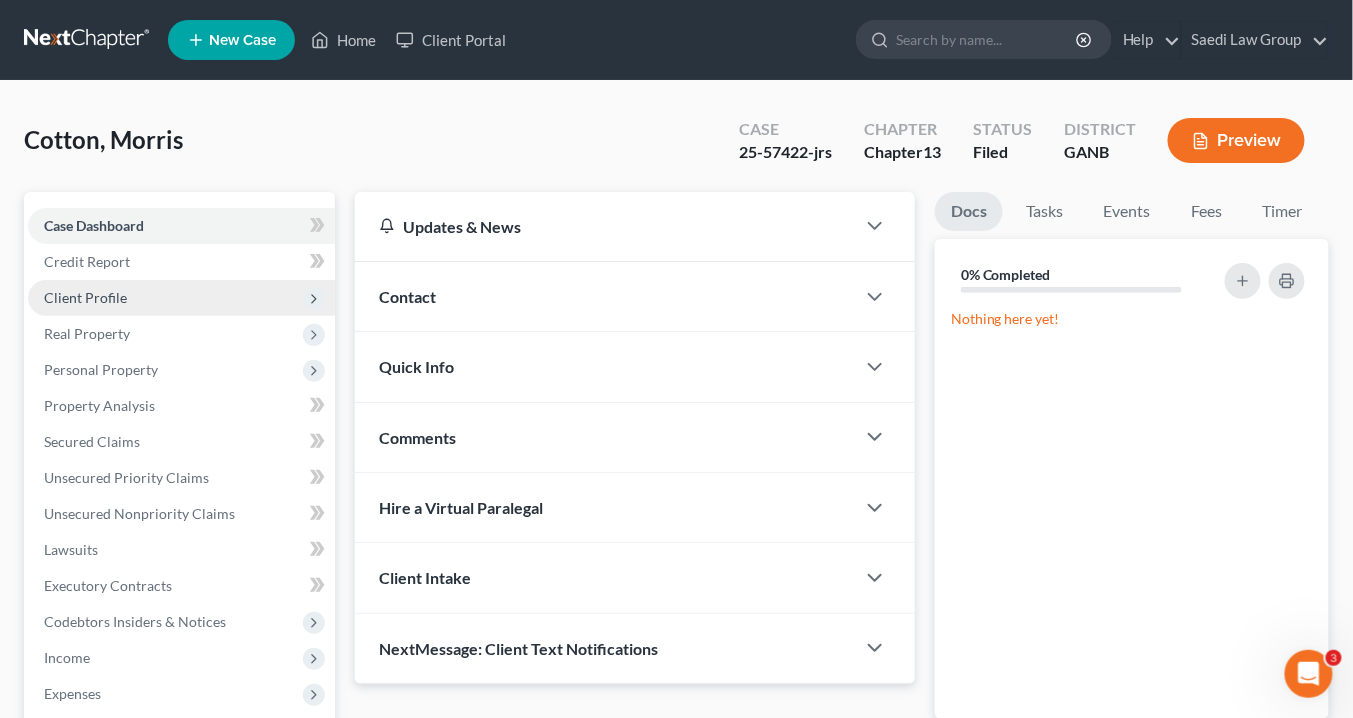 click on "Client Profile" at bounding box center [181, 298] 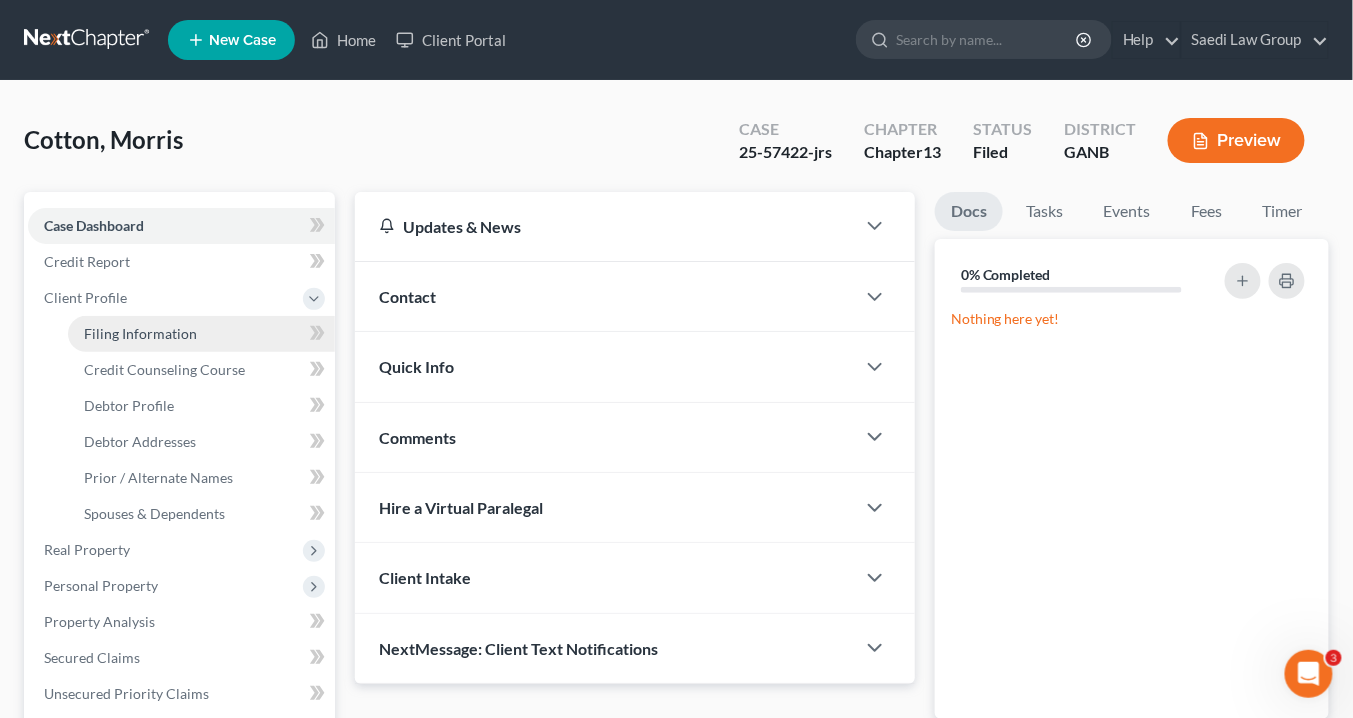 click on "Filing Information" at bounding box center (140, 333) 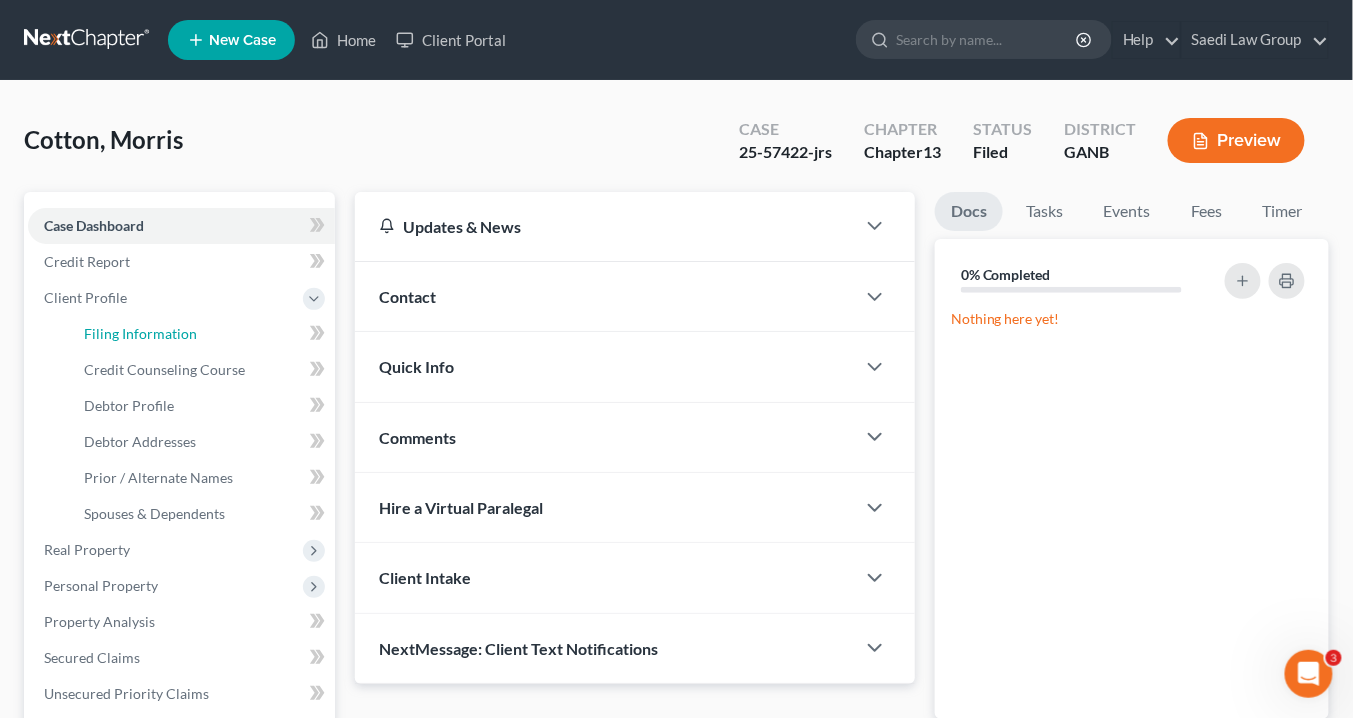 select on "1" 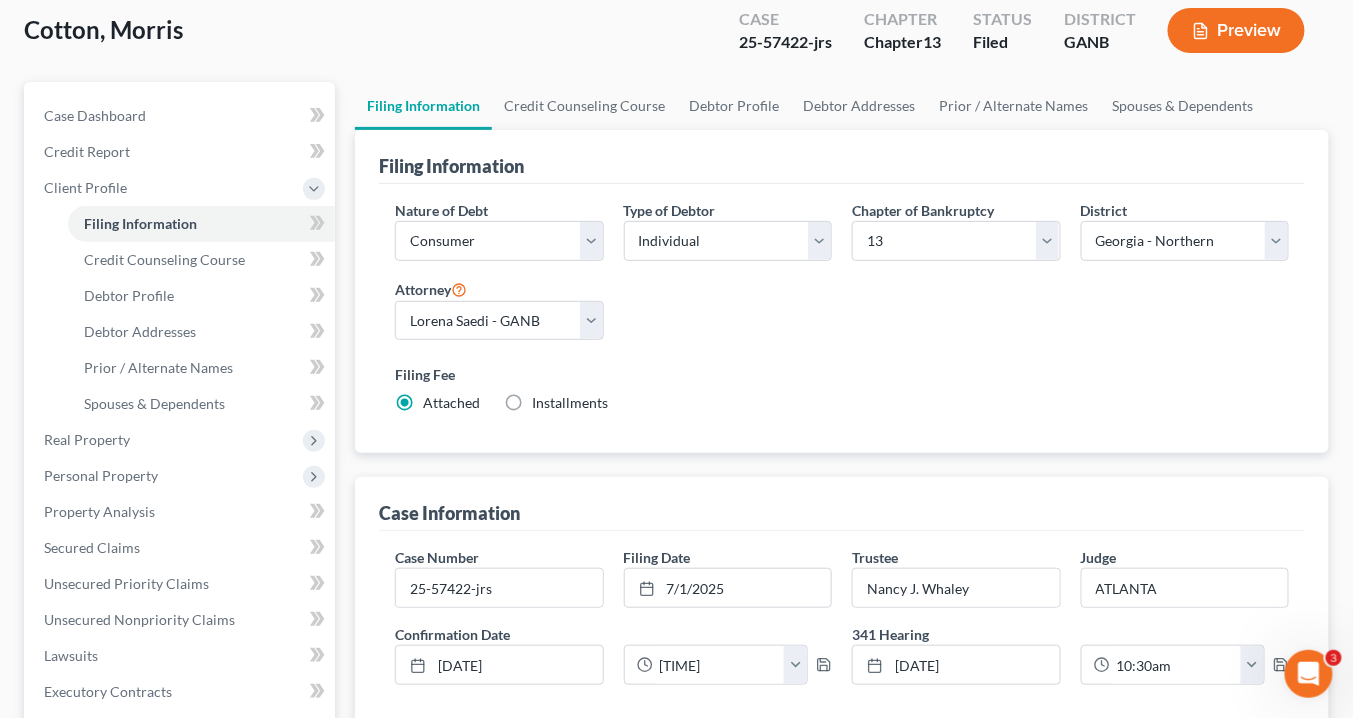 scroll, scrollTop: 0, scrollLeft: 0, axis: both 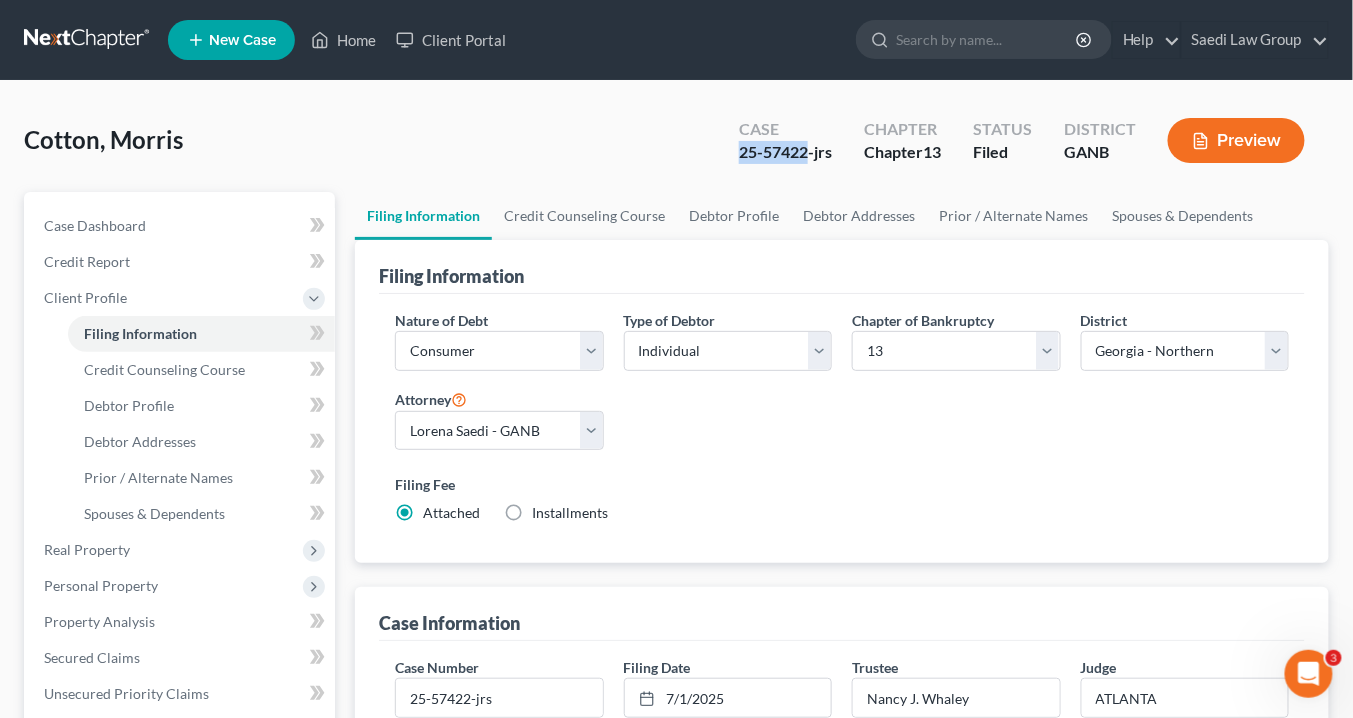 drag, startPoint x: 806, startPoint y: 149, endPoint x: 746, endPoint y: 145, distance: 60.133186 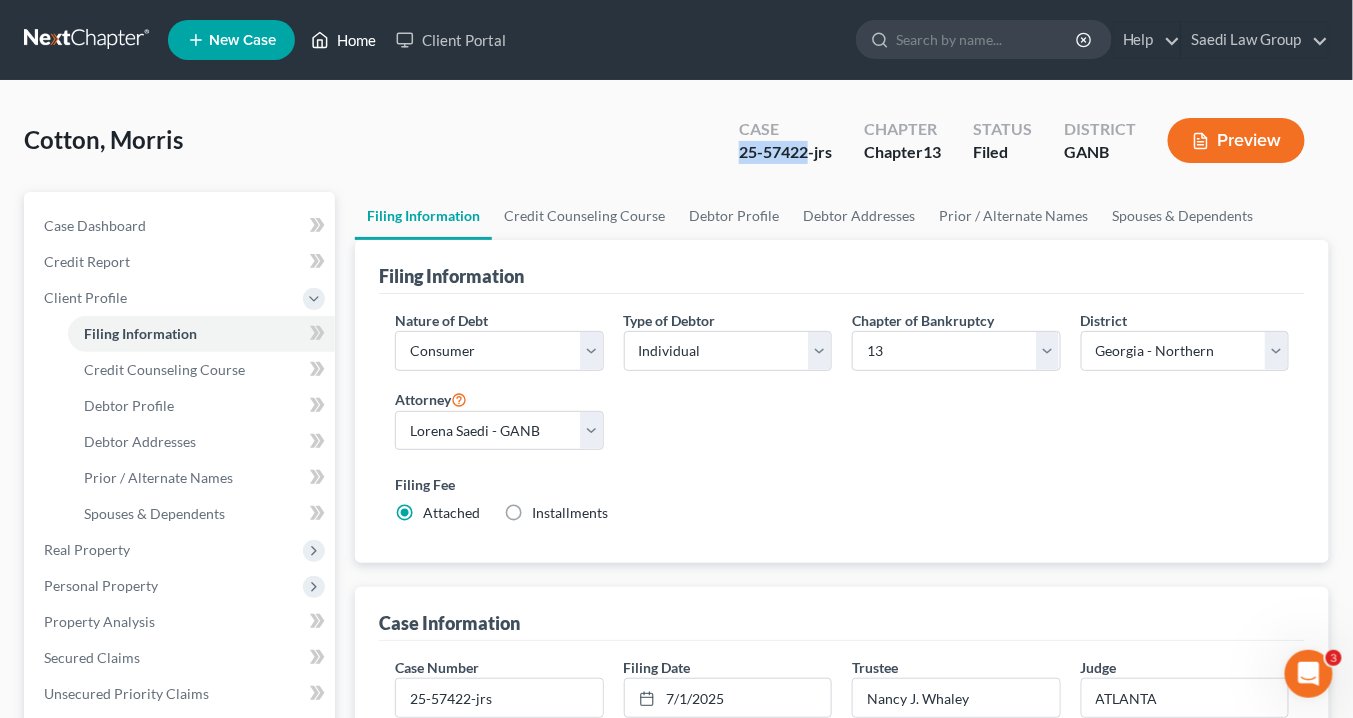 click on "Home" at bounding box center (343, 40) 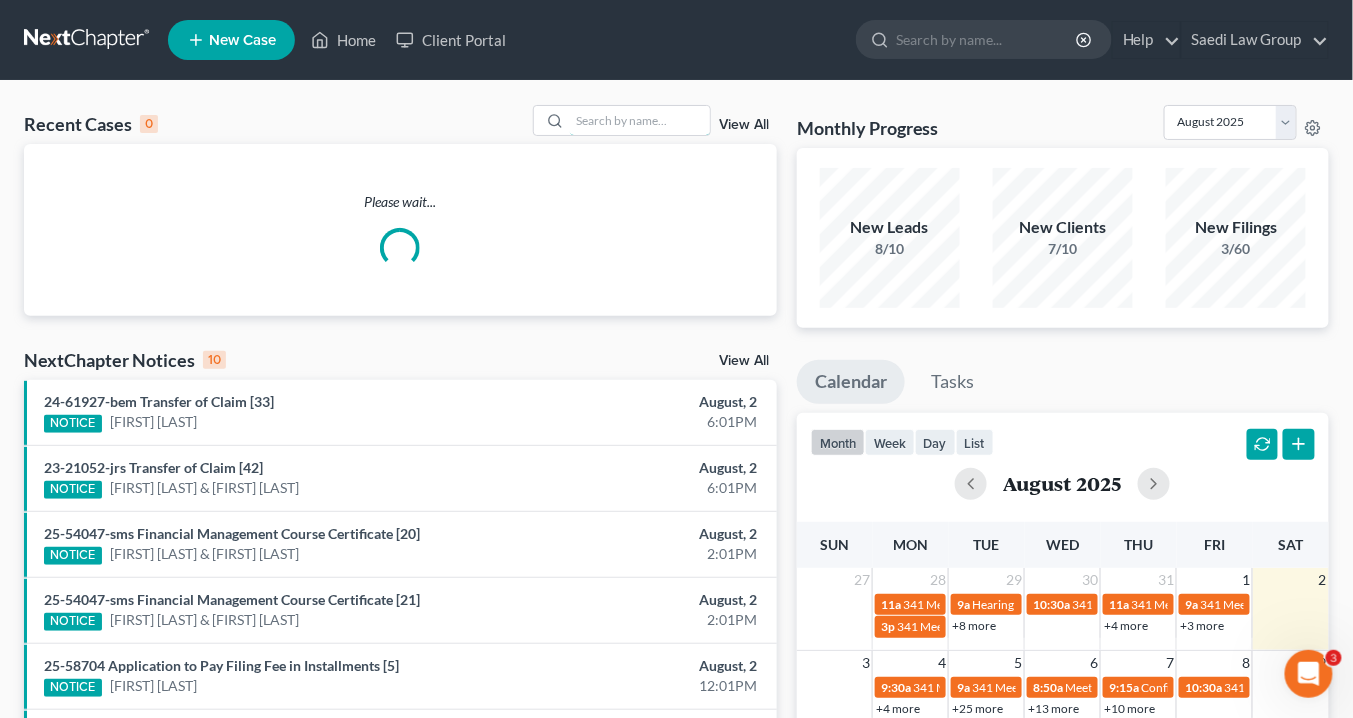 drag, startPoint x: 592, startPoint y: 124, endPoint x: 601, endPoint y: 141, distance: 19.235384 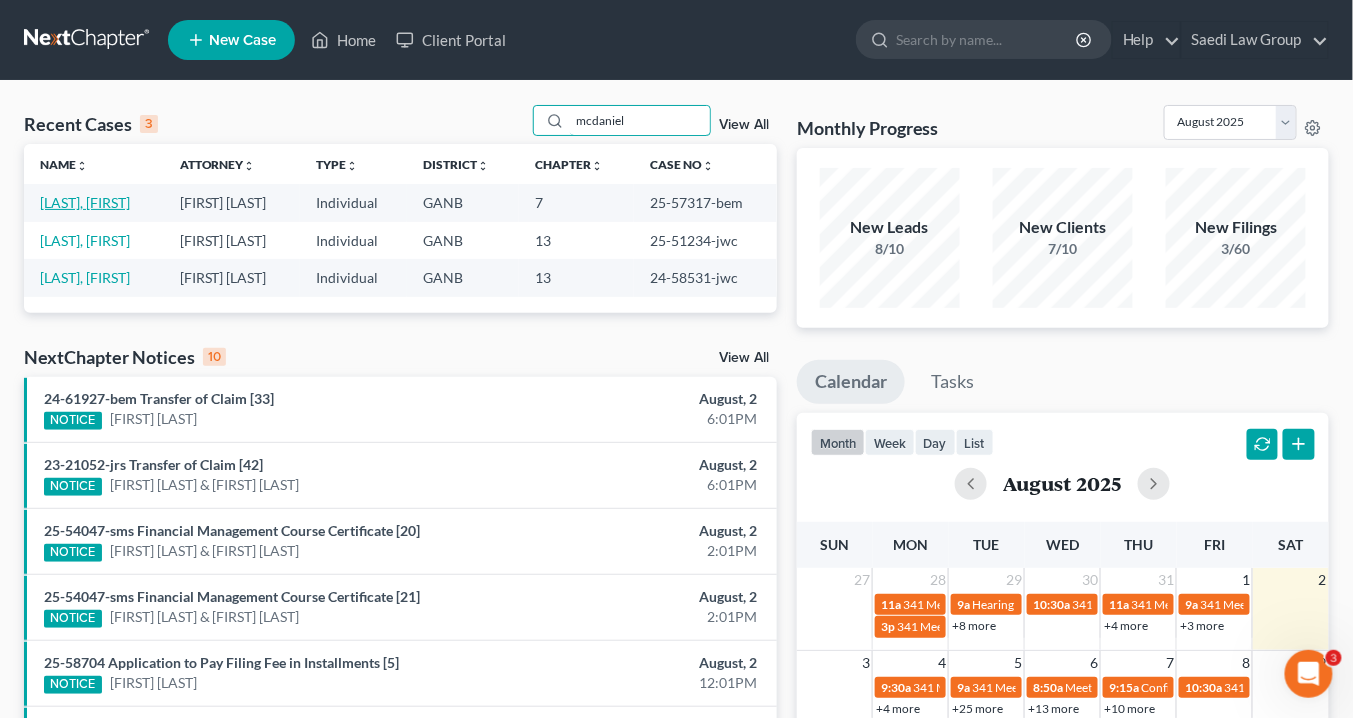 type on "mcdaniel" 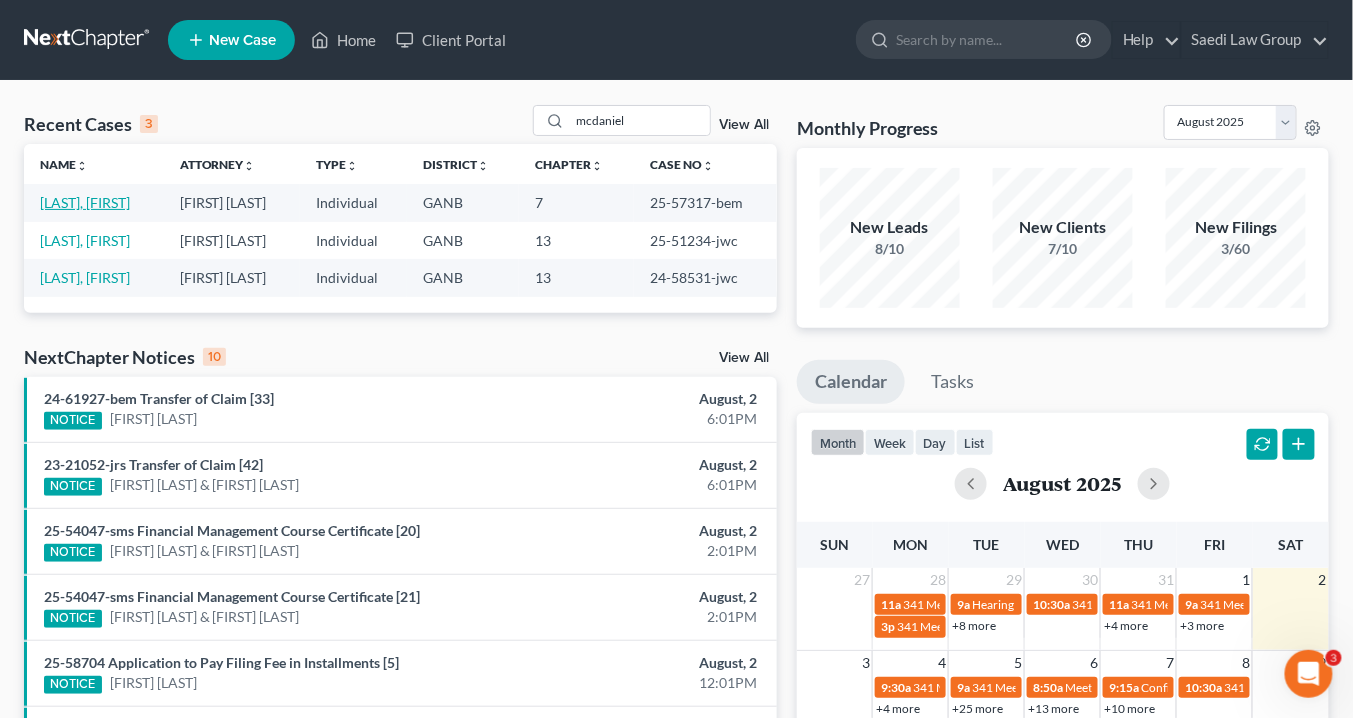 click on "[LAST], [FIRST]" at bounding box center [85, 202] 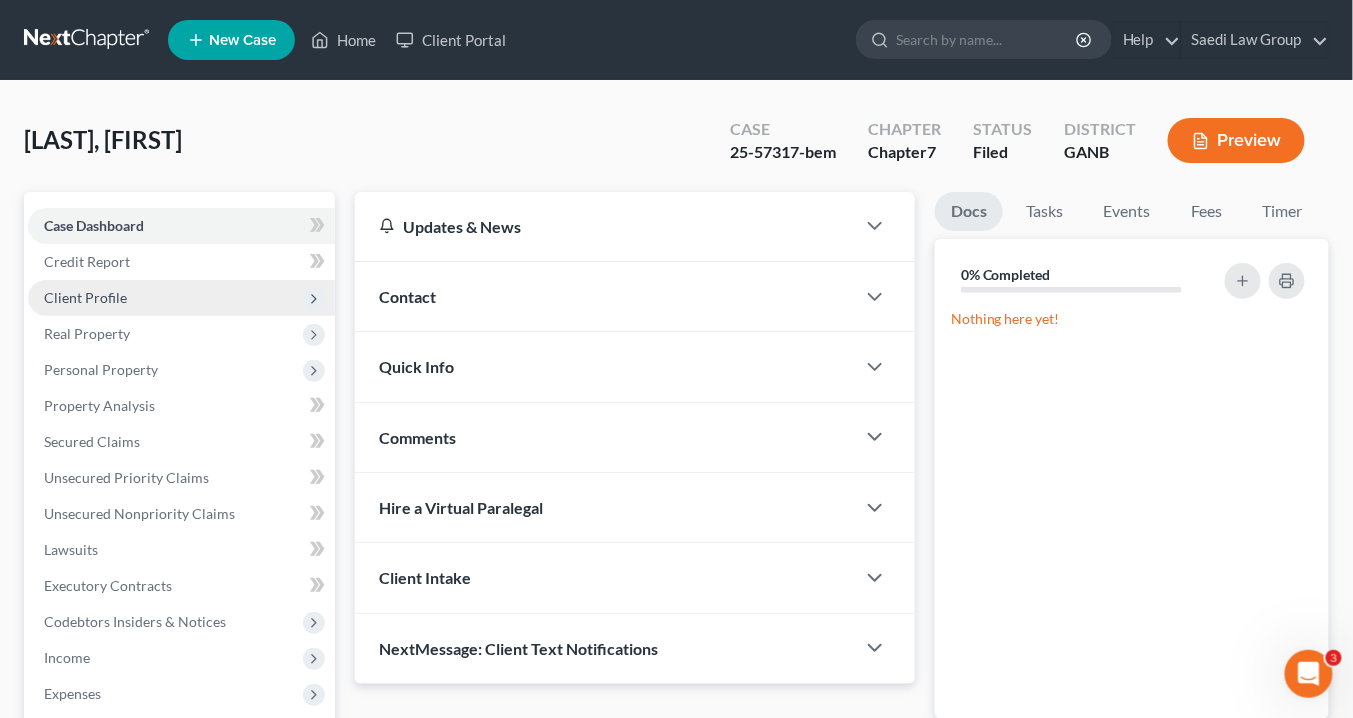 click on "Client Profile" at bounding box center [85, 297] 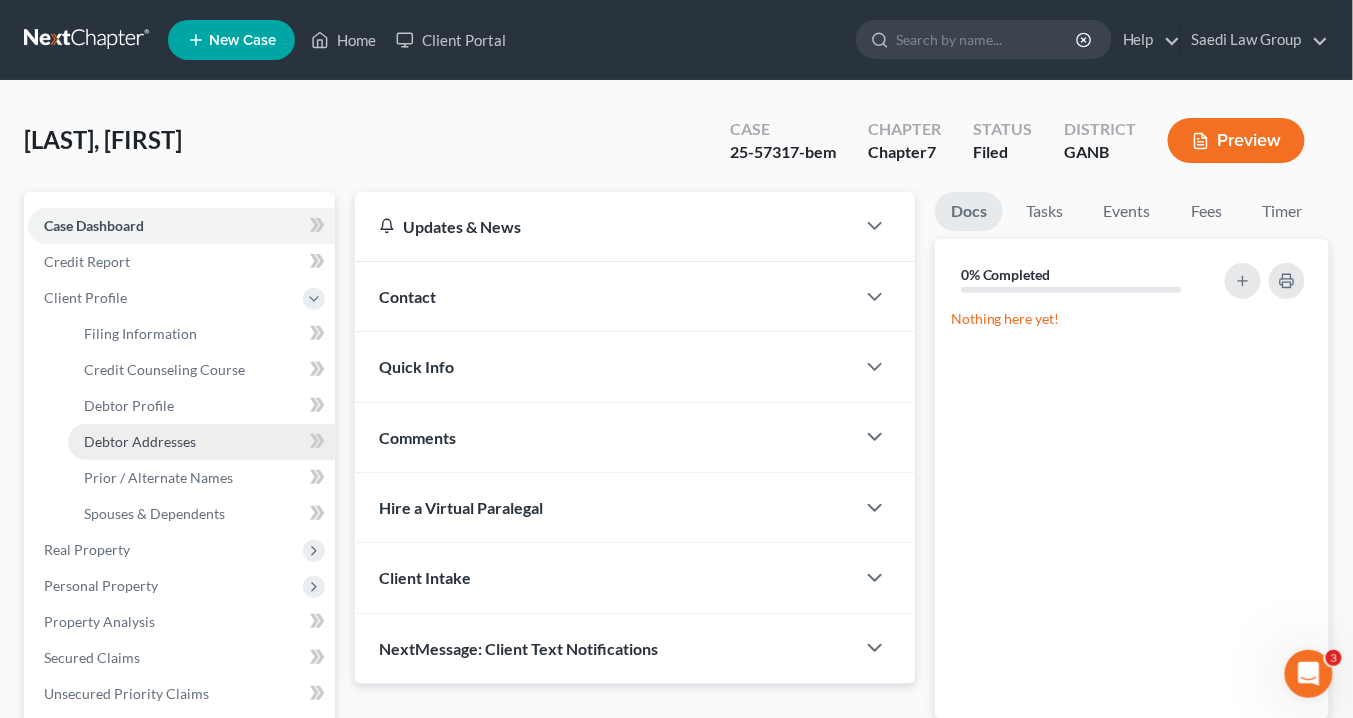 click on "Debtor Addresses" at bounding box center (140, 441) 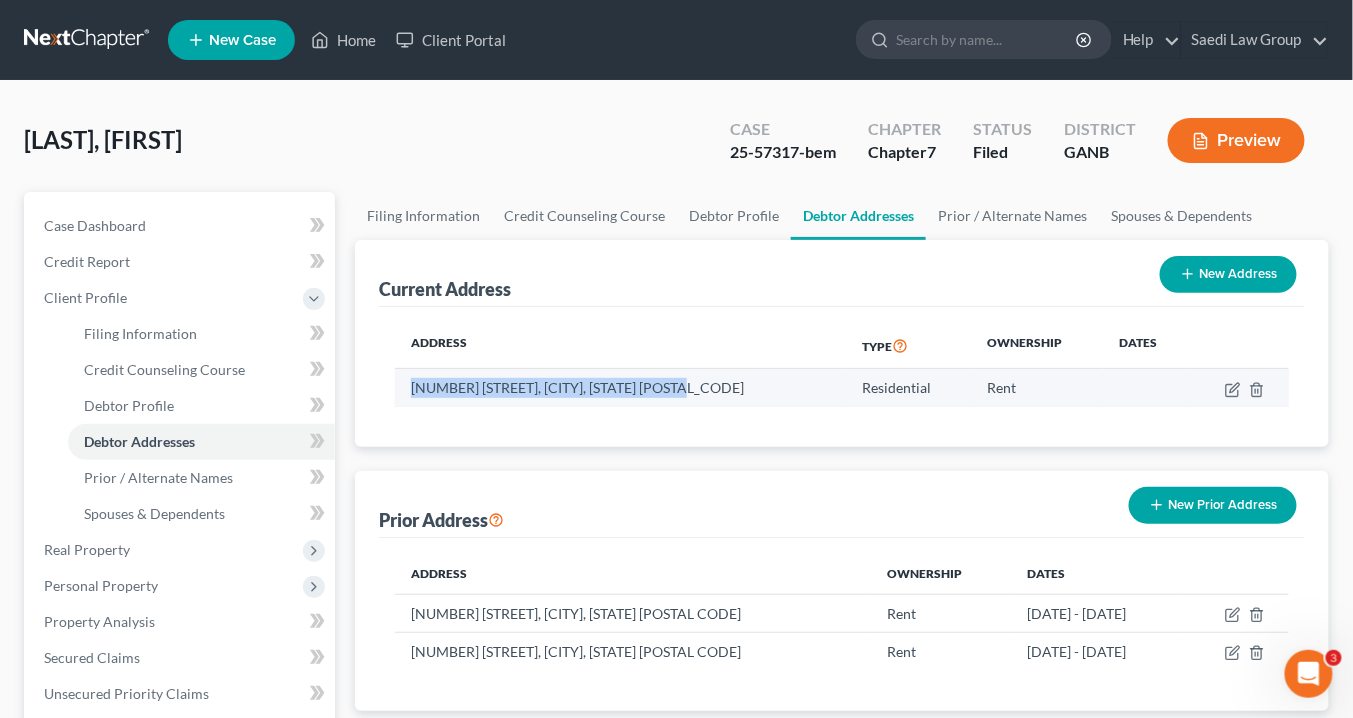 drag, startPoint x: 627, startPoint y: 382, endPoint x: 412, endPoint y: 383, distance: 215.00232 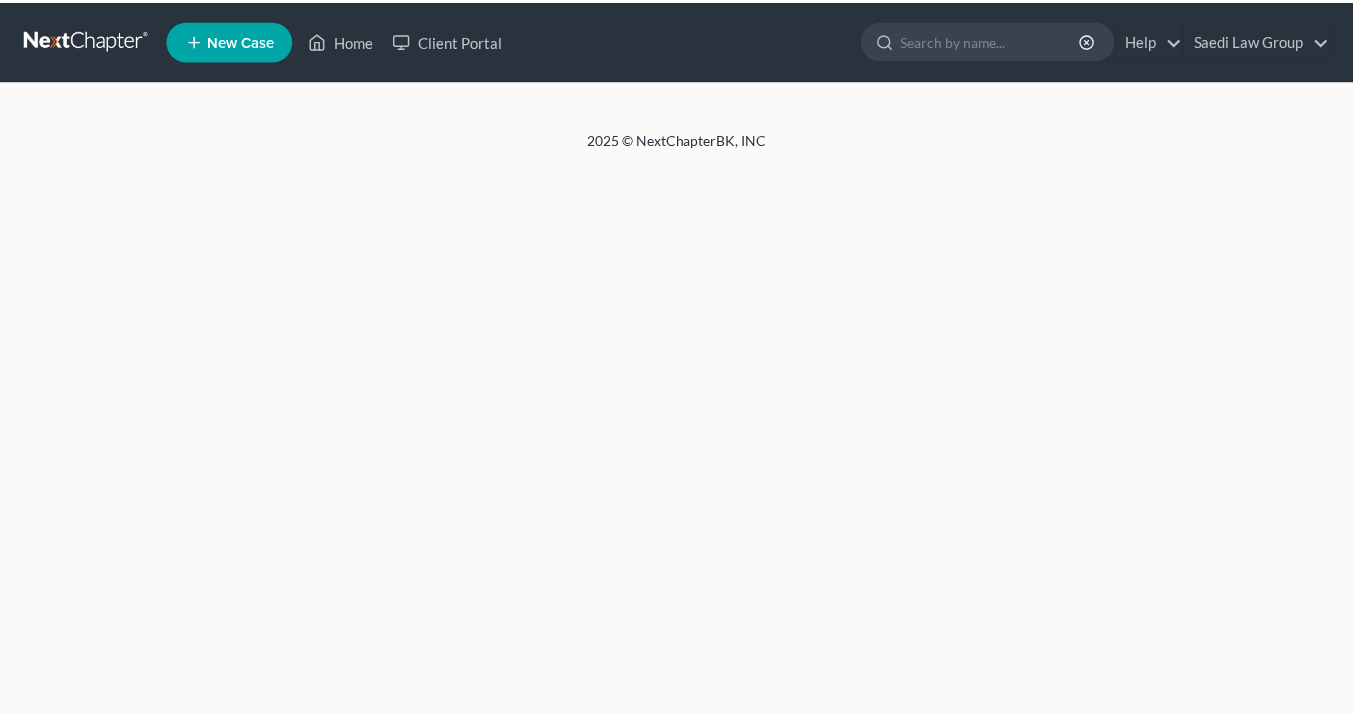 scroll, scrollTop: 0, scrollLeft: 0, axis: both 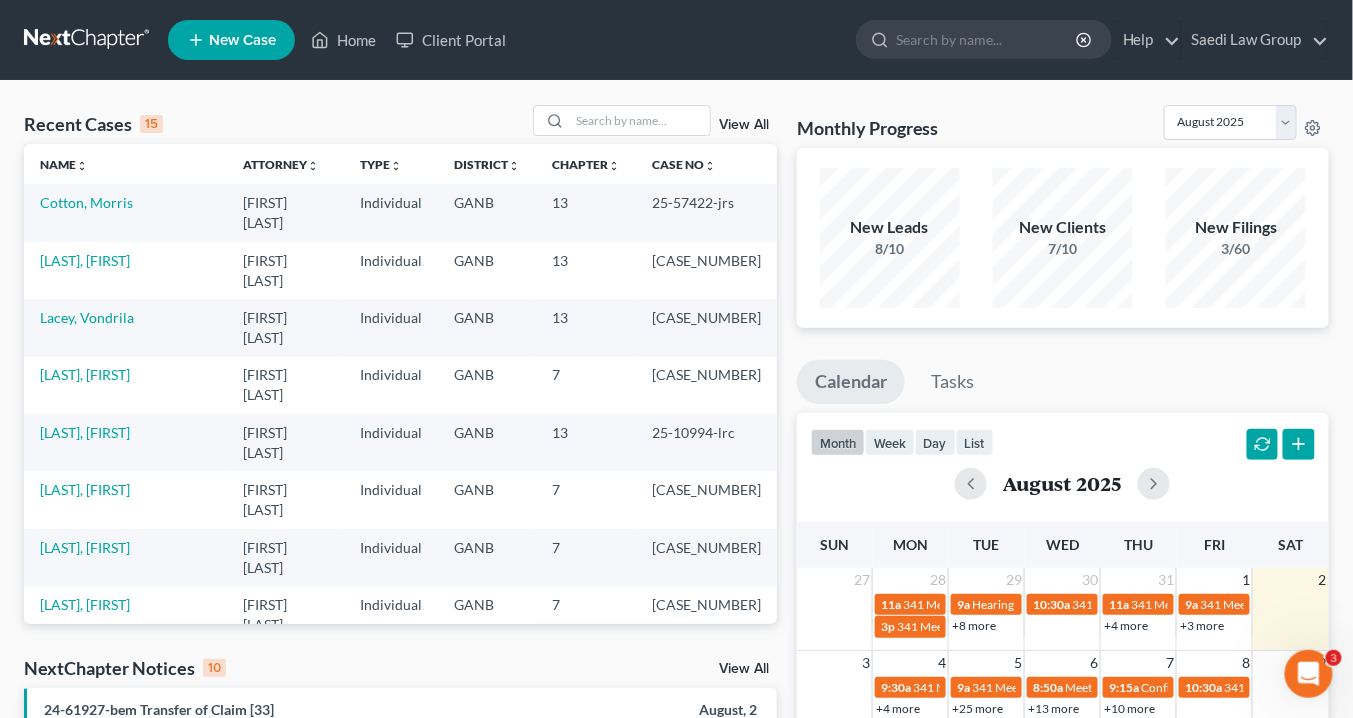 click on "[LAST], [FIRST]" at bounding box center [125, 729] 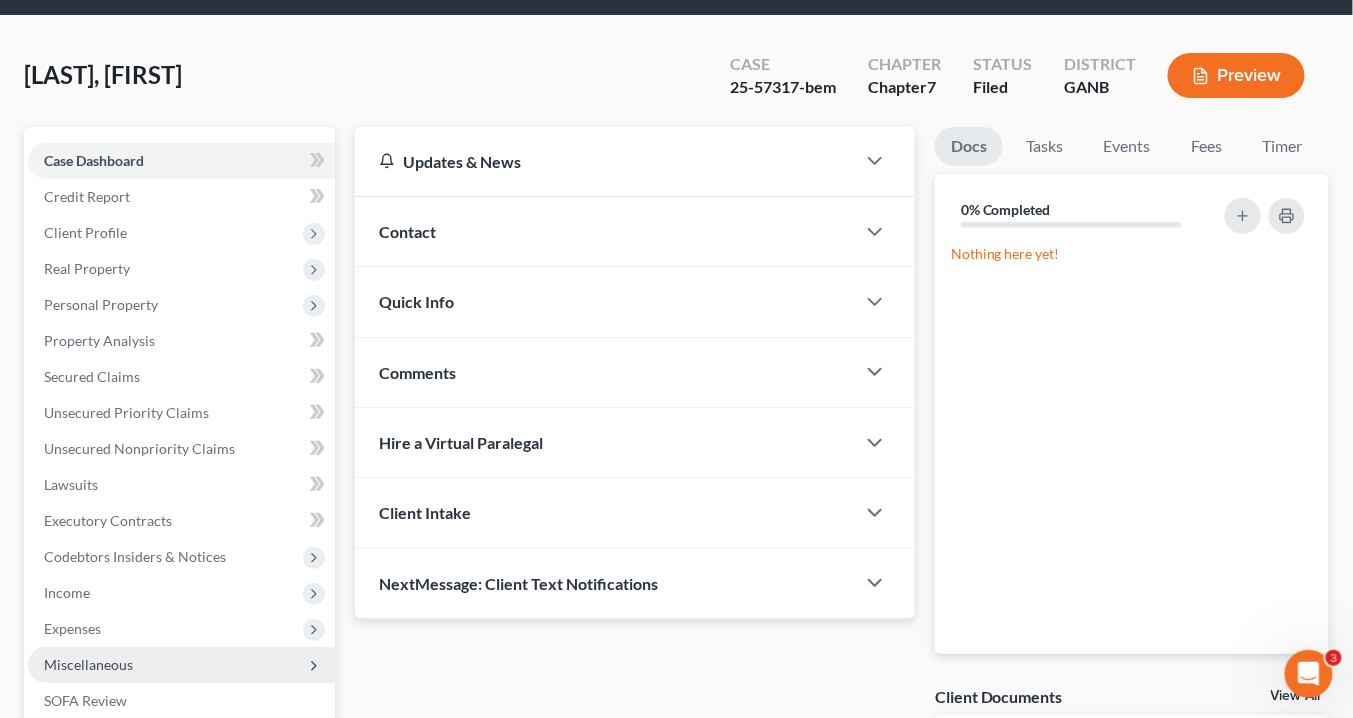 scroll, scrollTop: 160, scrollLeft: 0, axis: vertical 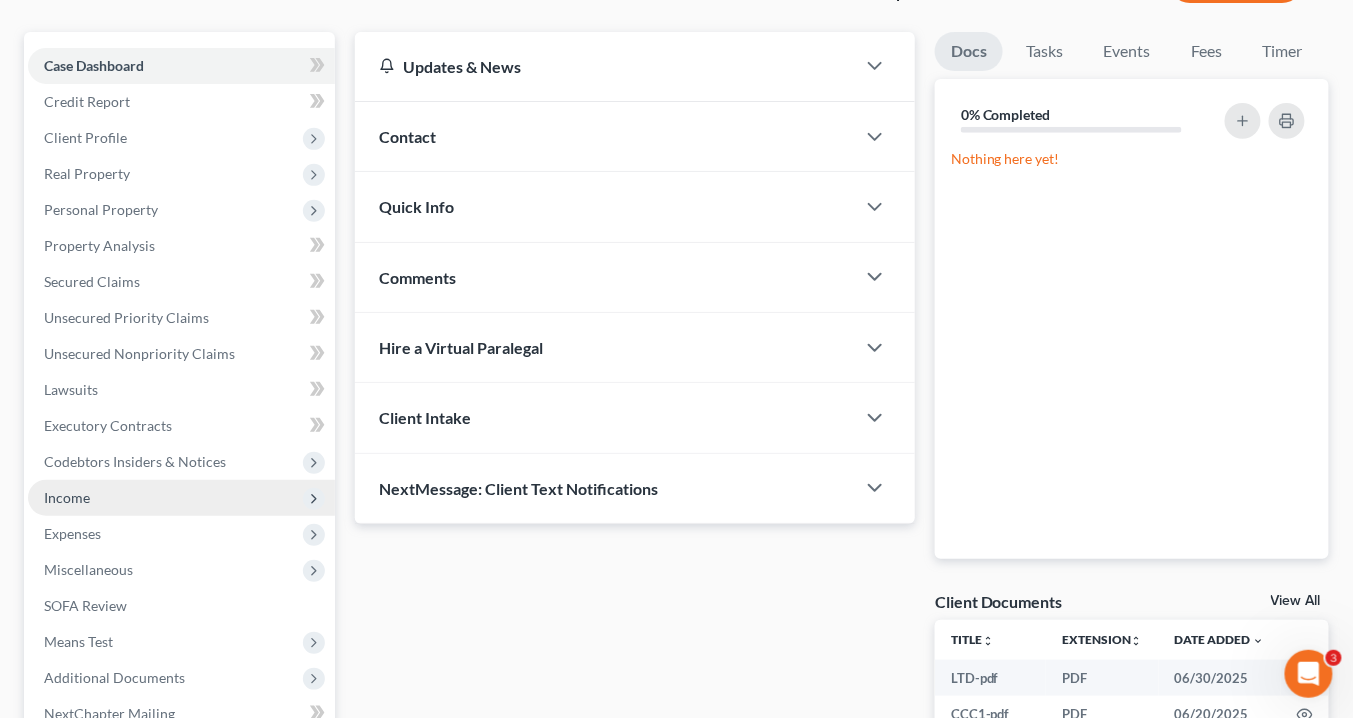 click on "Income" at bounding box center (67, 497) 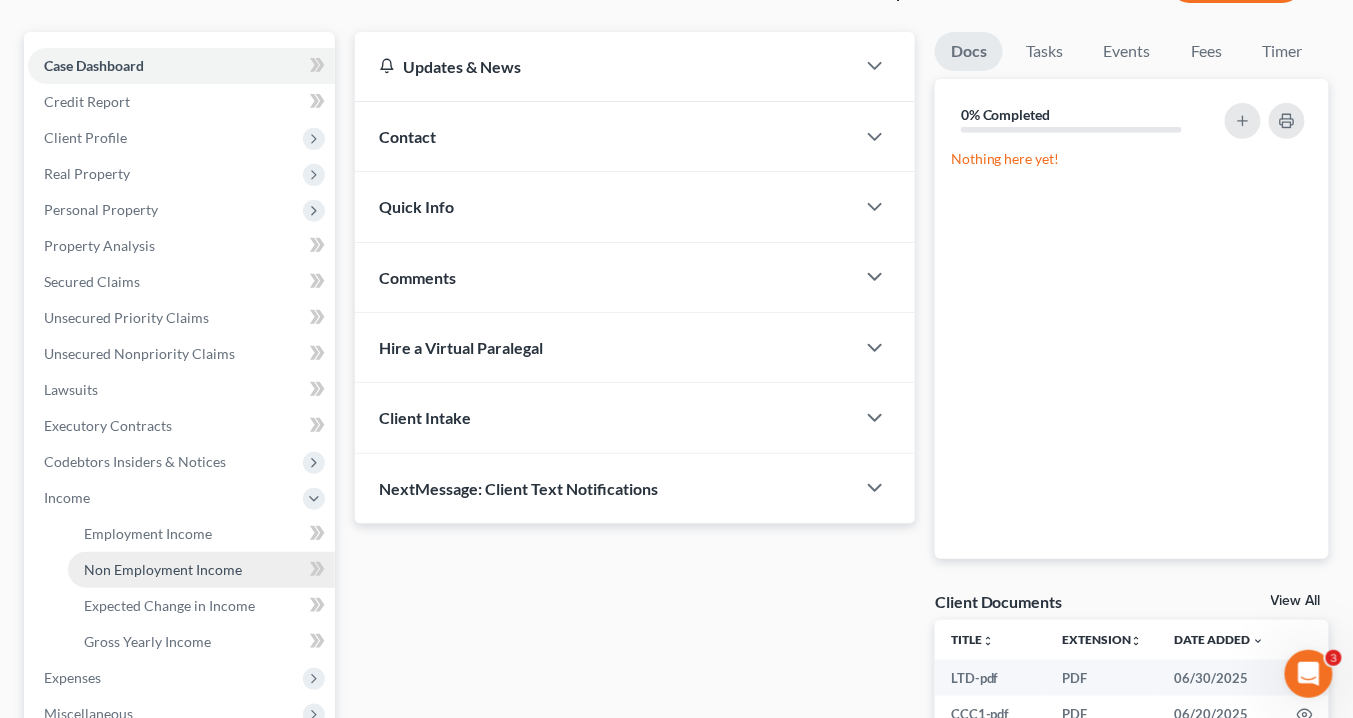 click on "Non Employment Income" at bounding box center (163, 569) 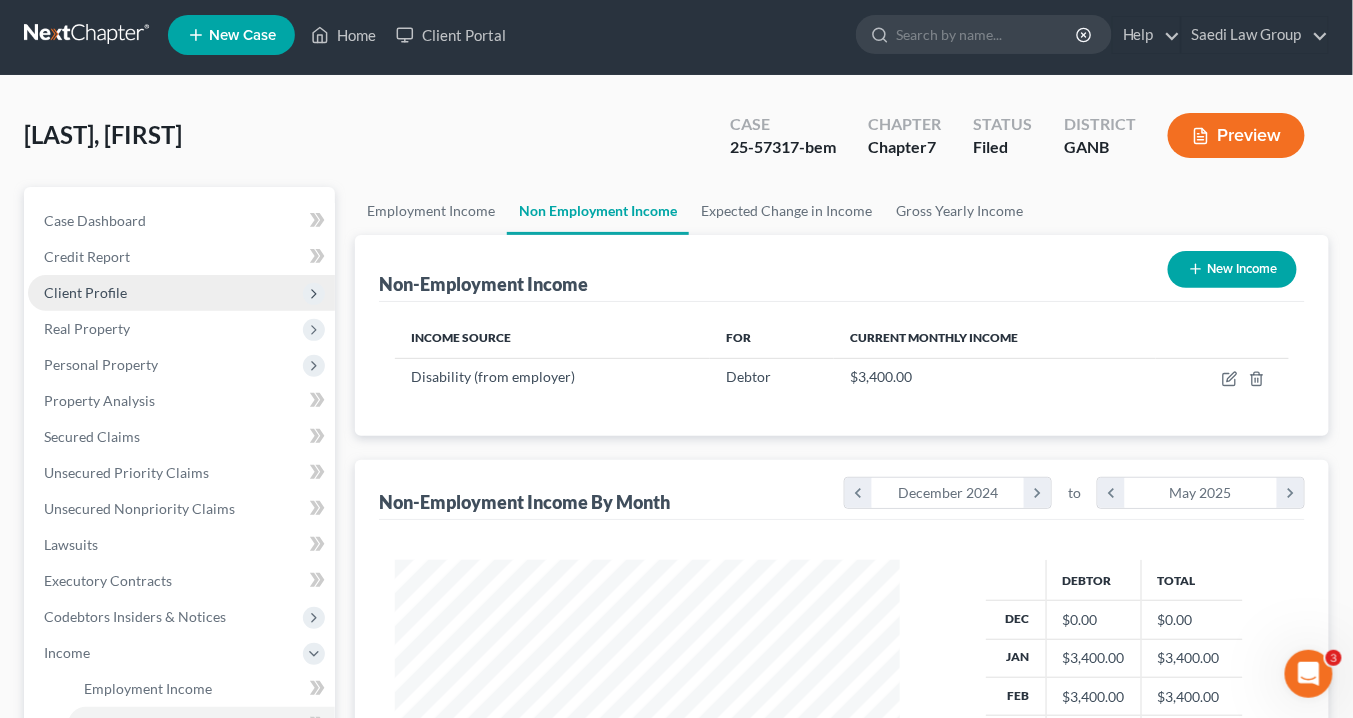 scroll, scrollTop: 0, scrollLeft: 0, axis: both 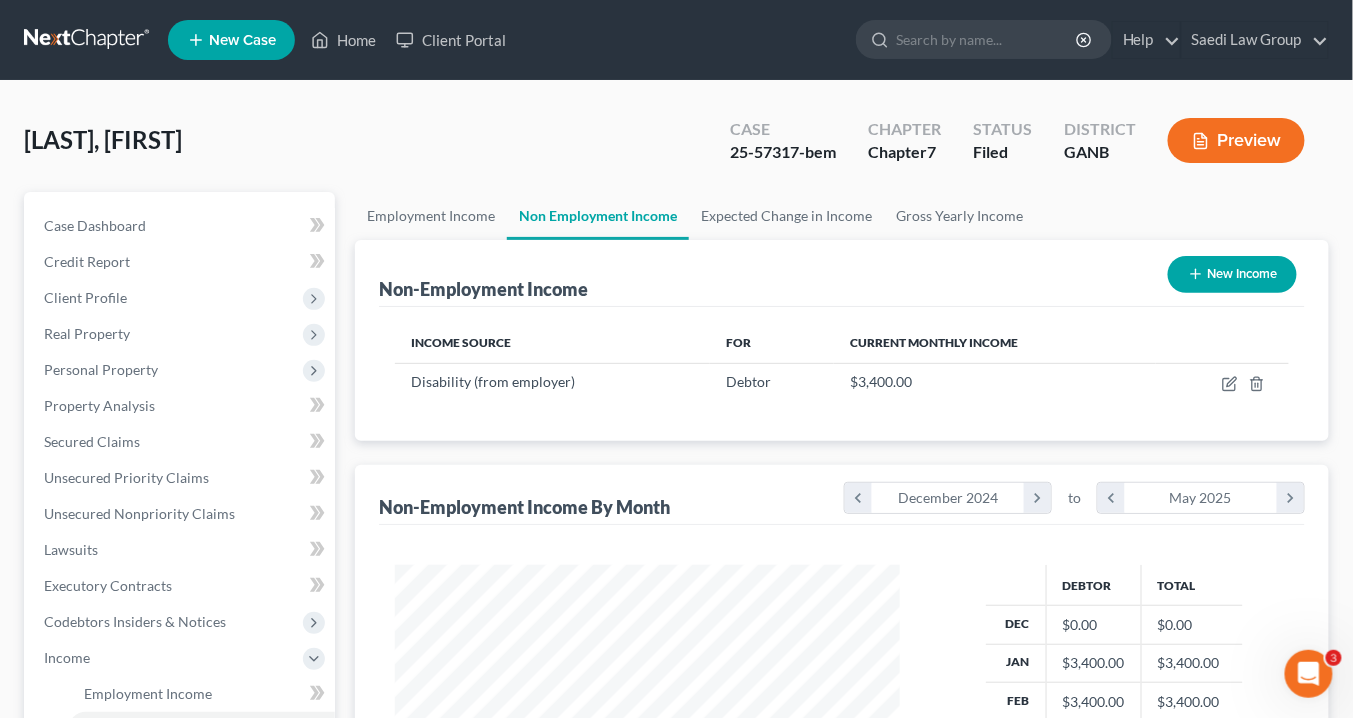 click on "New Income" at bounding box center (1232, 274) 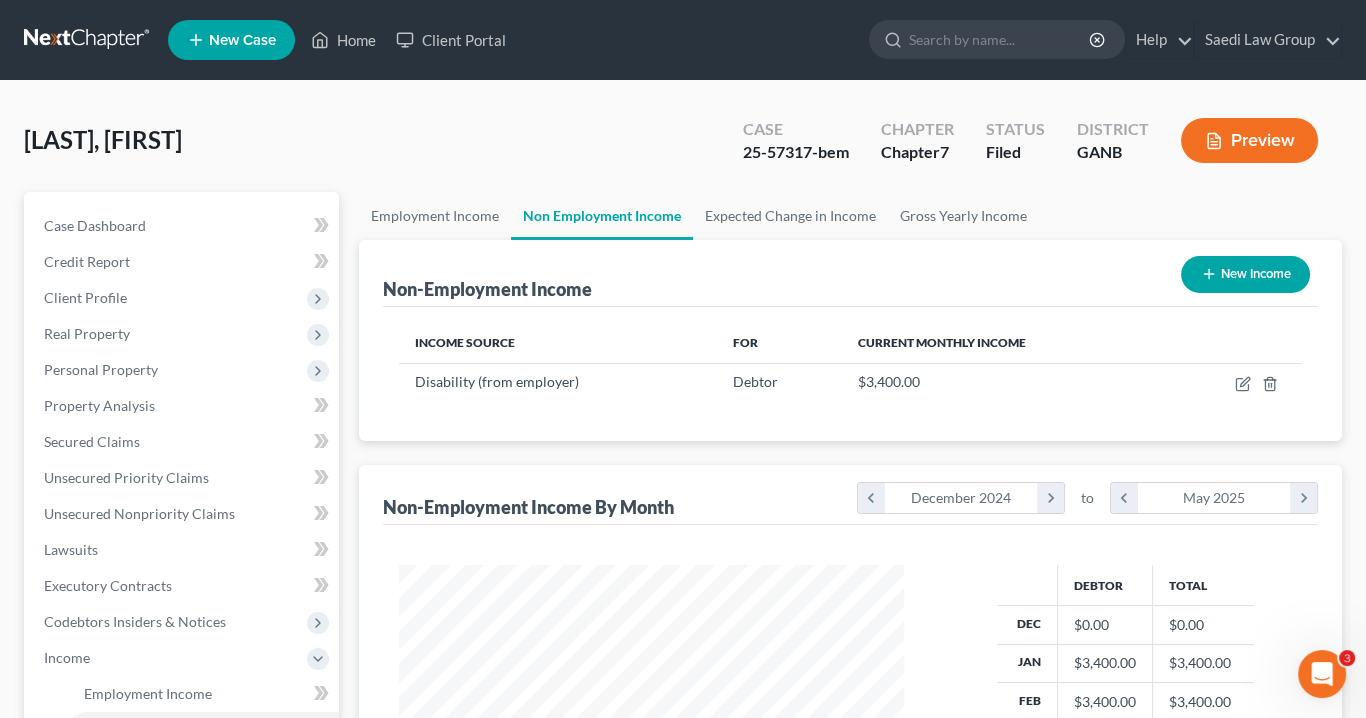 select on "0" 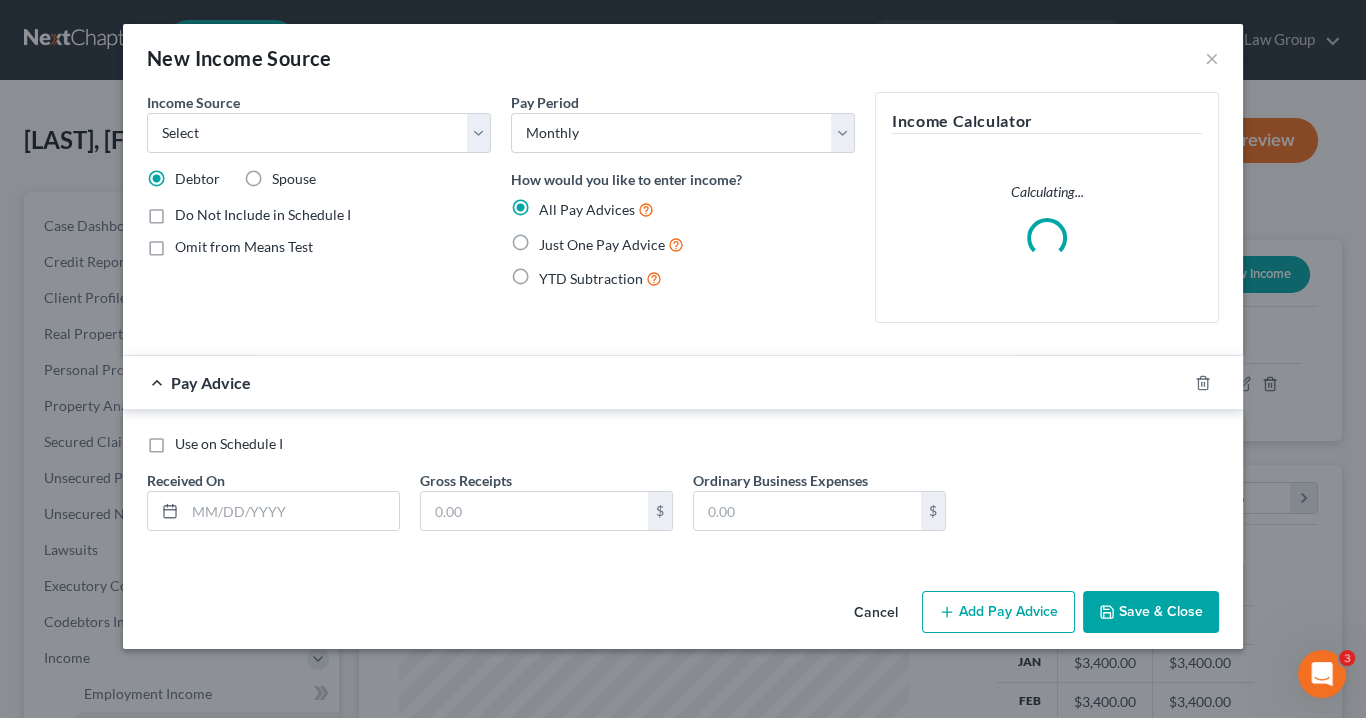 scroll, scrollTop: 999644, scrollLeft: 999449, axis: both 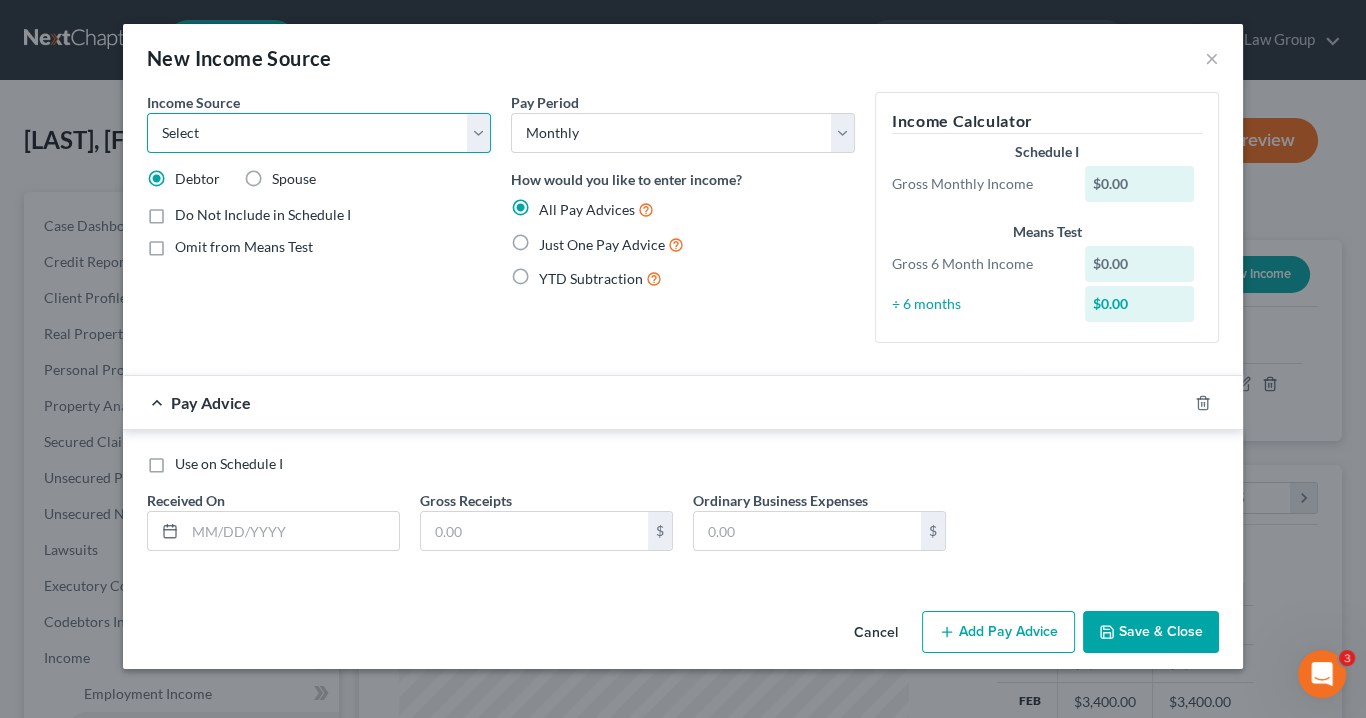 click on "Select Unemployment Disability (from employer) Pension Retirement Social Security / Social Security Disability Other Government Assistance Interests, Dividends or Royalties Child / Family Support Contributions to Household Property / Rental Business, Professional or Farm Alimony / Maintenance Payments Military Disability Benefits Other Monthly Income" at bounding box center (319, 133) 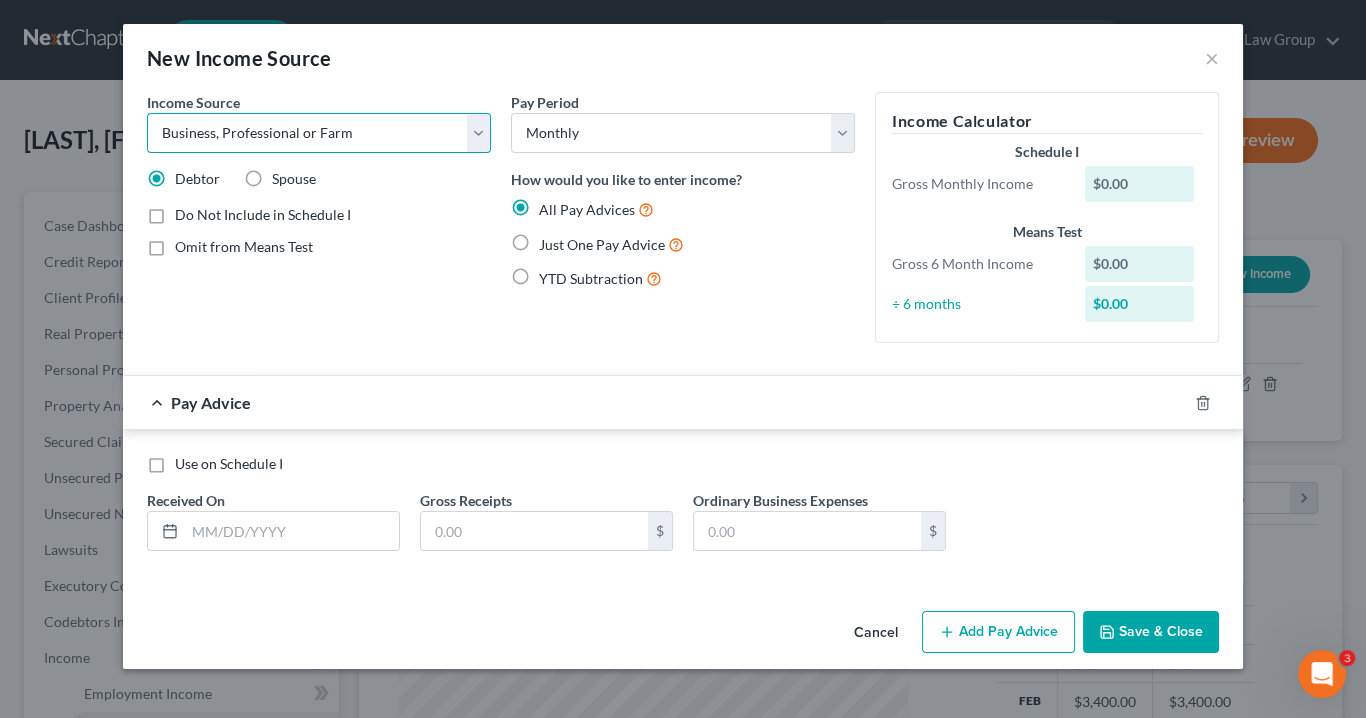 click on "Select Unemployment Disability (from employer) Pension Retirement Social Security / Social Security Disability Other Government Assistance Interests, Dividends or Royalties Child / Family Support Contributions to Household Property / Rental Business, Professional or Farm Alimony / Maintenance Payments Military Disability Benefits Other Monthly Income" at bounding box center [319, 133] 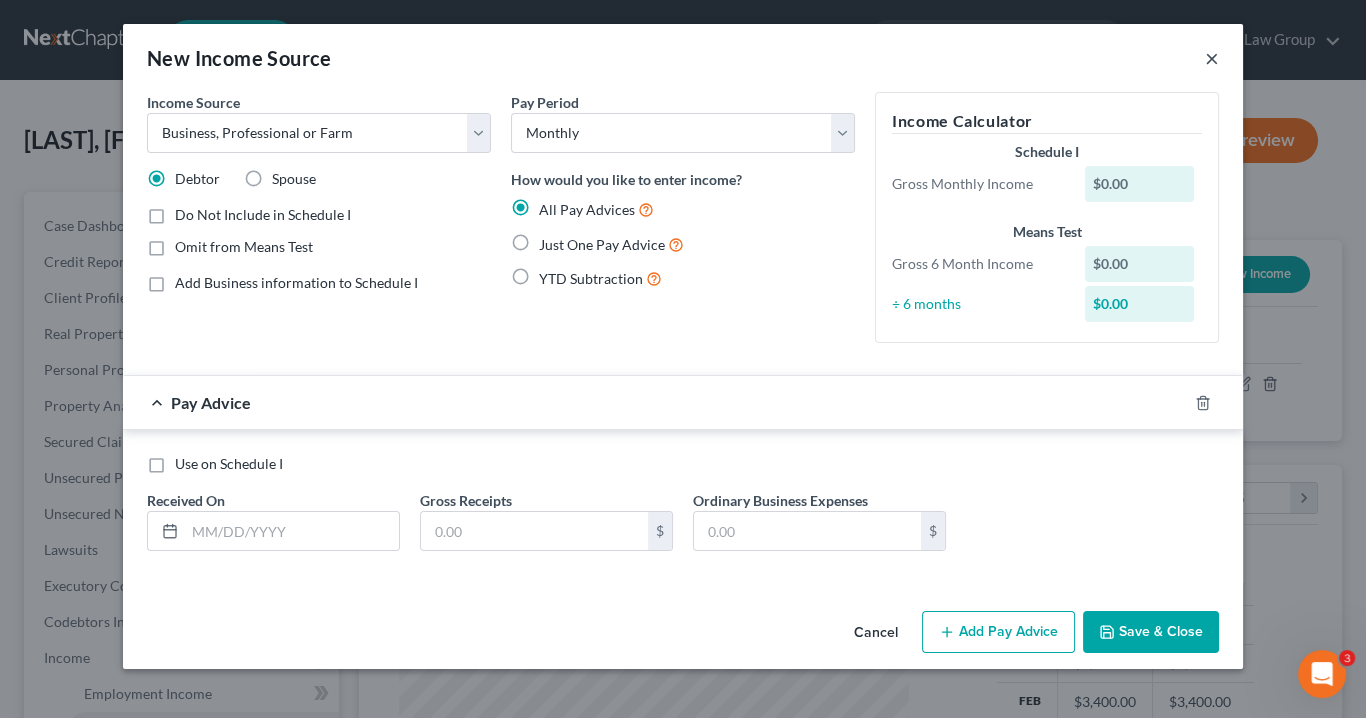 click on "×" at bounding box center [1212, 58] 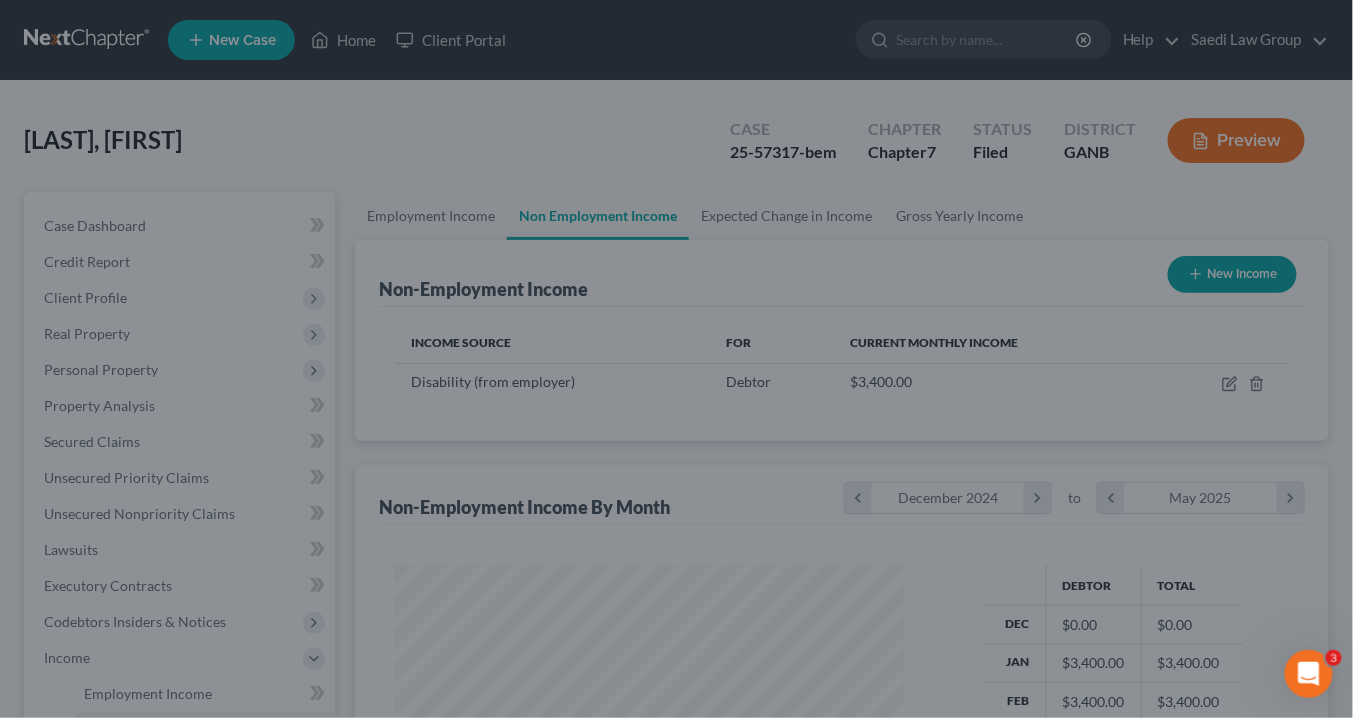 scroll, scrollTop: 355, scrollLeft: 545, axis: both 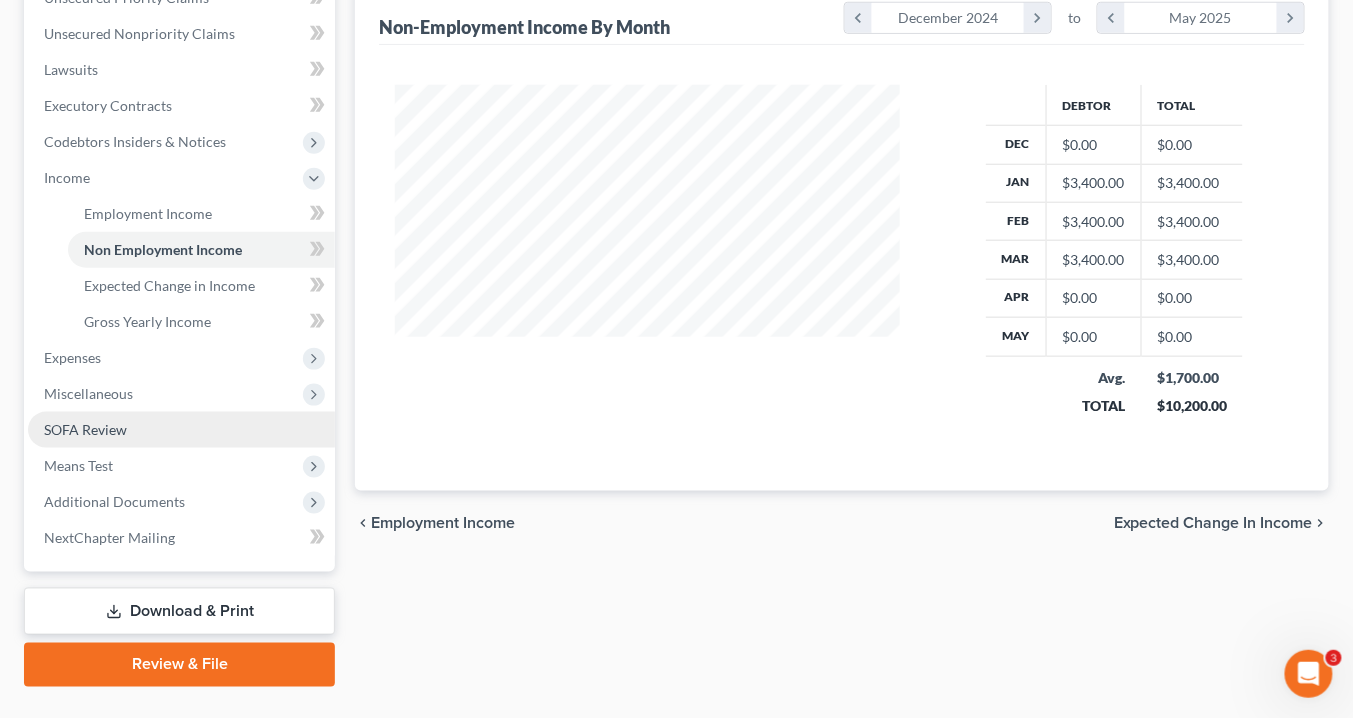 click on "SOFA Review" at bounding box center (85, 429) 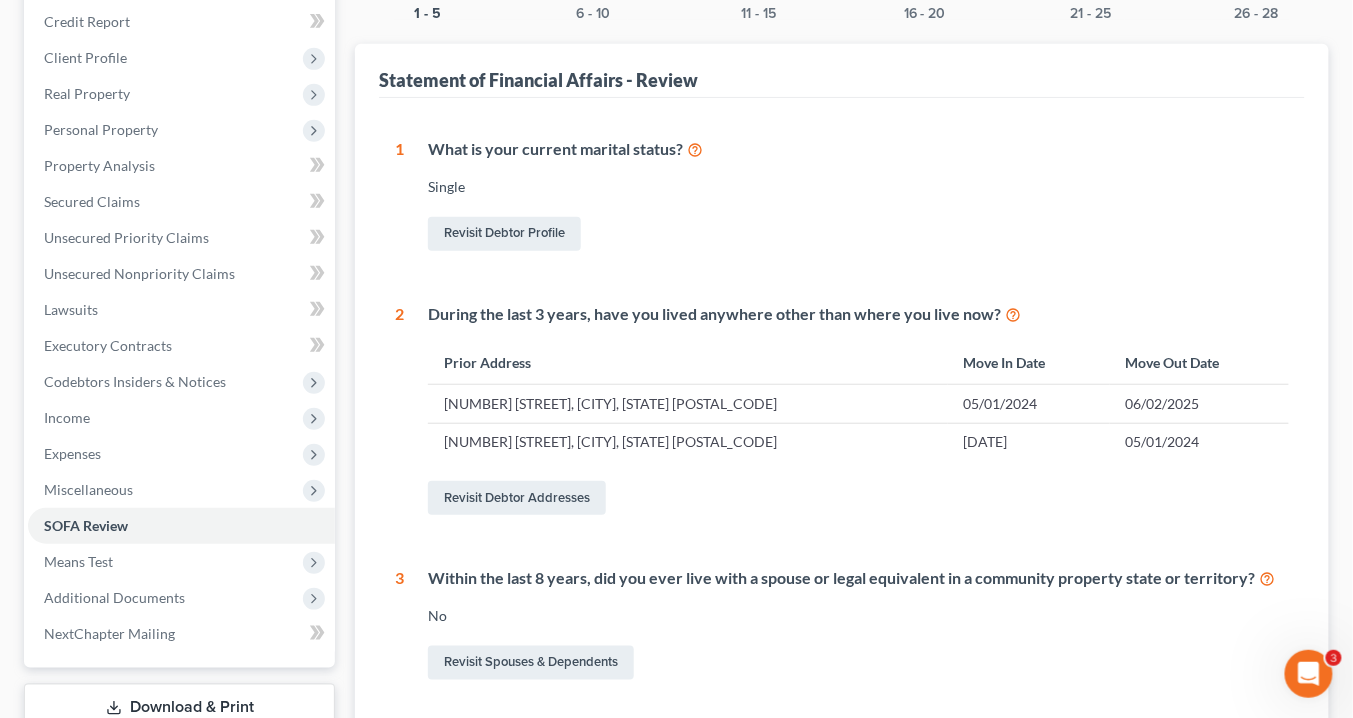 scroll, scrollTop: 560, scrollLeft: 0, axis: vertical 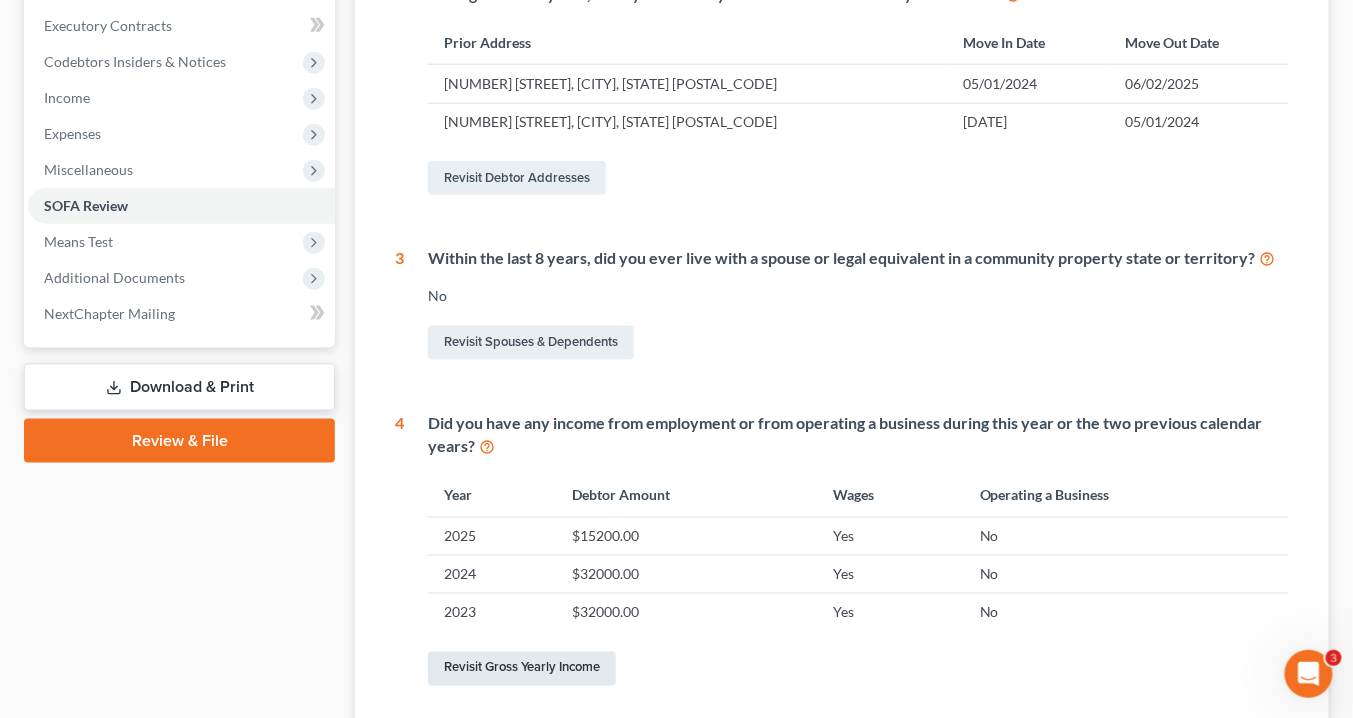 click on "Revisit Gross Yearly Income" at bounding box center [522, 669] 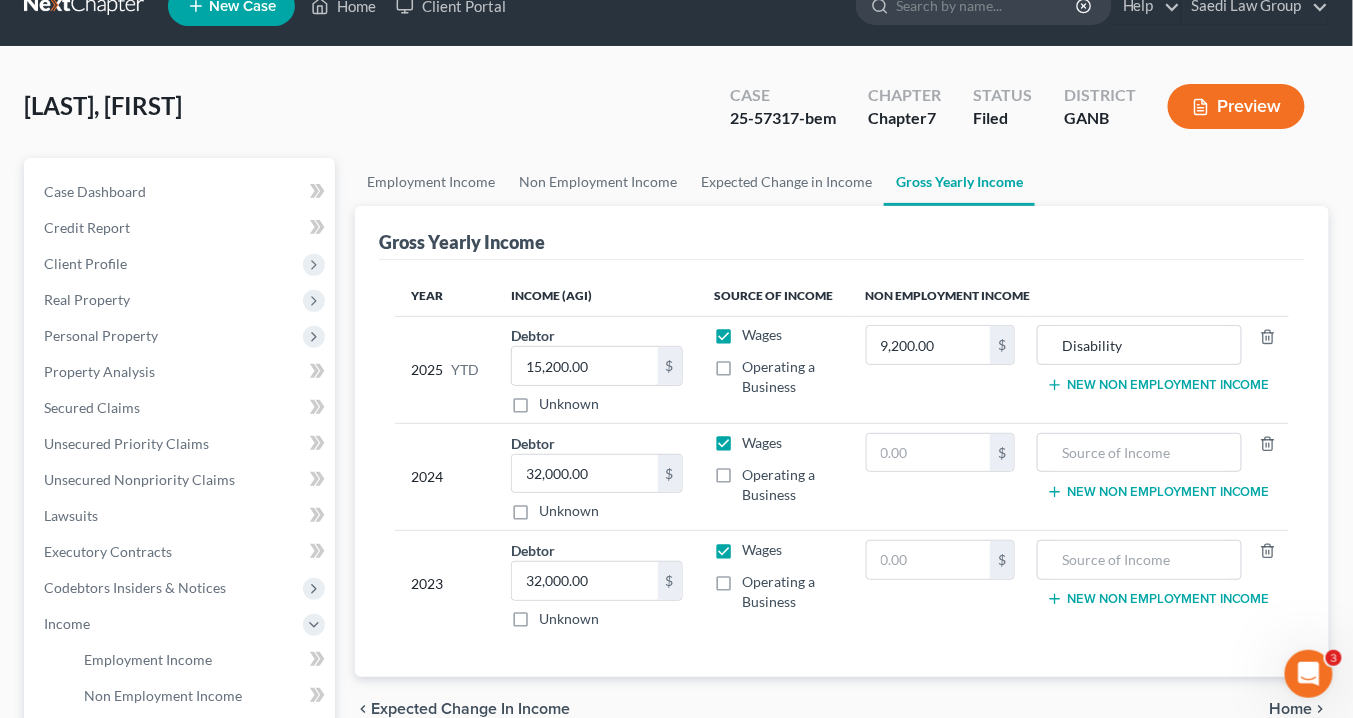 scroll, scrollTop: 0, scrollLeft: 0, axis: both 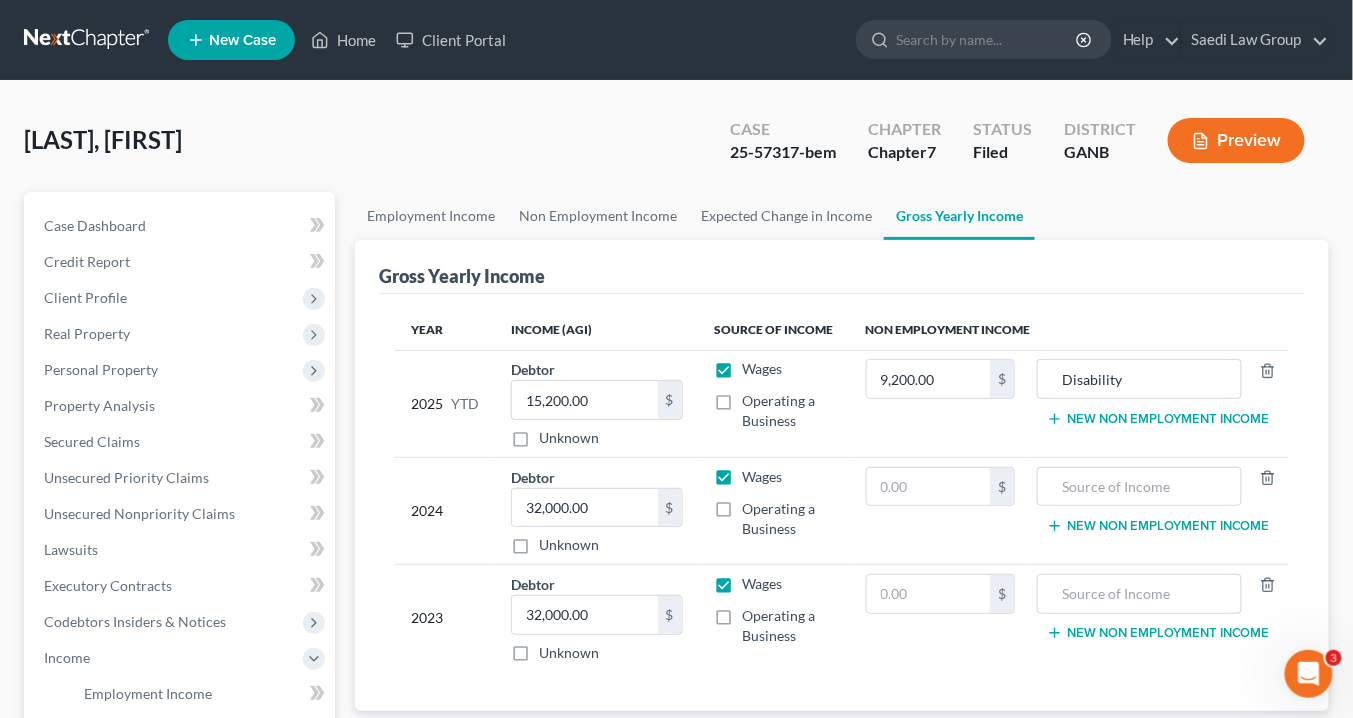 click 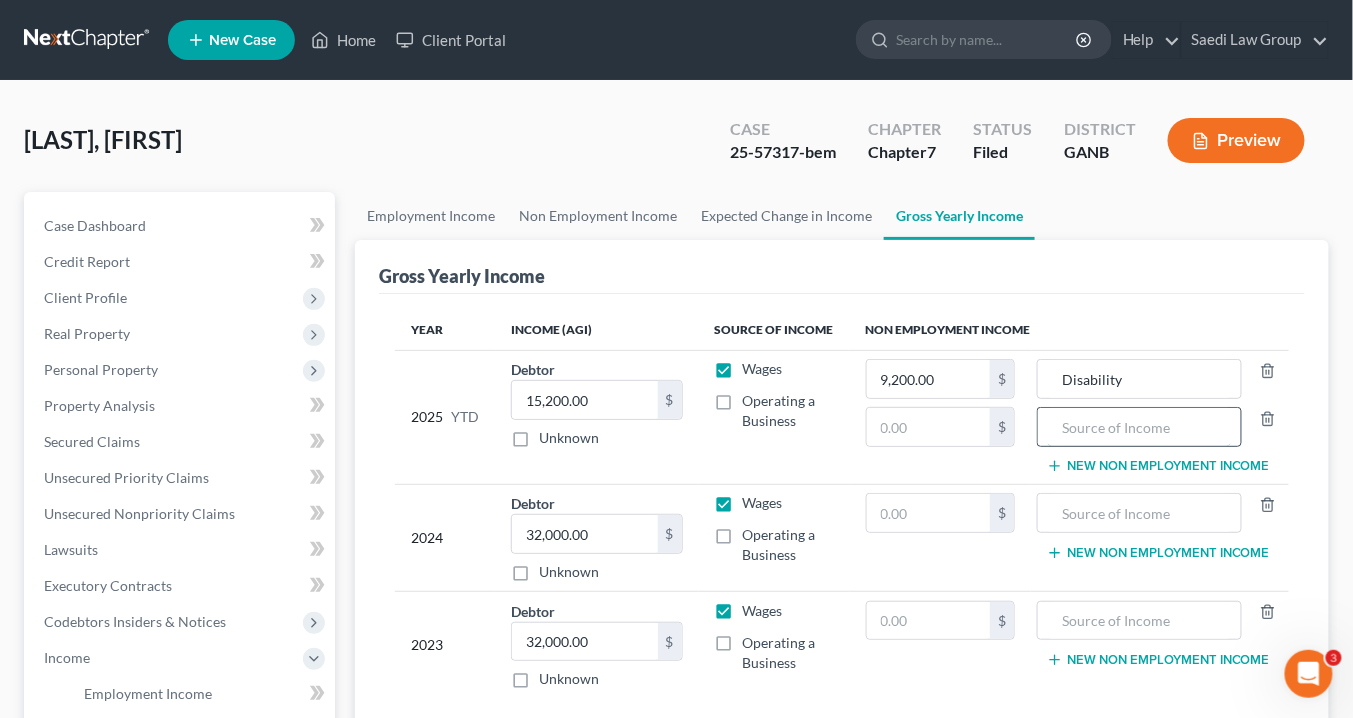 click at bounding box center [1139, 427] 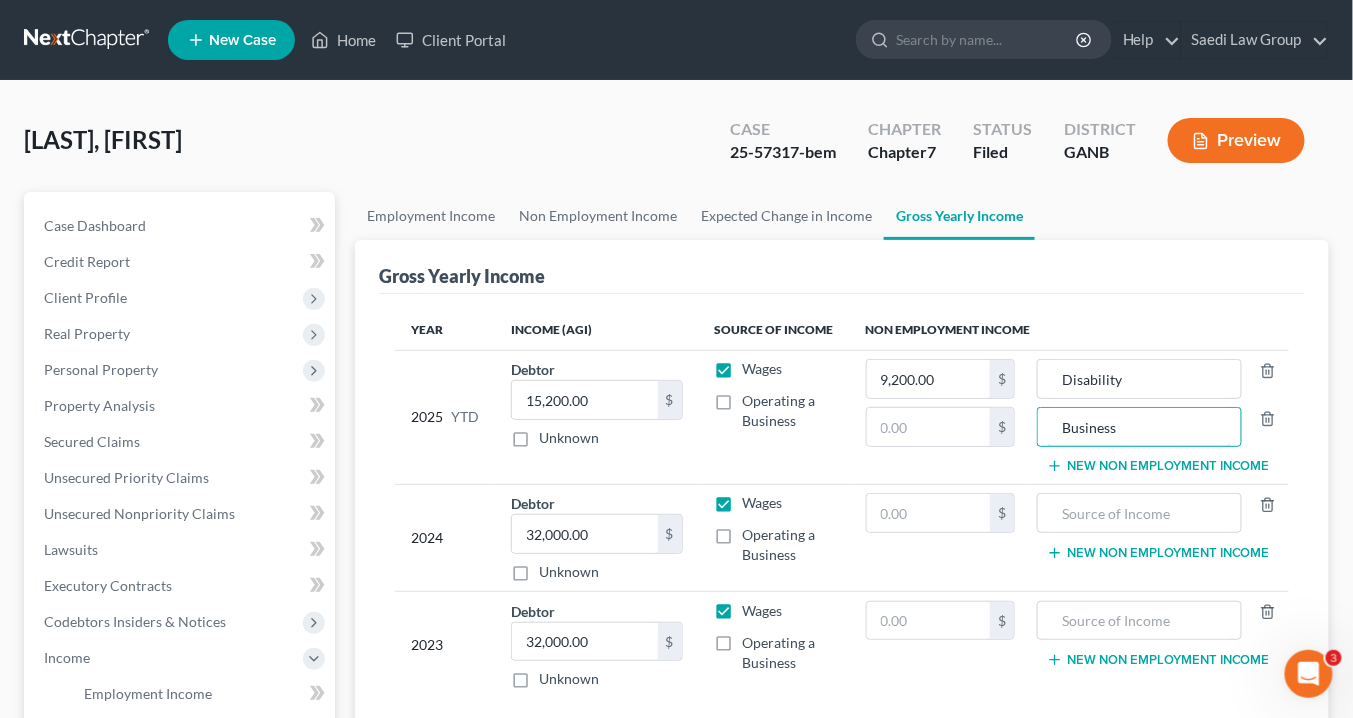 type on "Business" 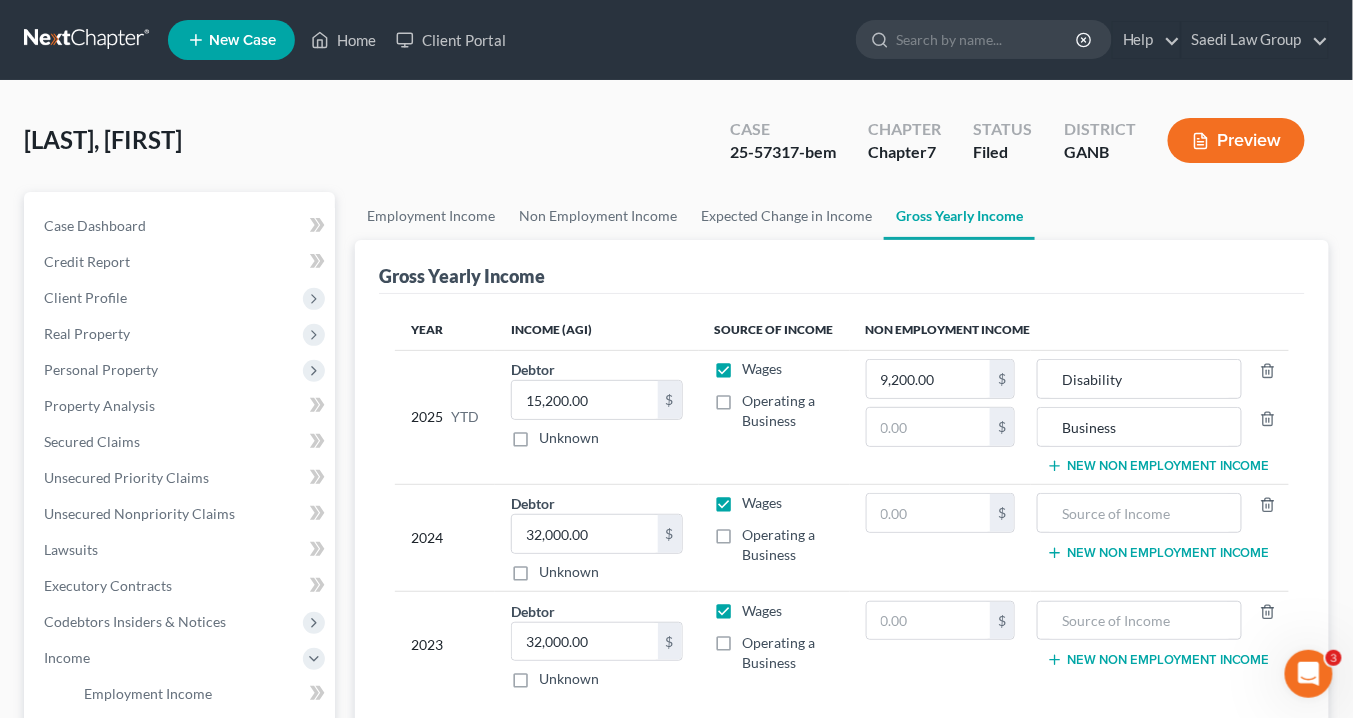 click on "Operating a Business" at bounding box center (788, 411) 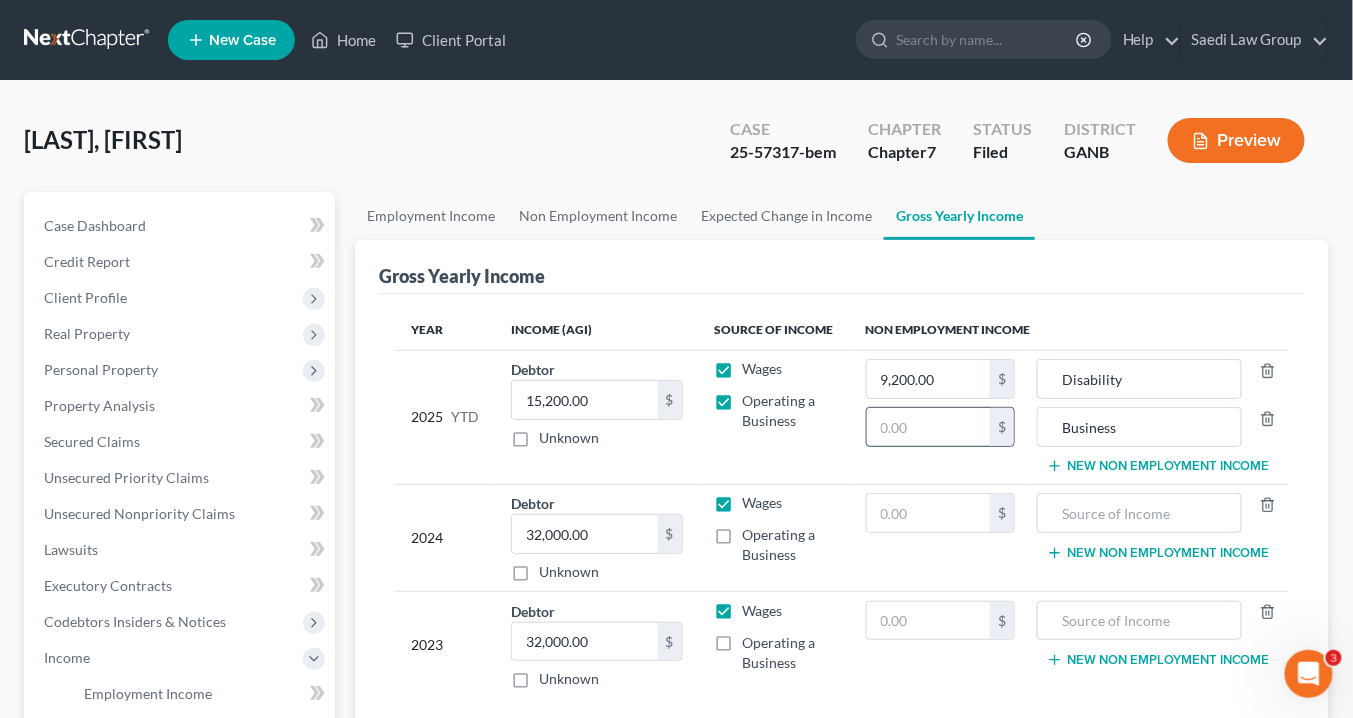 click at bounding box center (929, 427) 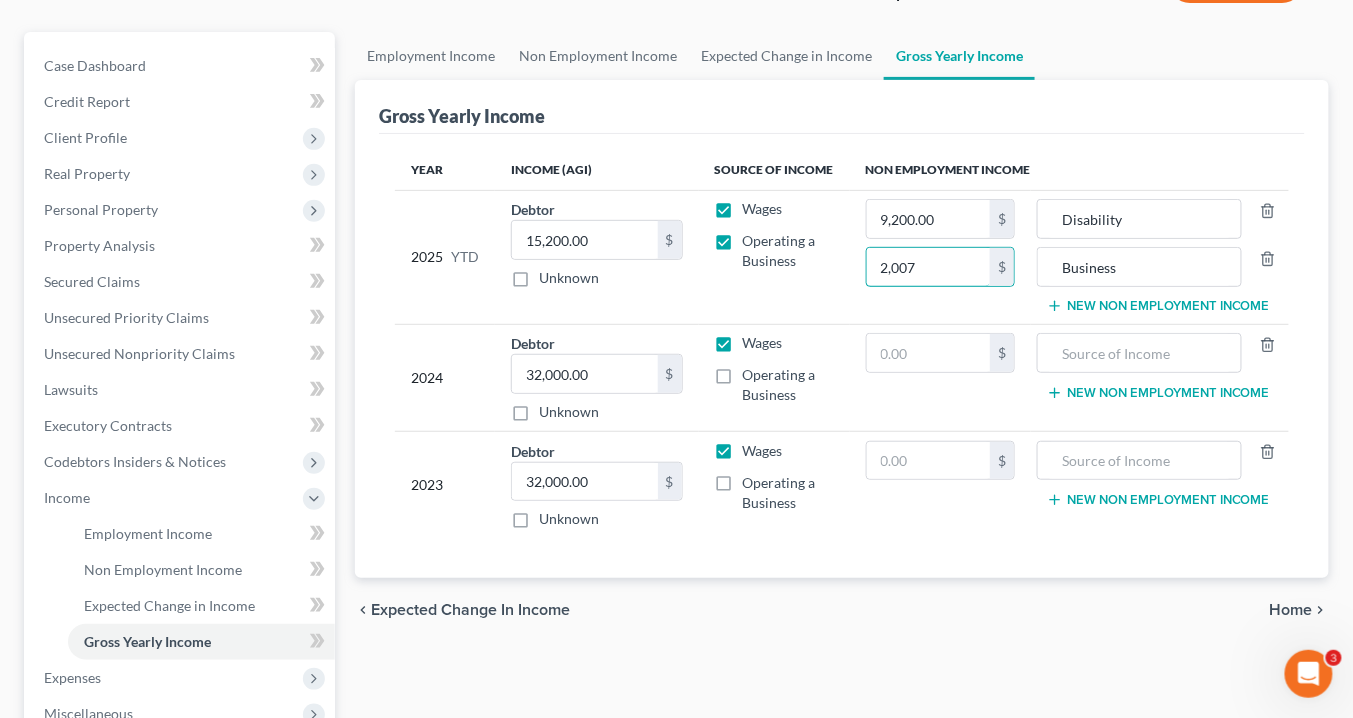 scroll, scrollTop: 0, scrollLeft: 0, axis: both 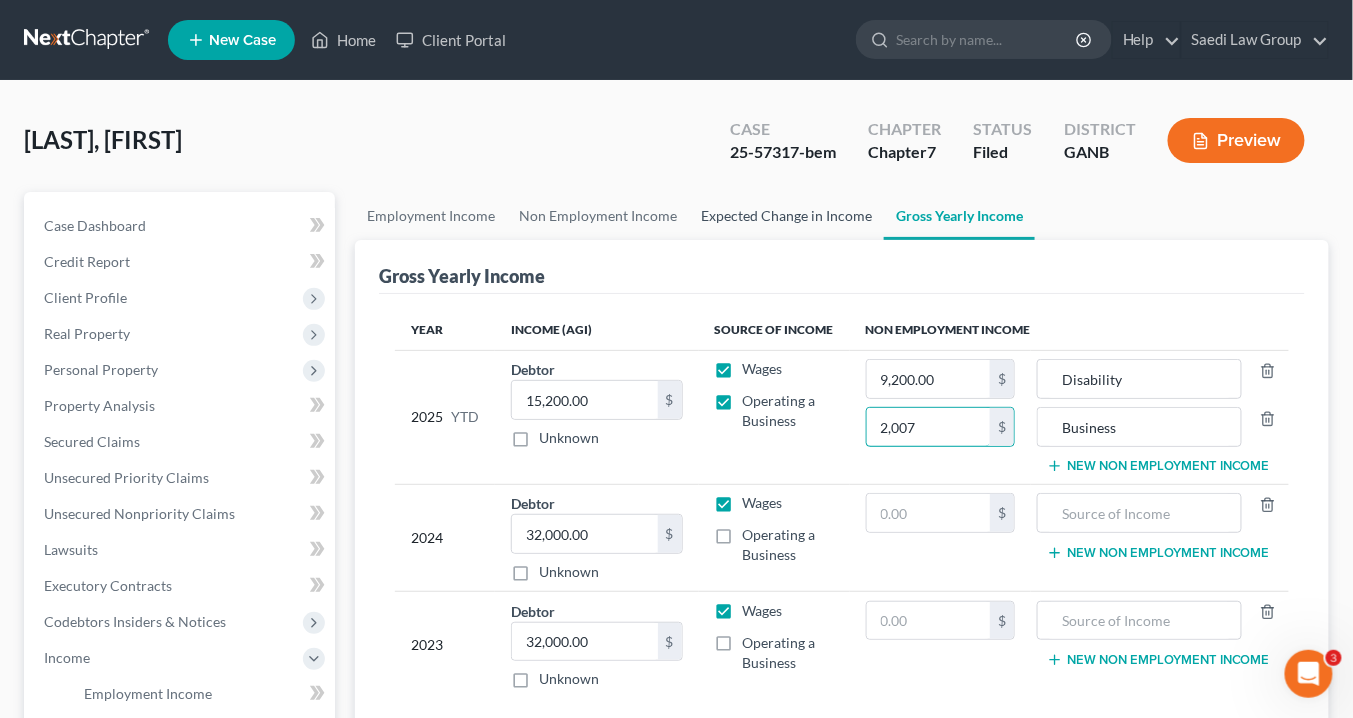 type on "2,007" 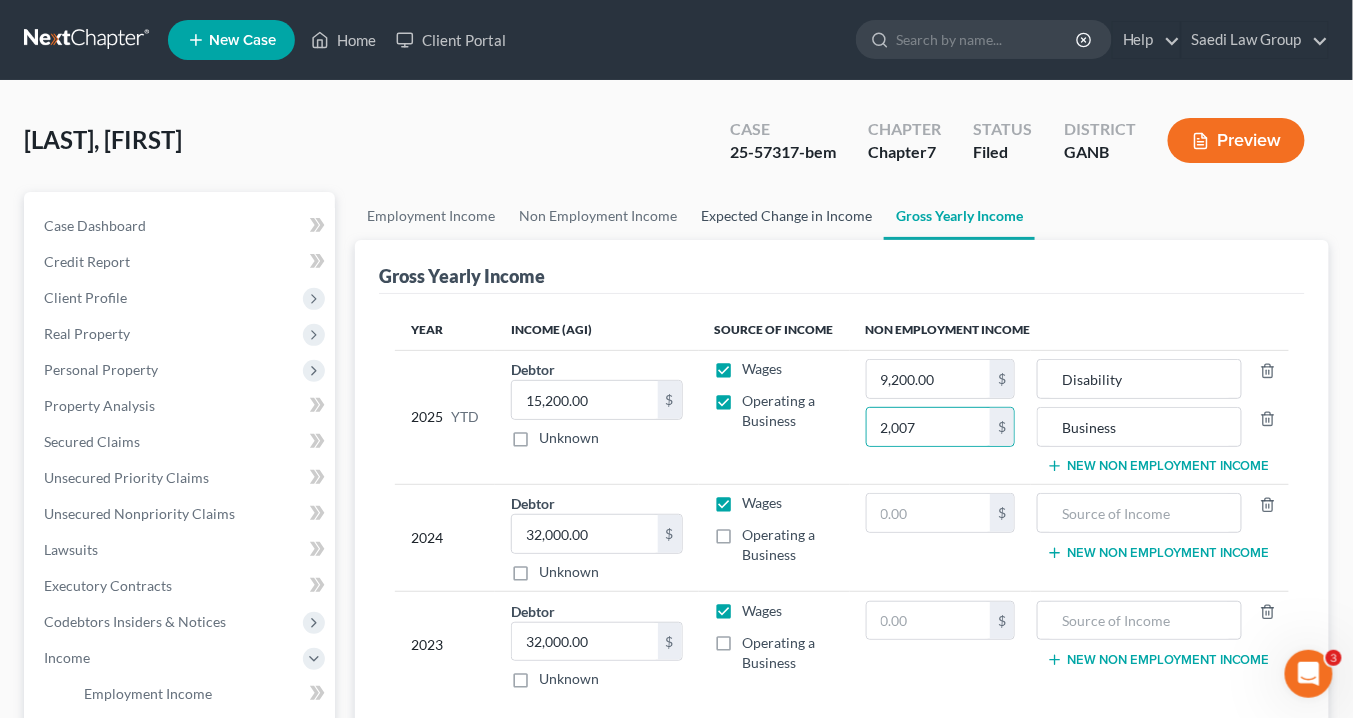 click on "Expected Change in Income" at bounding box center (786, 216) 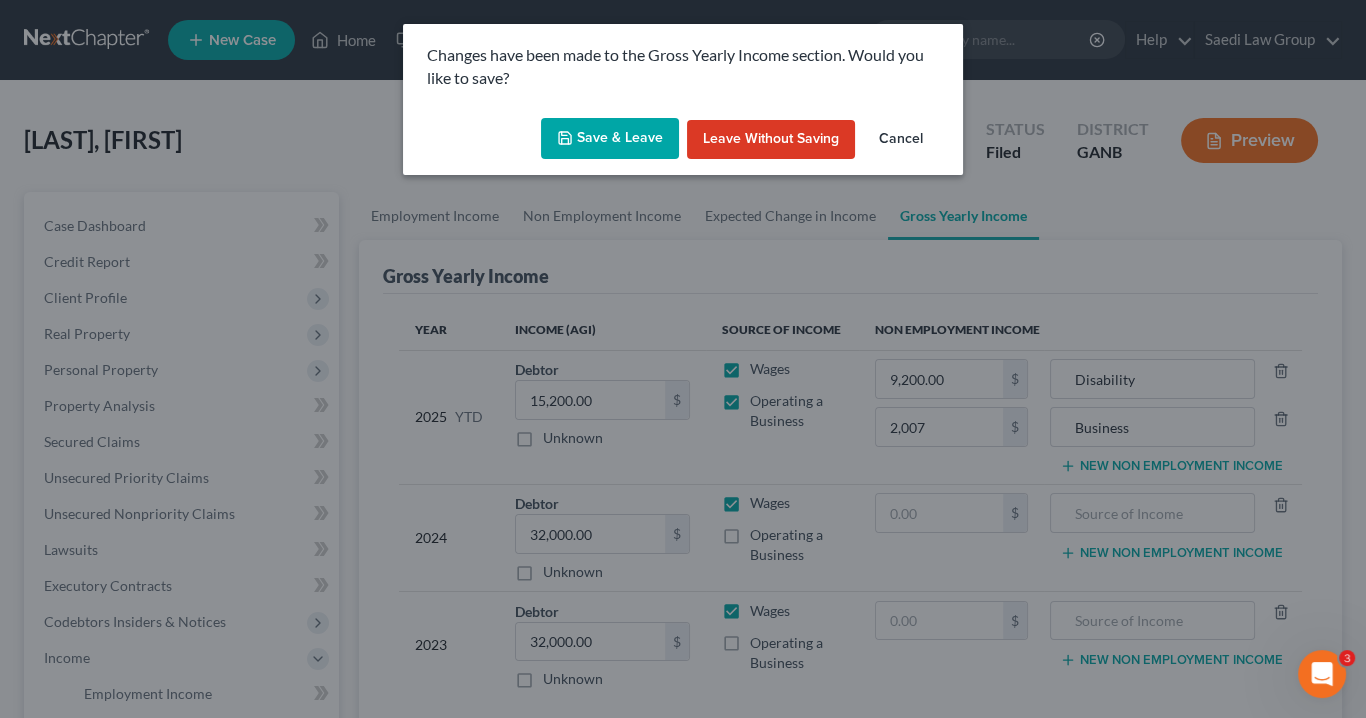 click on "Save & Leave" at bounding box center [610, 139] 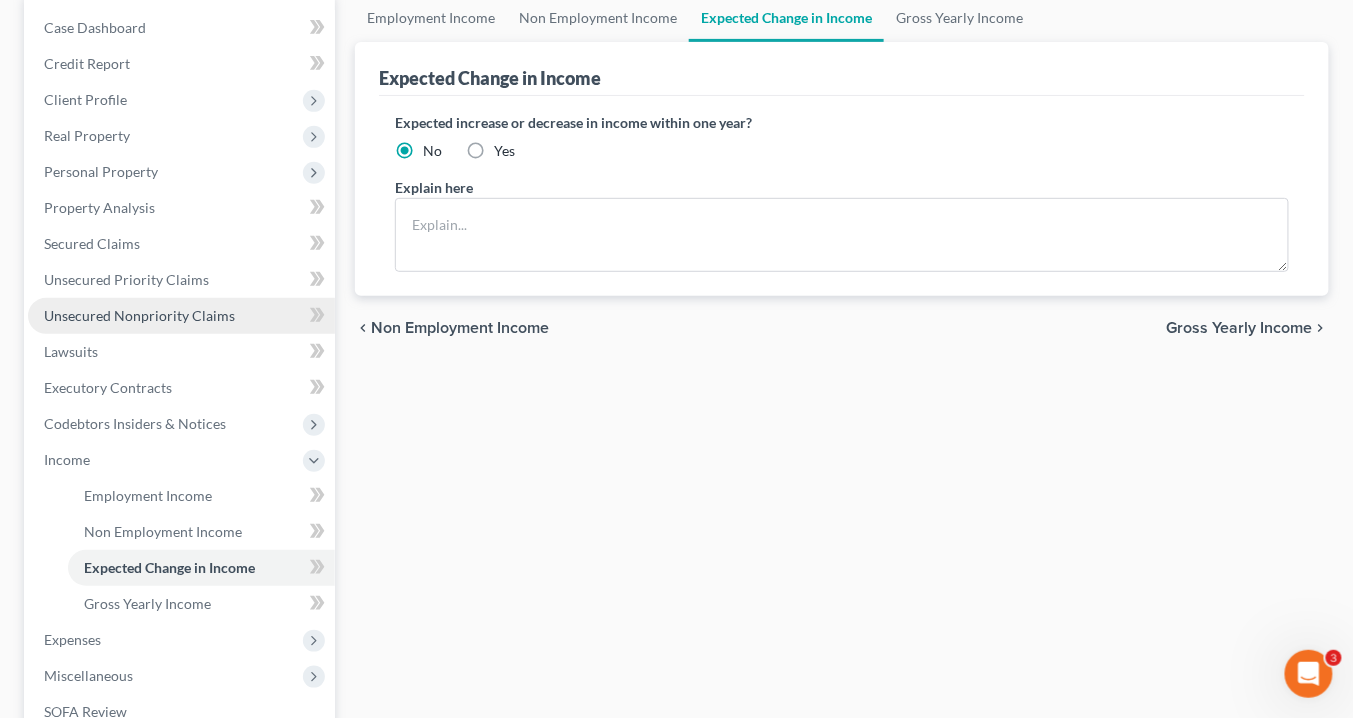 scroll, scrollTop: 80, scrollLeft: 0, axis: vertical 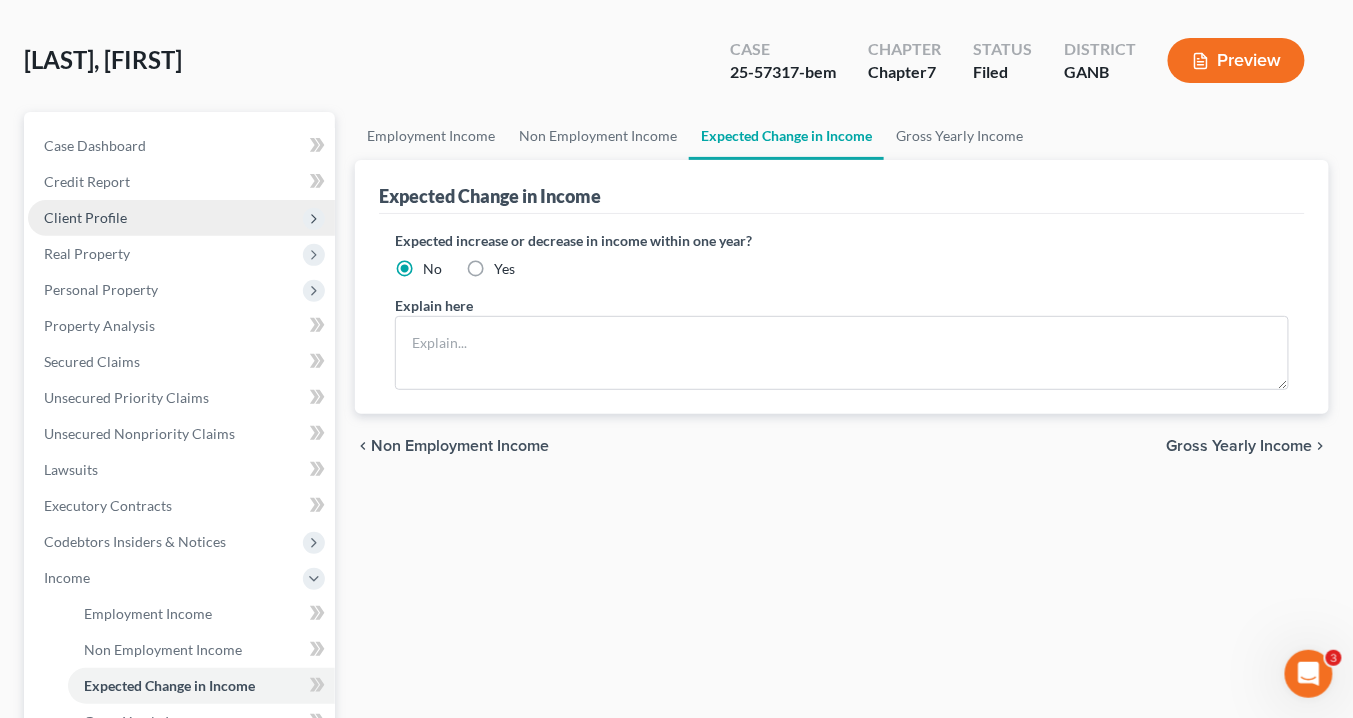 click on "Client Profile" at bounding box center (85, 217) 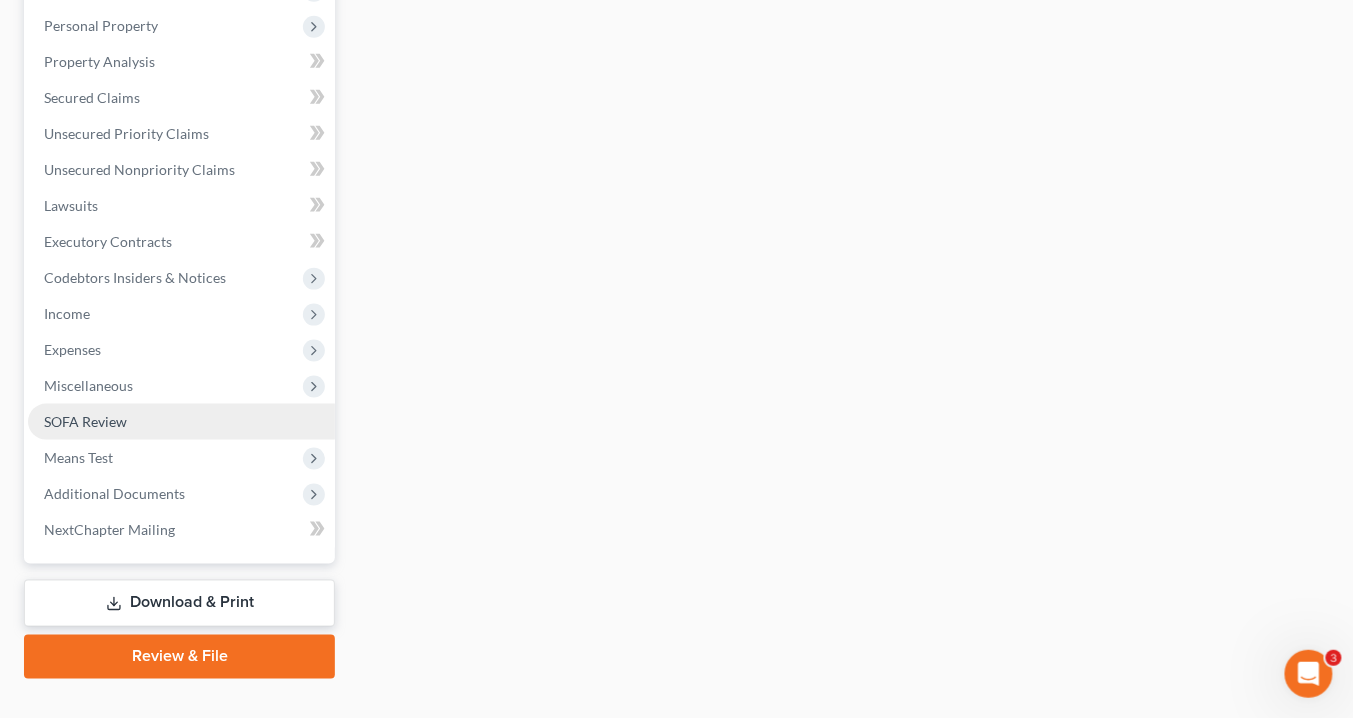 click on "SOFA Review" at bounding box center (85, 421) 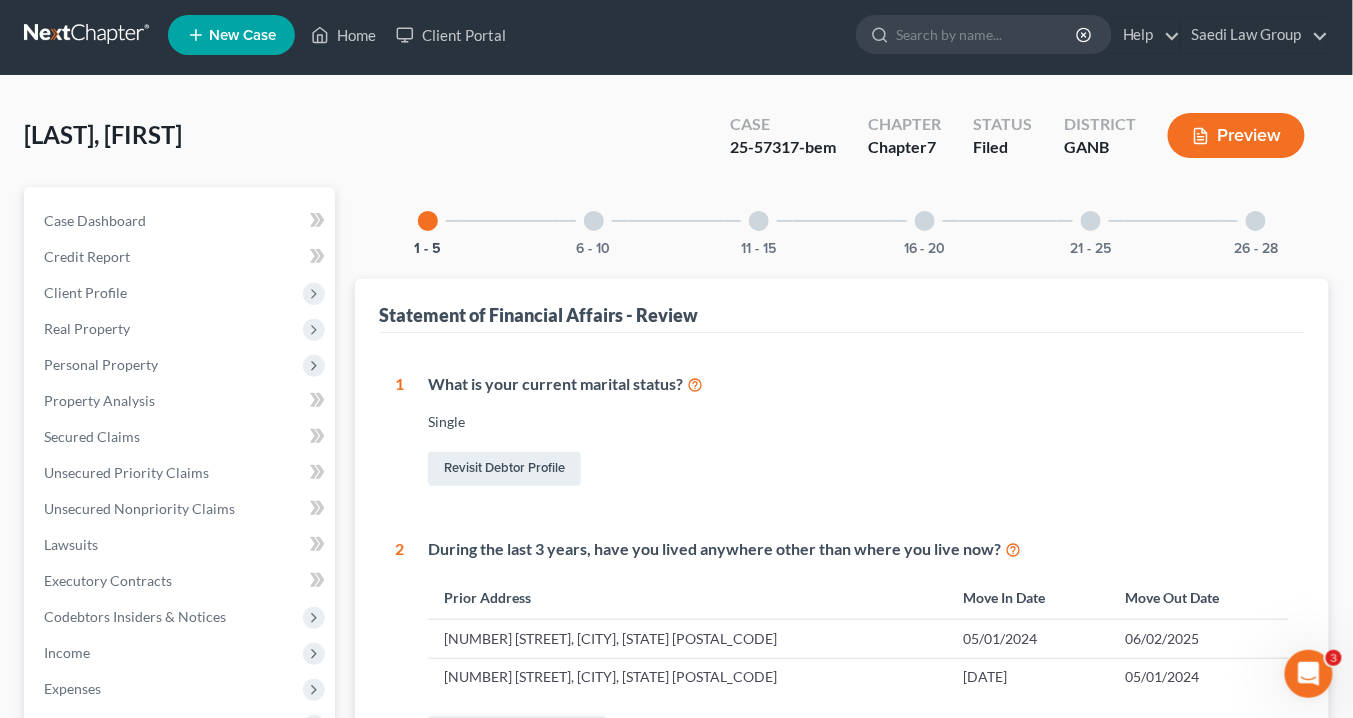 scroll, scrollTop: 0, scrollLeft: 0, axis: both 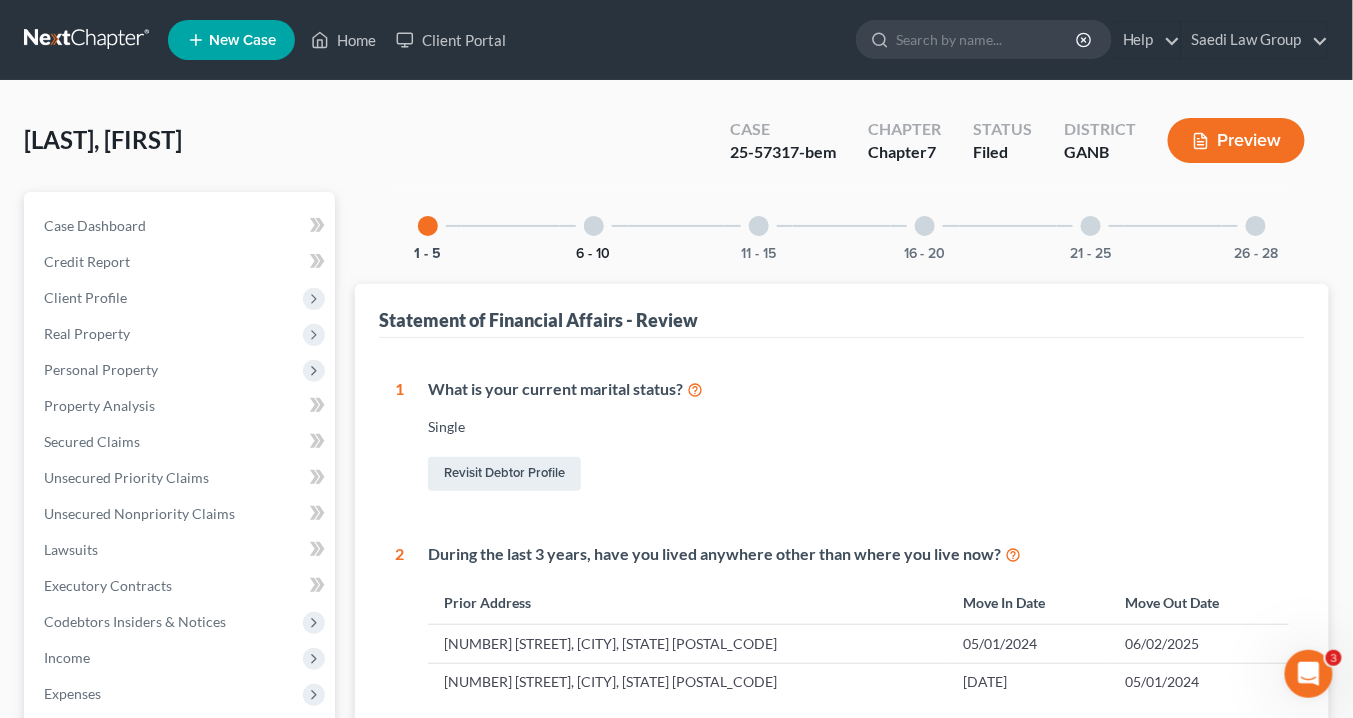 click on "6 - 10" at bounding box center (594, 254) 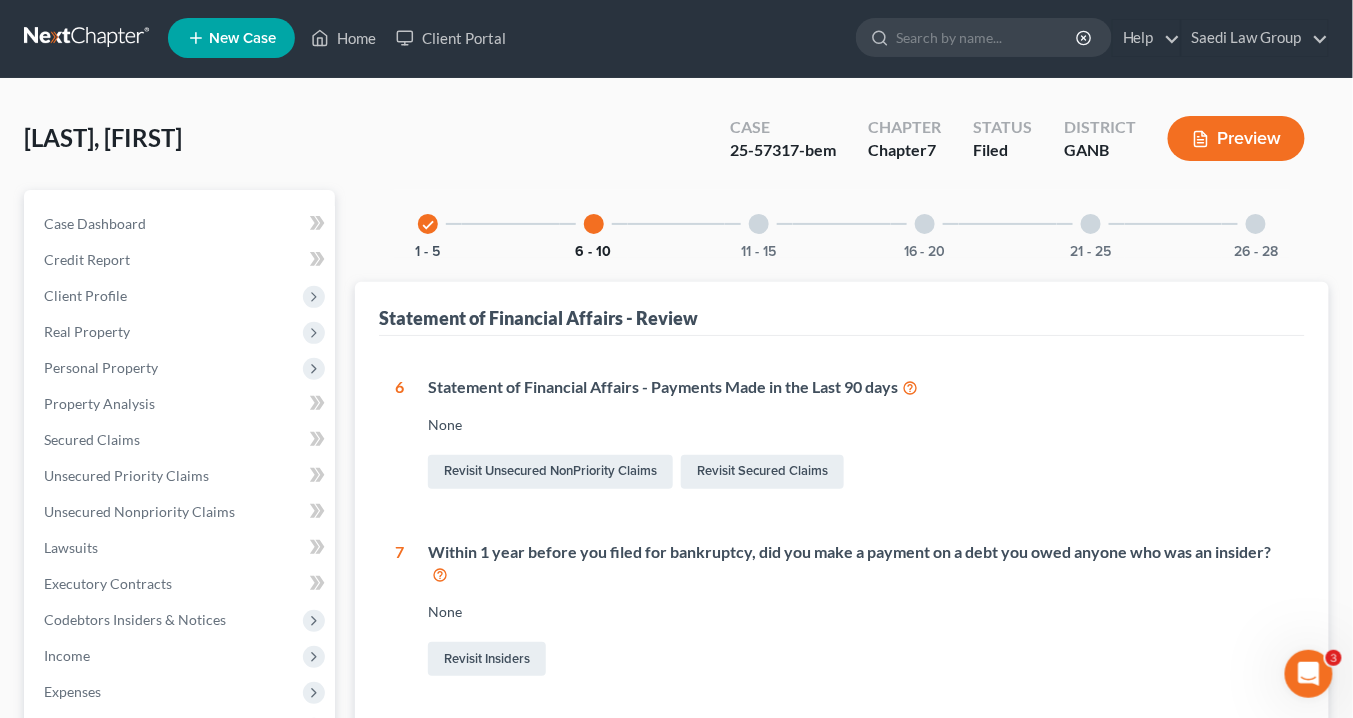 scroll, scrollTop: 0, scrollLeft: 0, axis: both 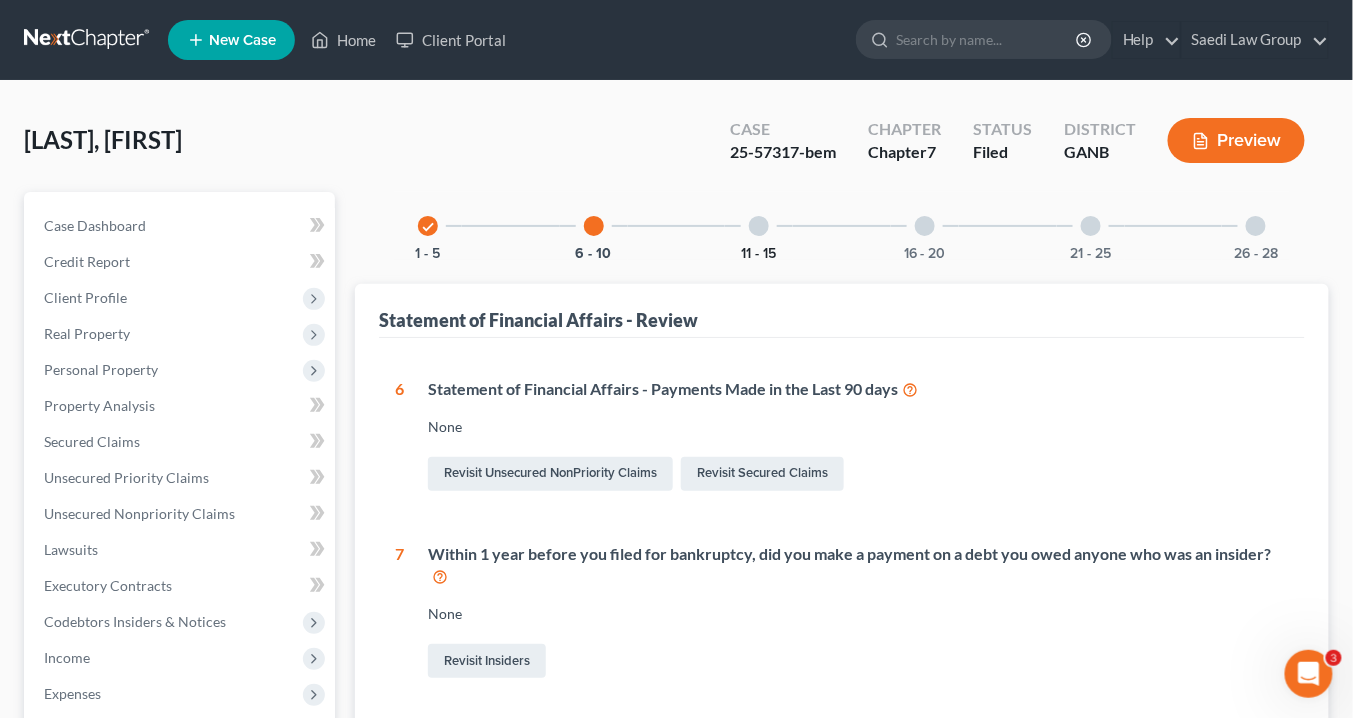 click on "11 - 15" at bounding box center (759, 254) 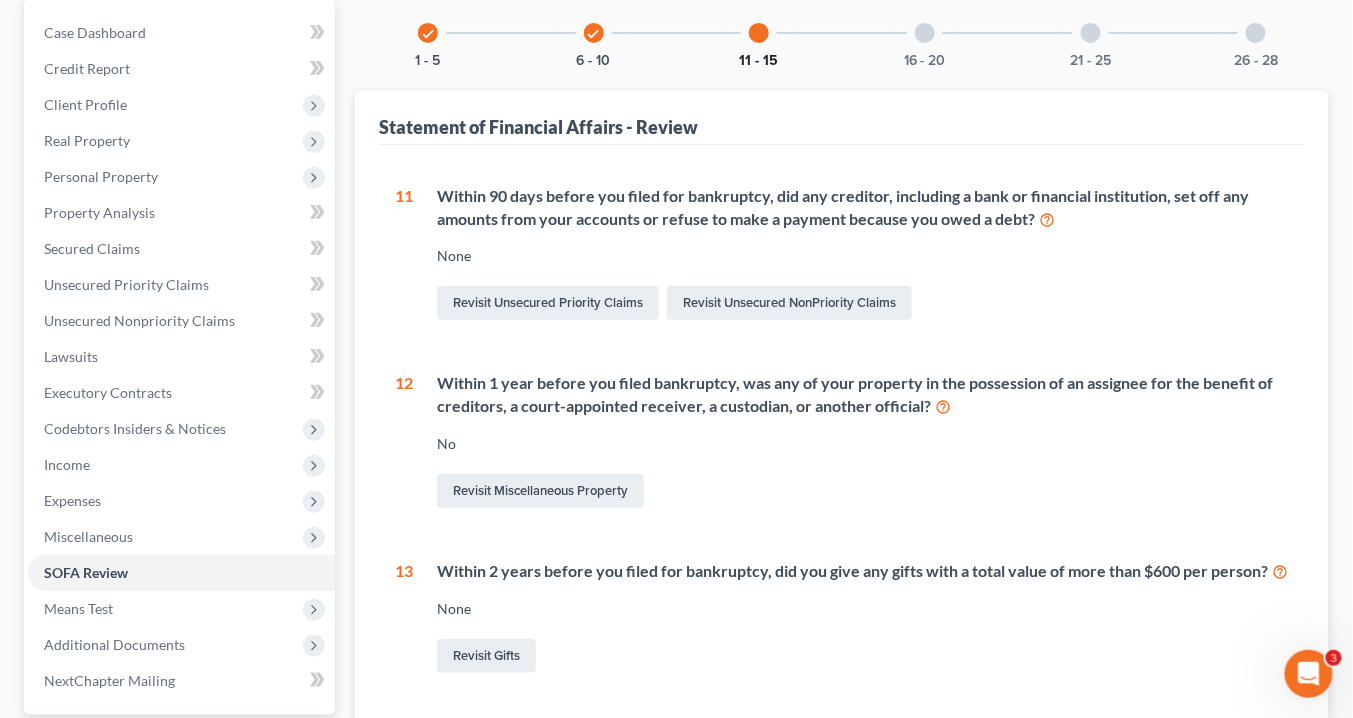 scroll, scrollTop: 97, scrollLeft: 0, axis: vertical 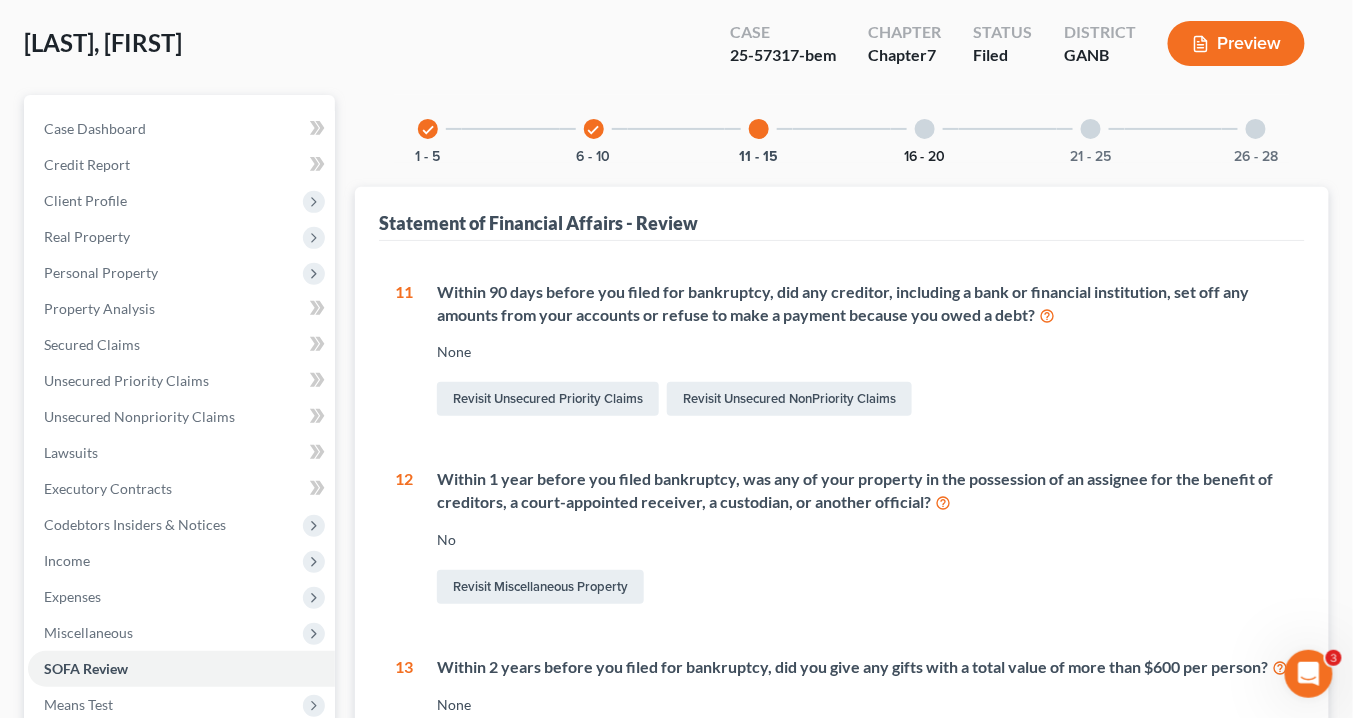 click on "16 - 20" at bounding box center (925, 157) 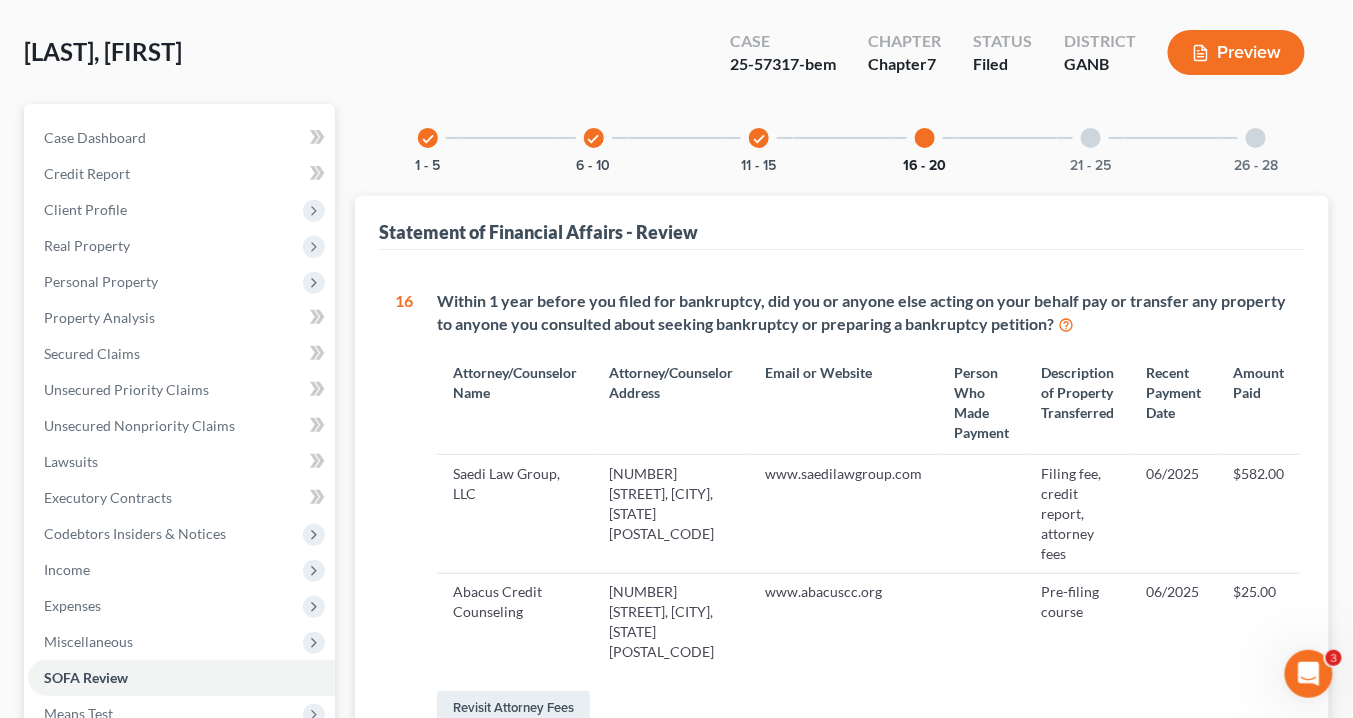 scroll, scrollTop: 0, scrollLeft: 0, axis: both 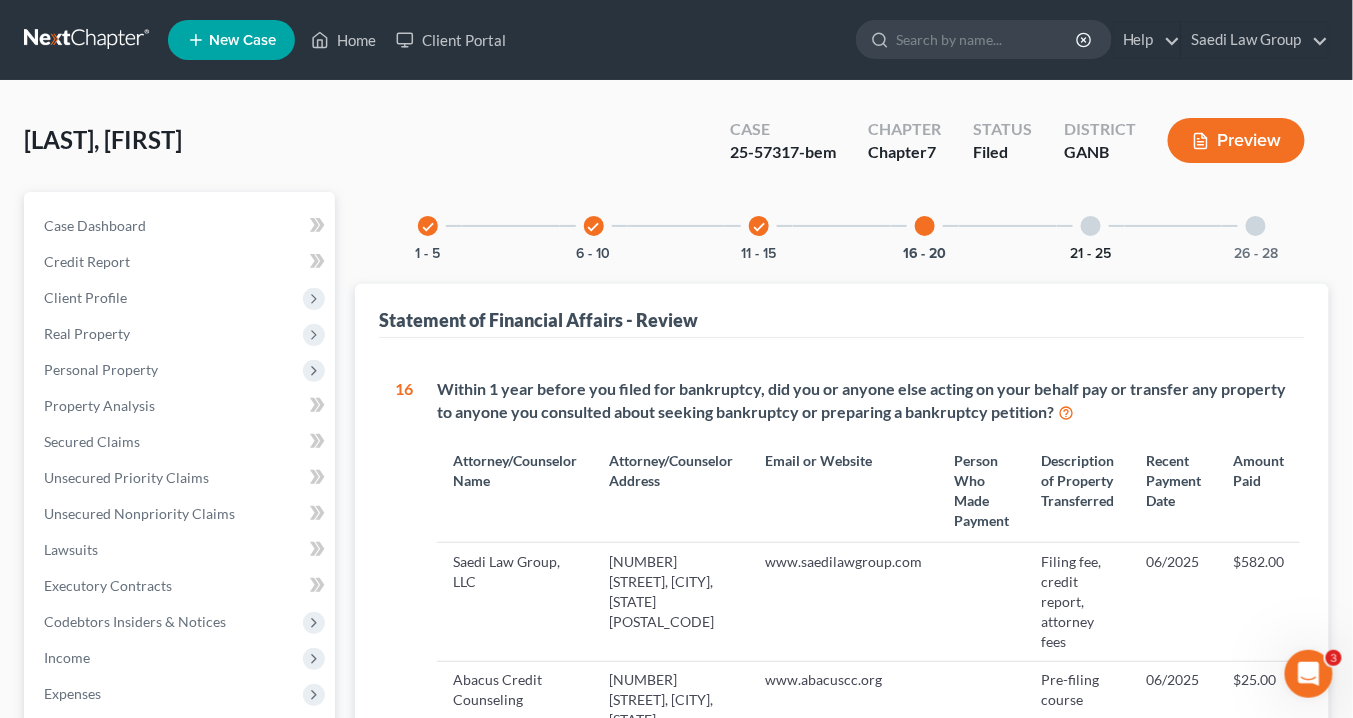 click on "21 - 25" at bounding box center [1090, 254] 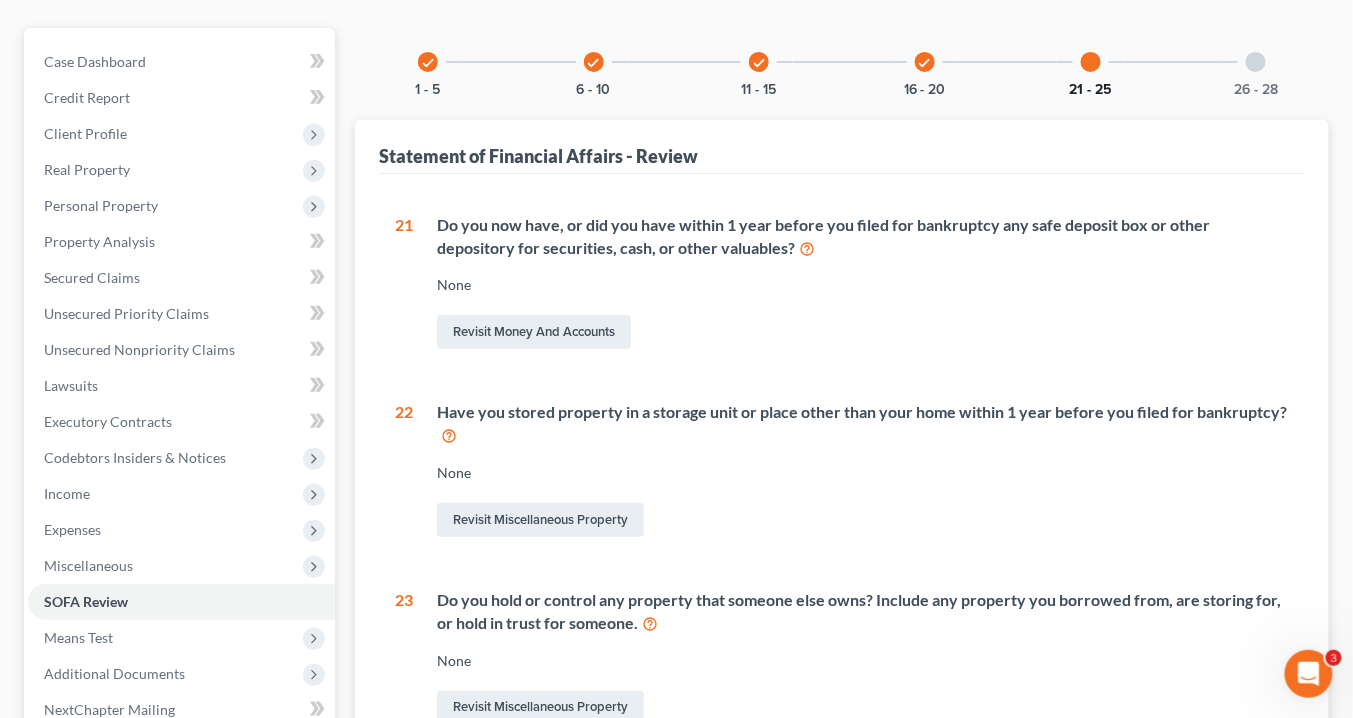 scroll, scrollTop: 160, scrollLeft: 0, axis: vertical 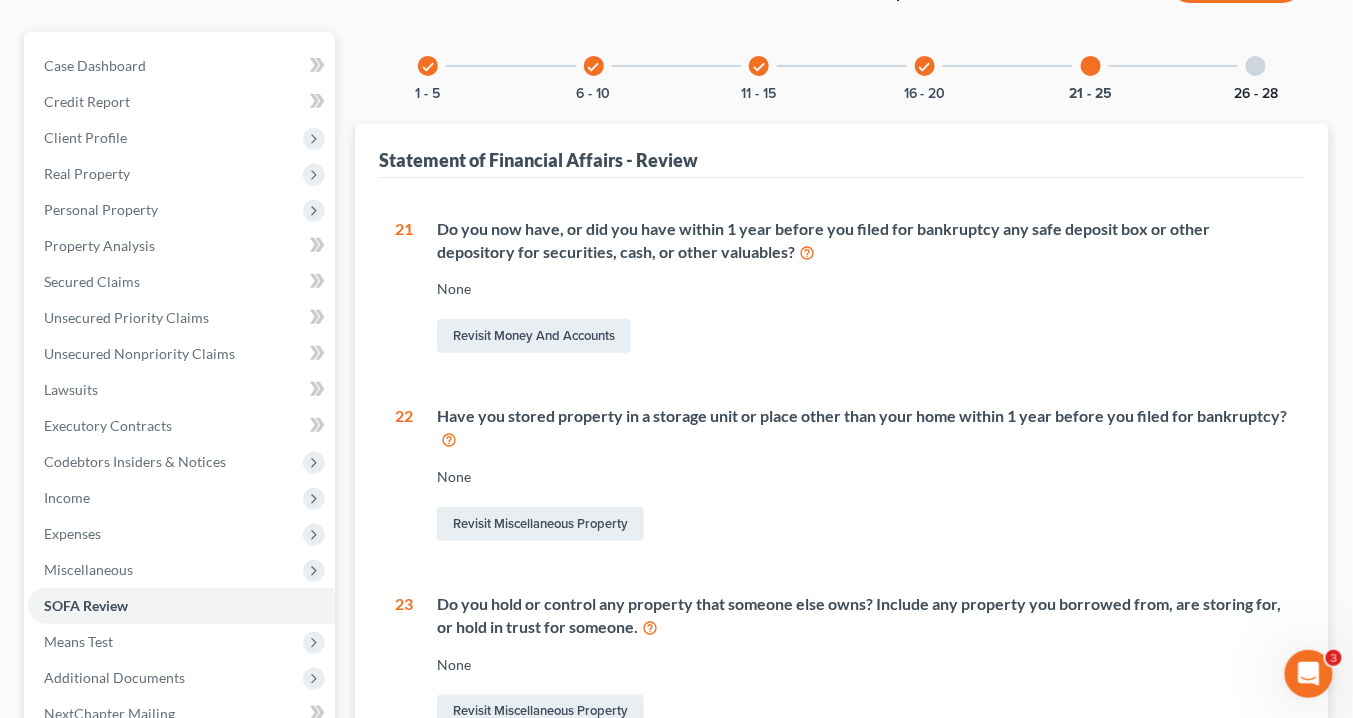 click on "26 - 28" at bounding box center (1256, 94) 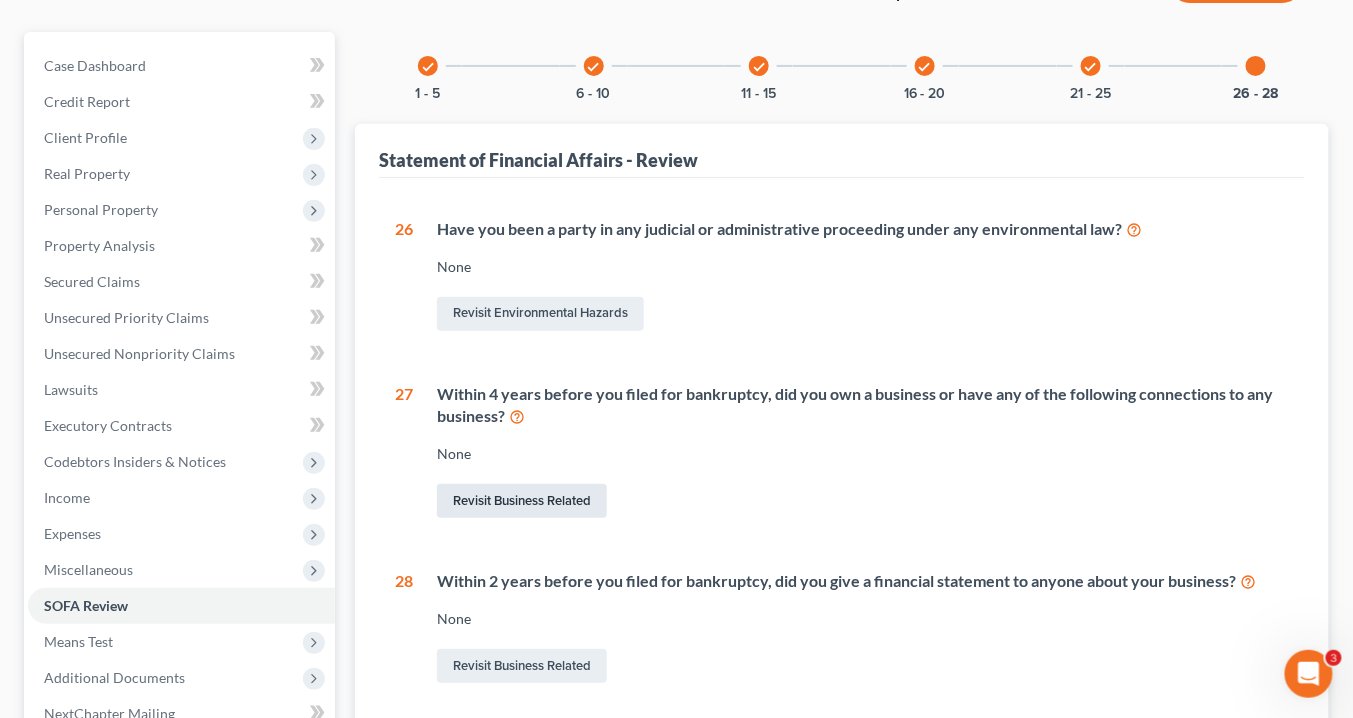 click on "Revisit Business Related" at bounding box center (522, 501) 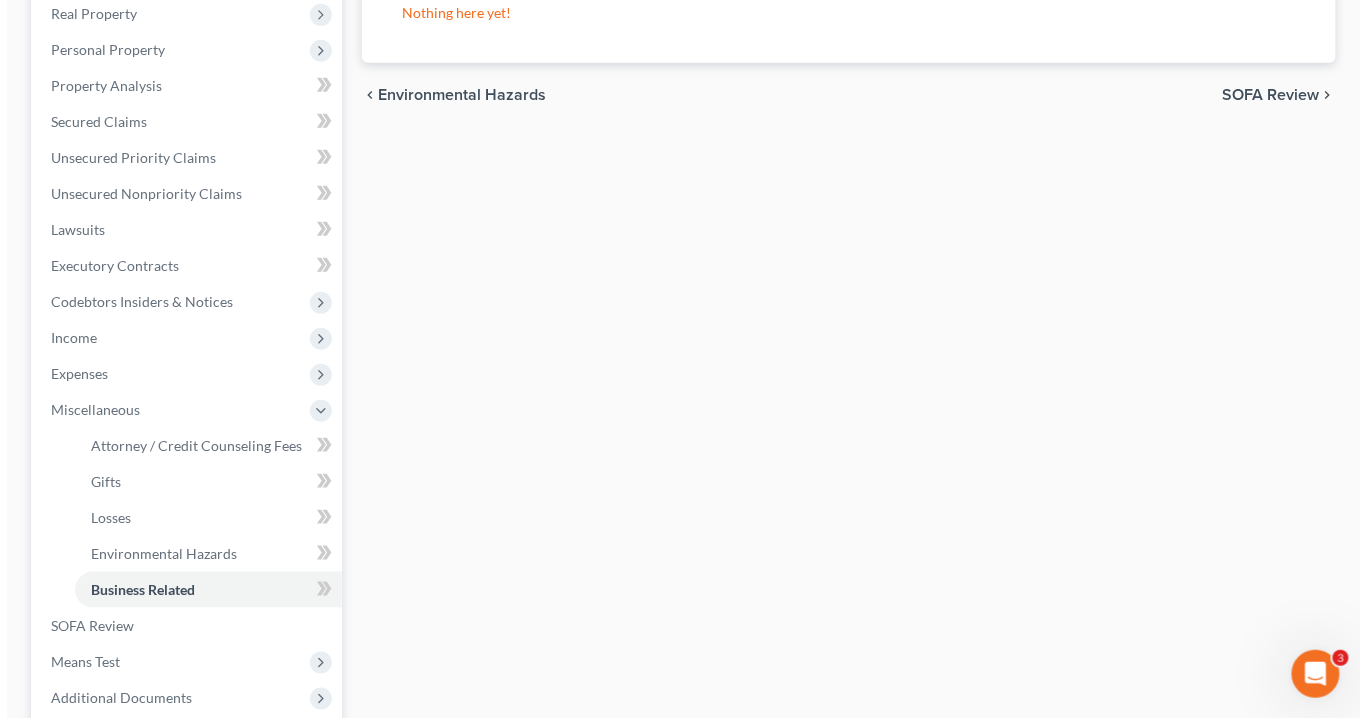 scroll, scrollTop: 80, scrollLeft: 0, axis: vertical 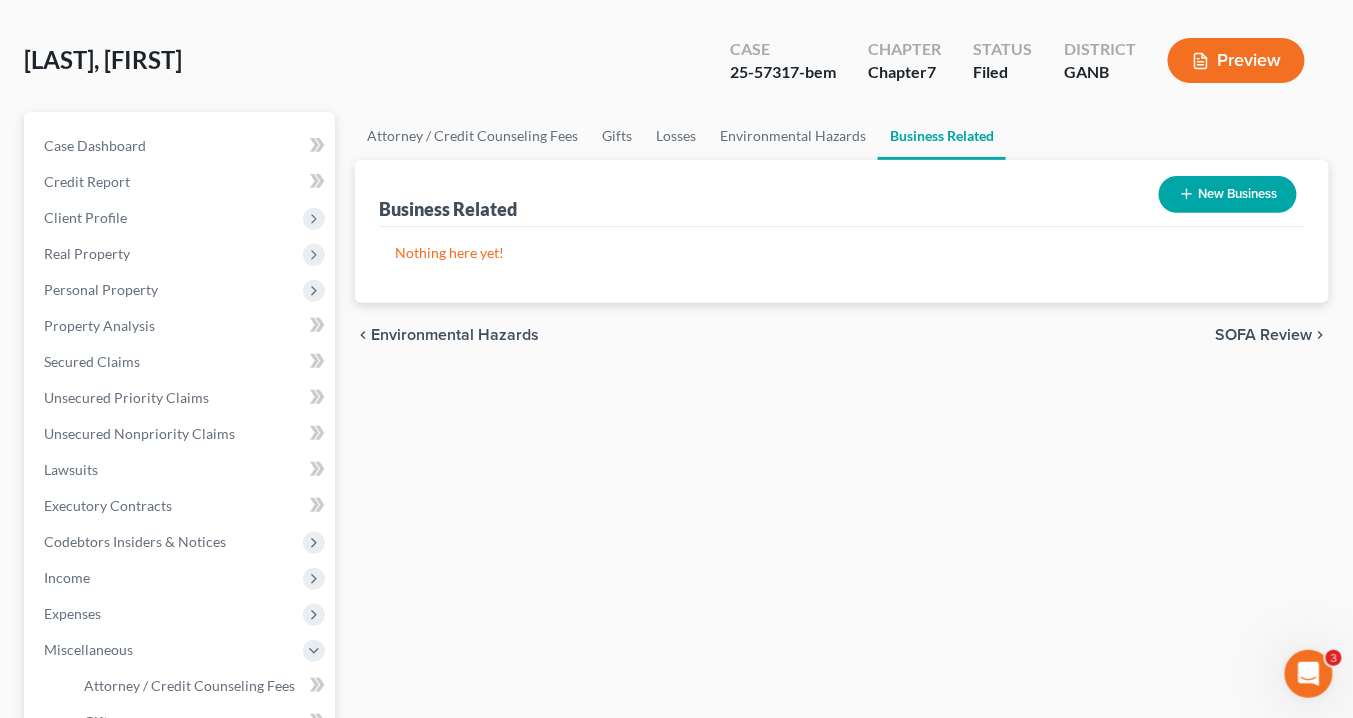 click on "New Business" at bounding box center [1228, 194] 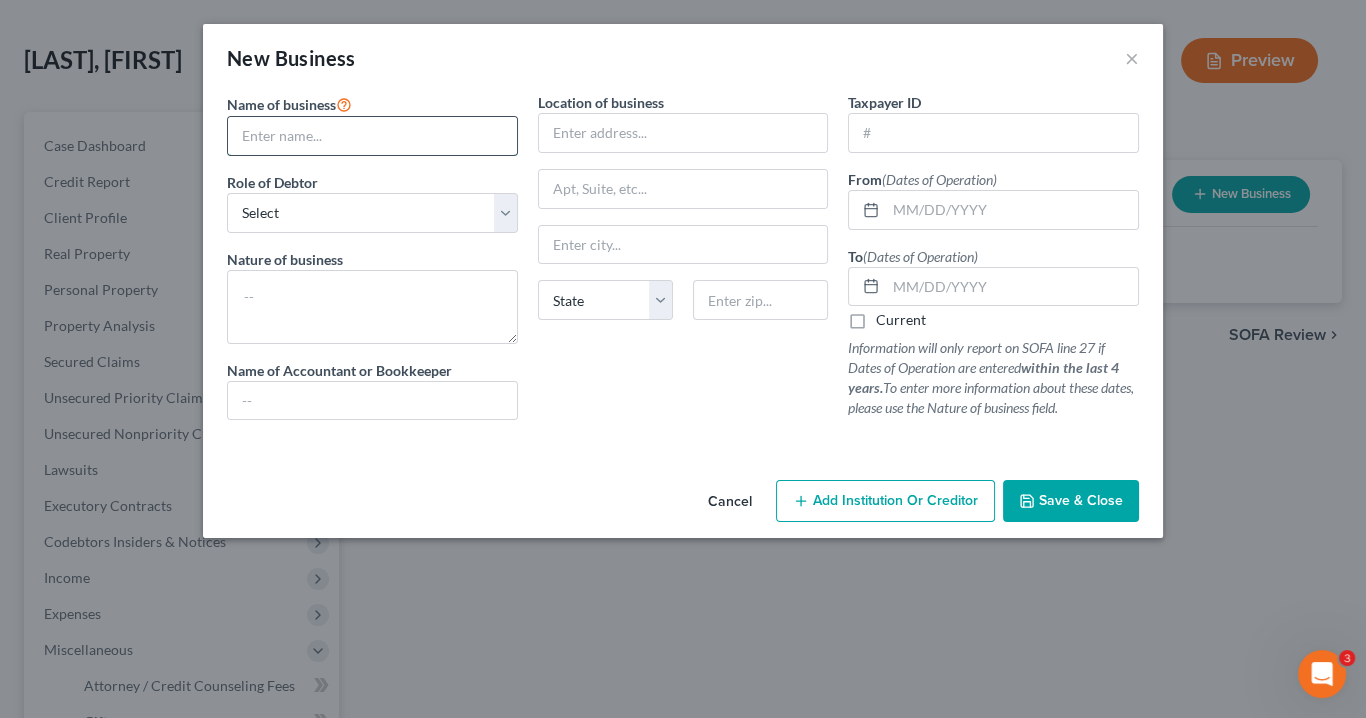 drag, startPoint x: 270, startPoint y: 132, endPoint x: 302, endPoint y: 146, distance: 34.928497 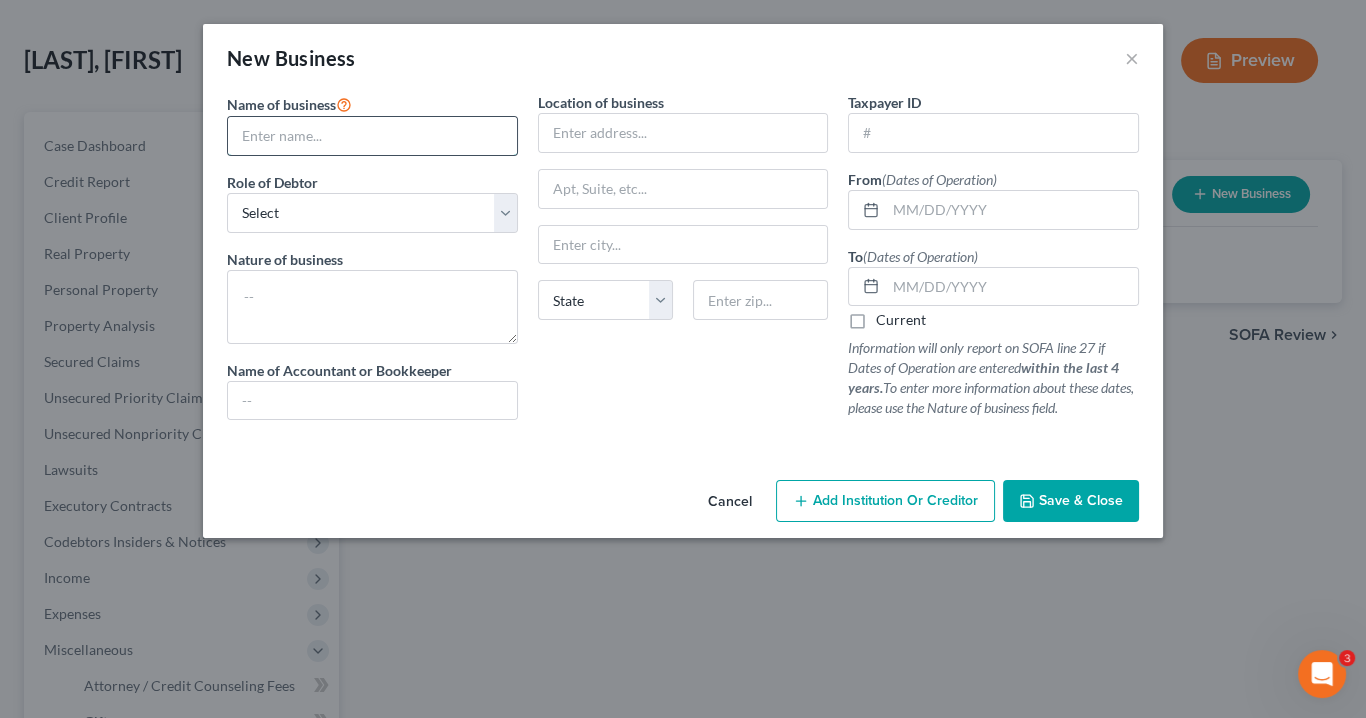 click at bounding box center [372, 136] 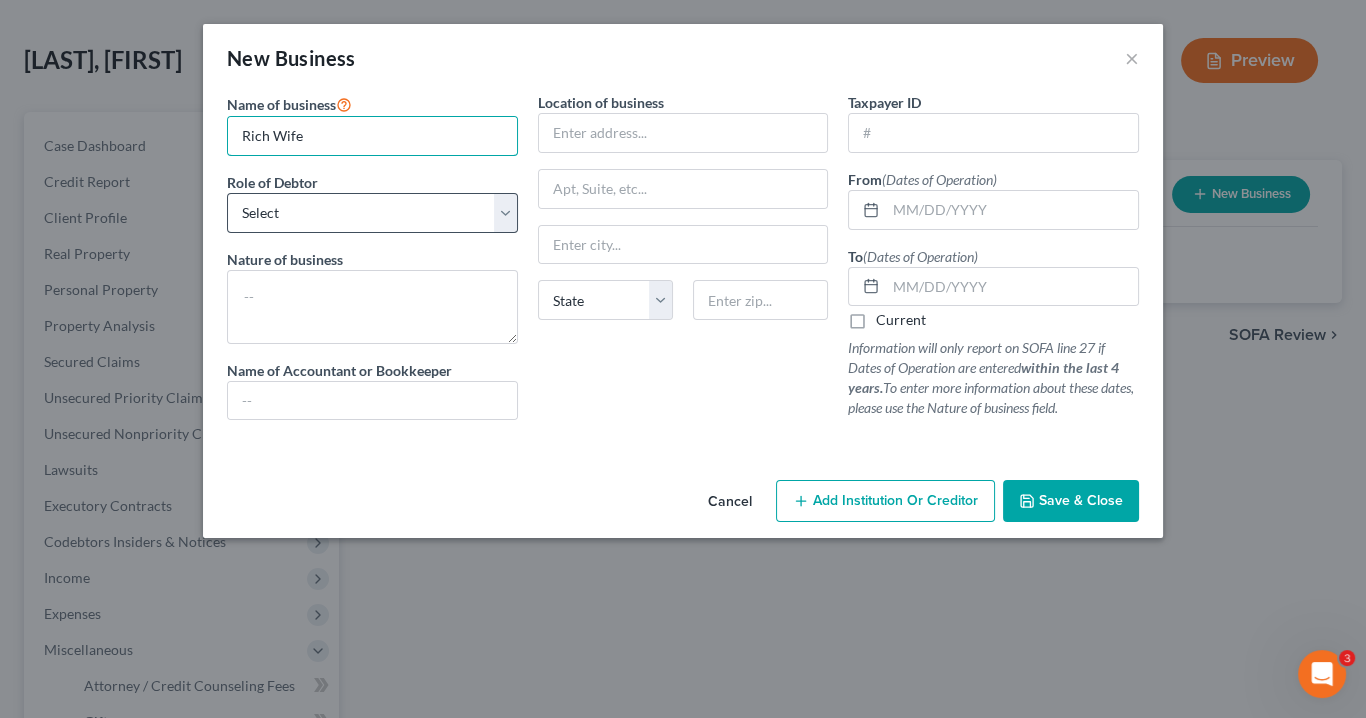 type on "Rich Wife" 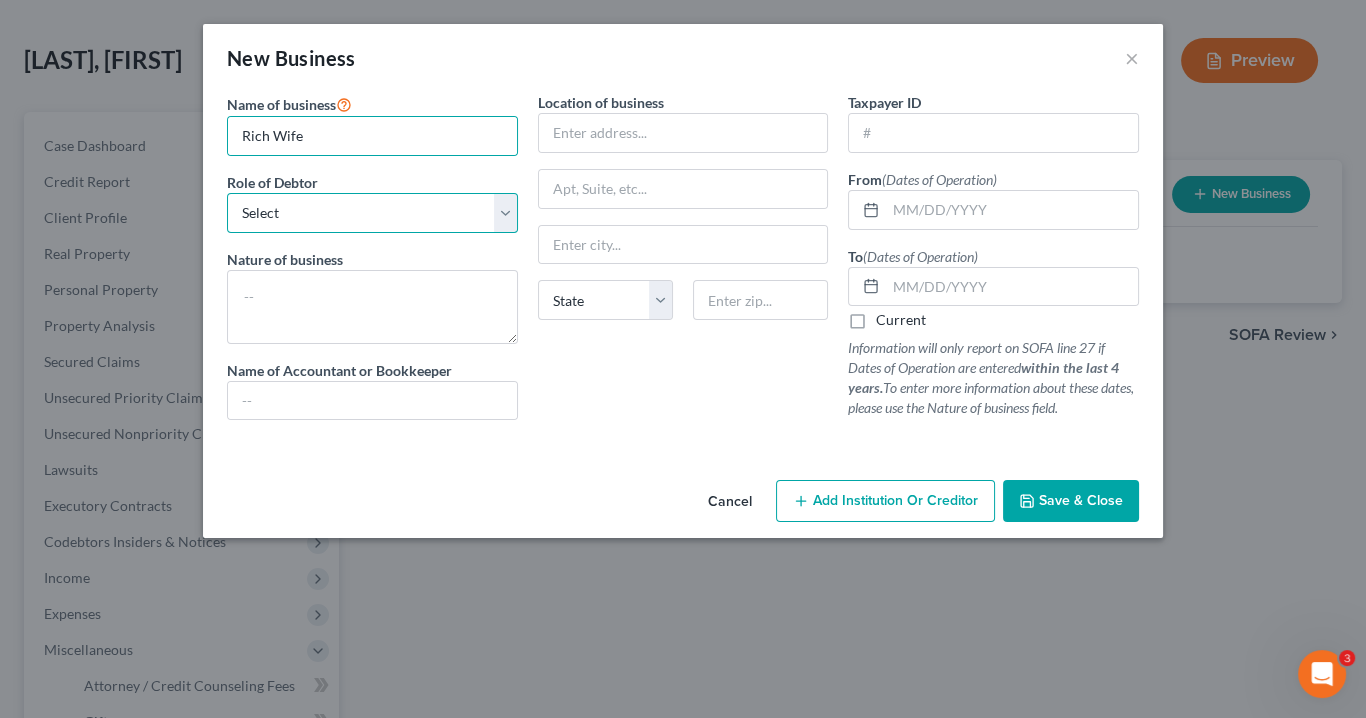 click on "Select A member of a limited liability company (LLC) or limited liability partnership (LLP) An officer, director, or managing executive of a corporation An owner of at least 5% of the voting or equity securities of a corporation A partner in a partnership A sole proprietor or self-employed in a trade, profession, or other activity, either full-time or part-time" at bounding box center [372, 213] 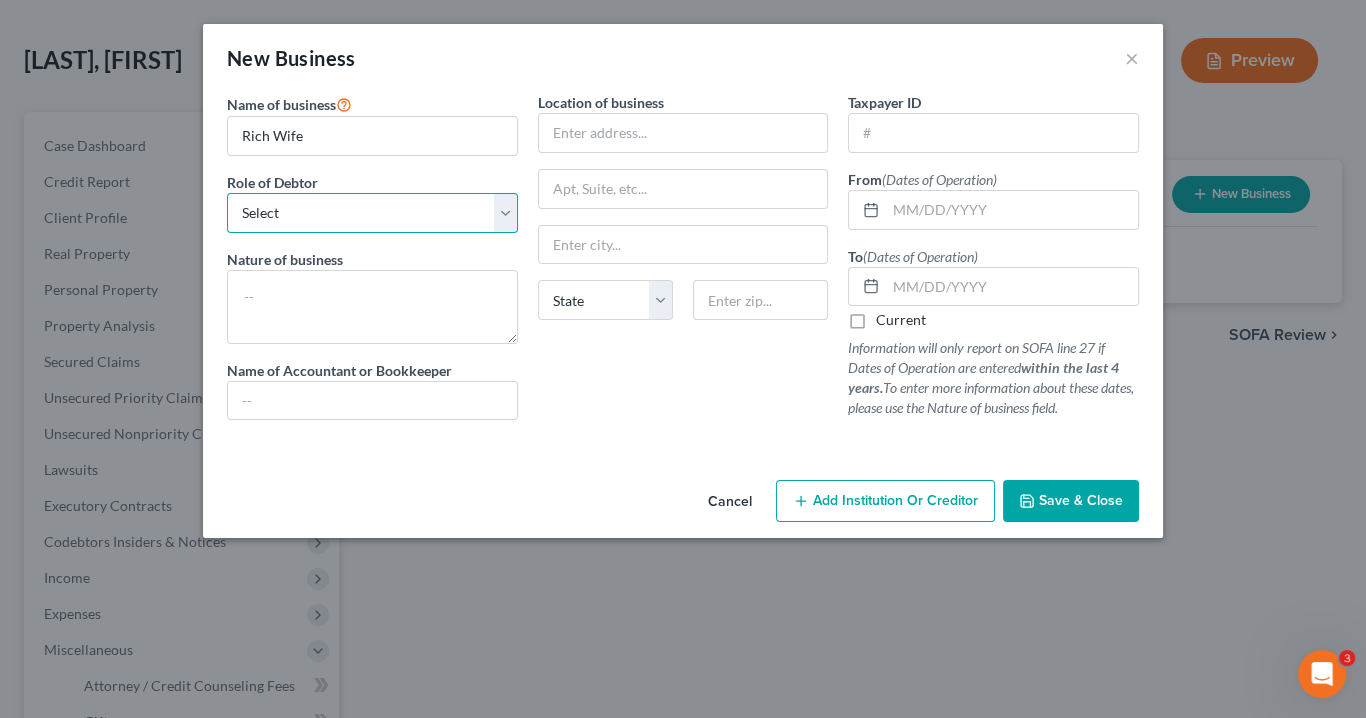select on "sole_proprietor" 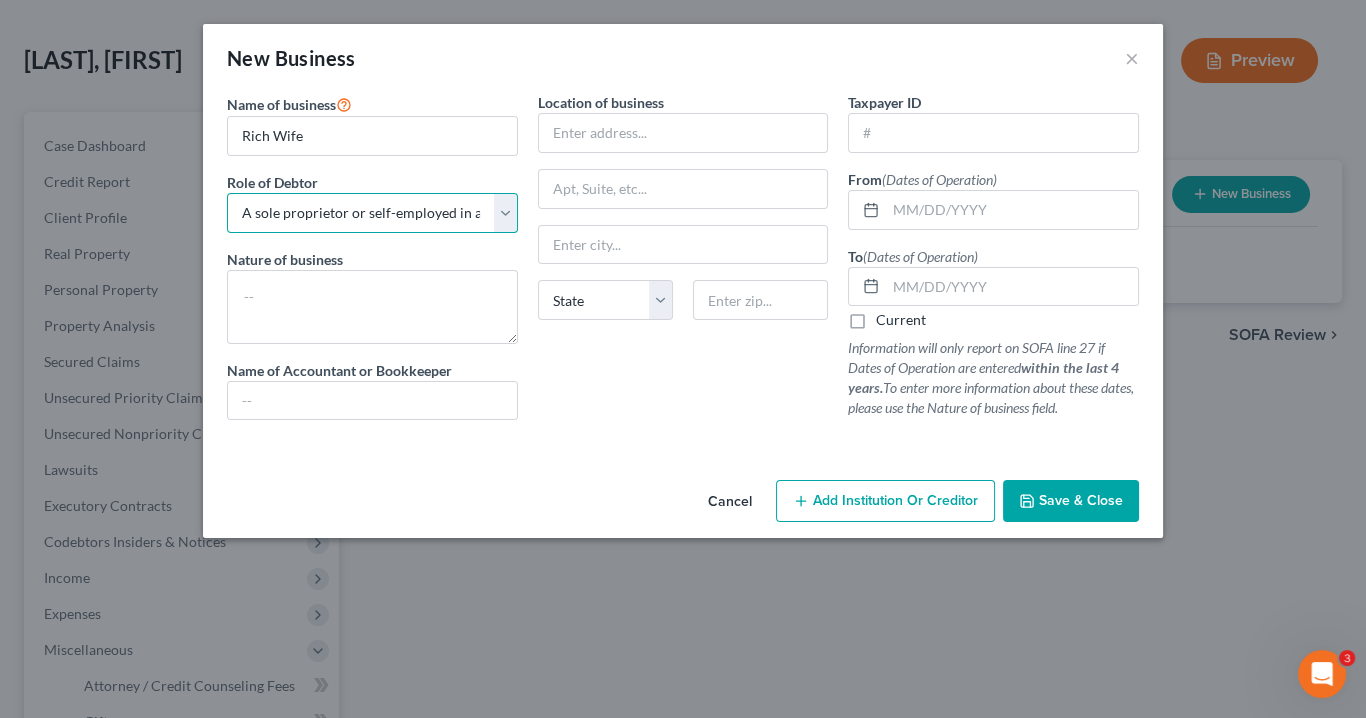 click on "Select A member of a limited liability company (LLC) or limited liability partnership (LLP) An officer, director, or managing executive of a corporation An owner of at least 5% of the voting or equity securities of a corporation A partner in a partnership A sole proprietor or self-employed in a trade, profession, or other activity, either full-time or part-time" at bounding box center [372, 213] 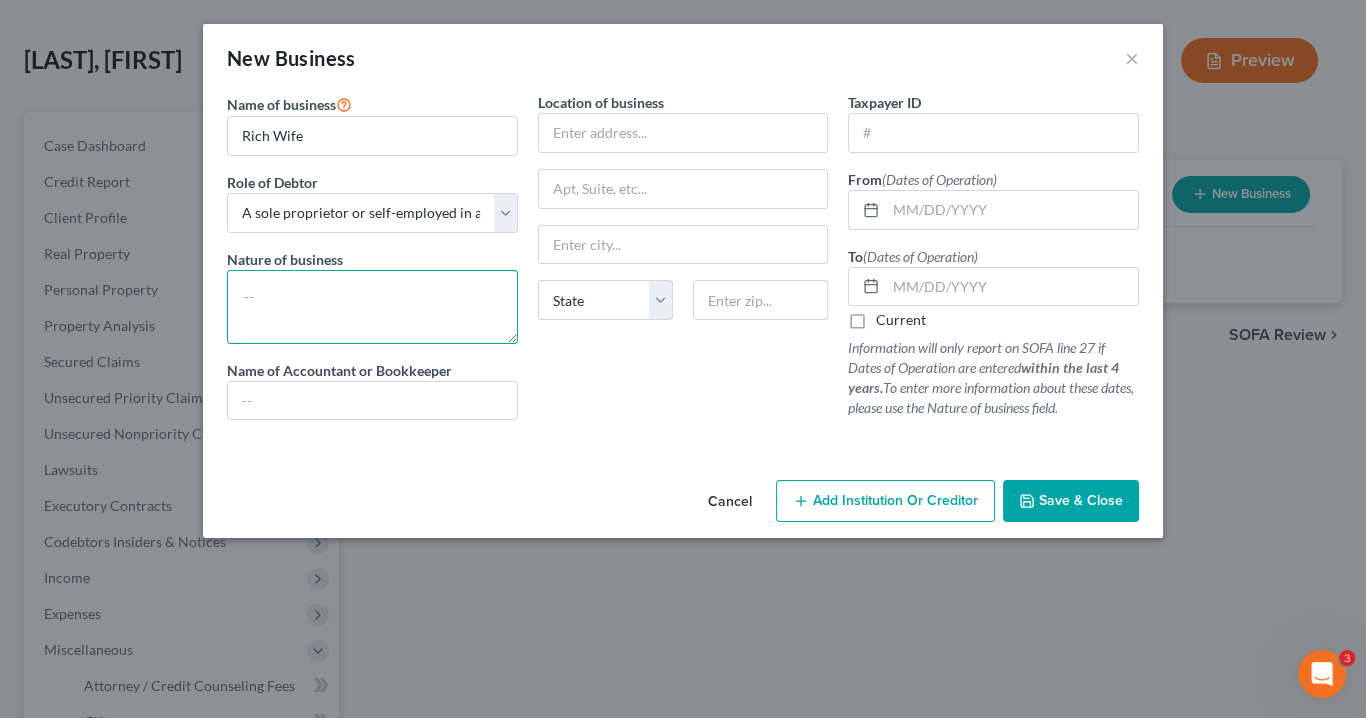 click at bounding box center (372, 307) 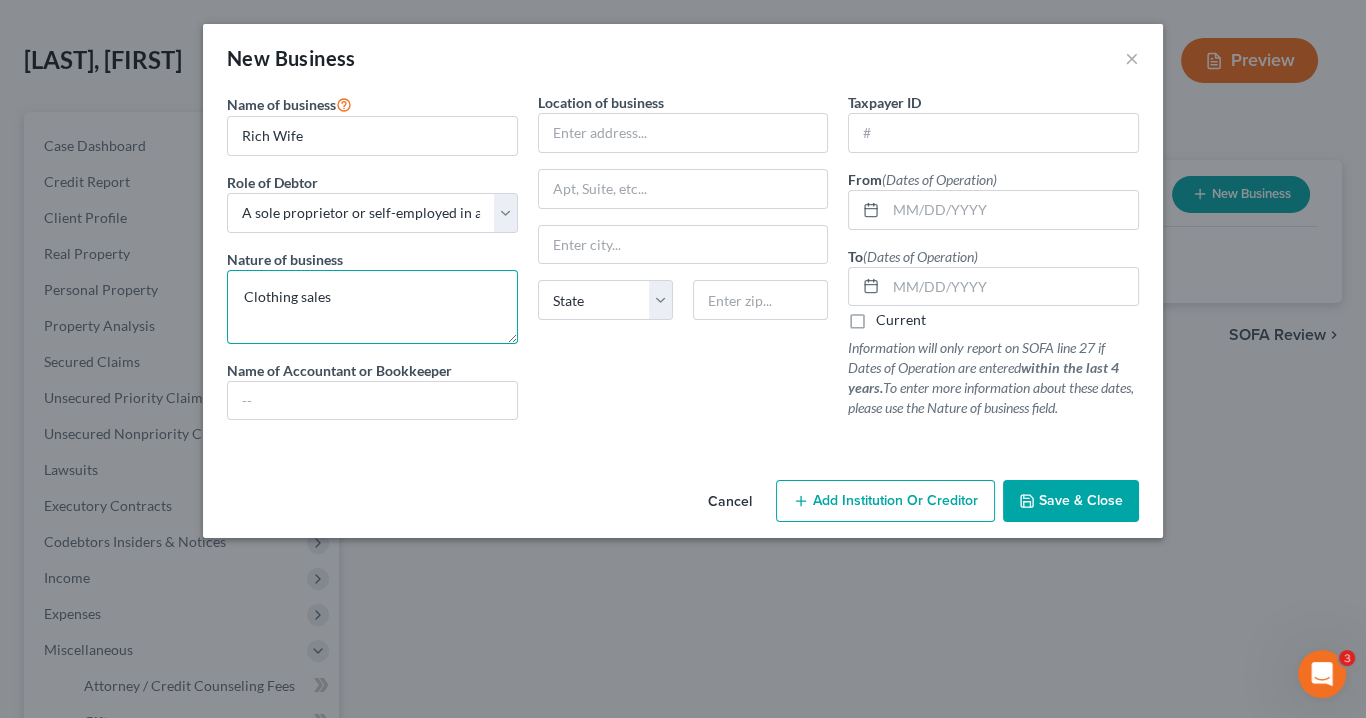 type on "Clothing sales" 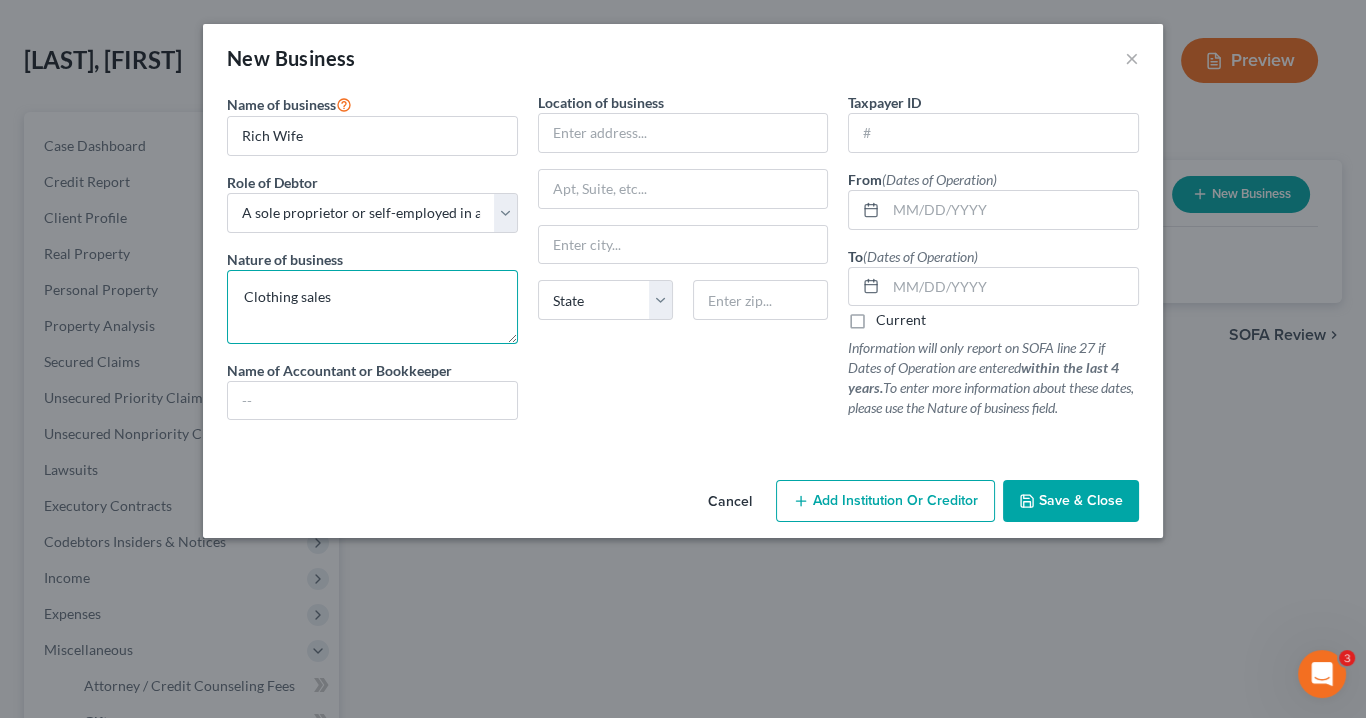 drag, startPoint x: 273, startPoint y: 296, endPoint x: 100, endPoint y: 279, distance: 173.83325 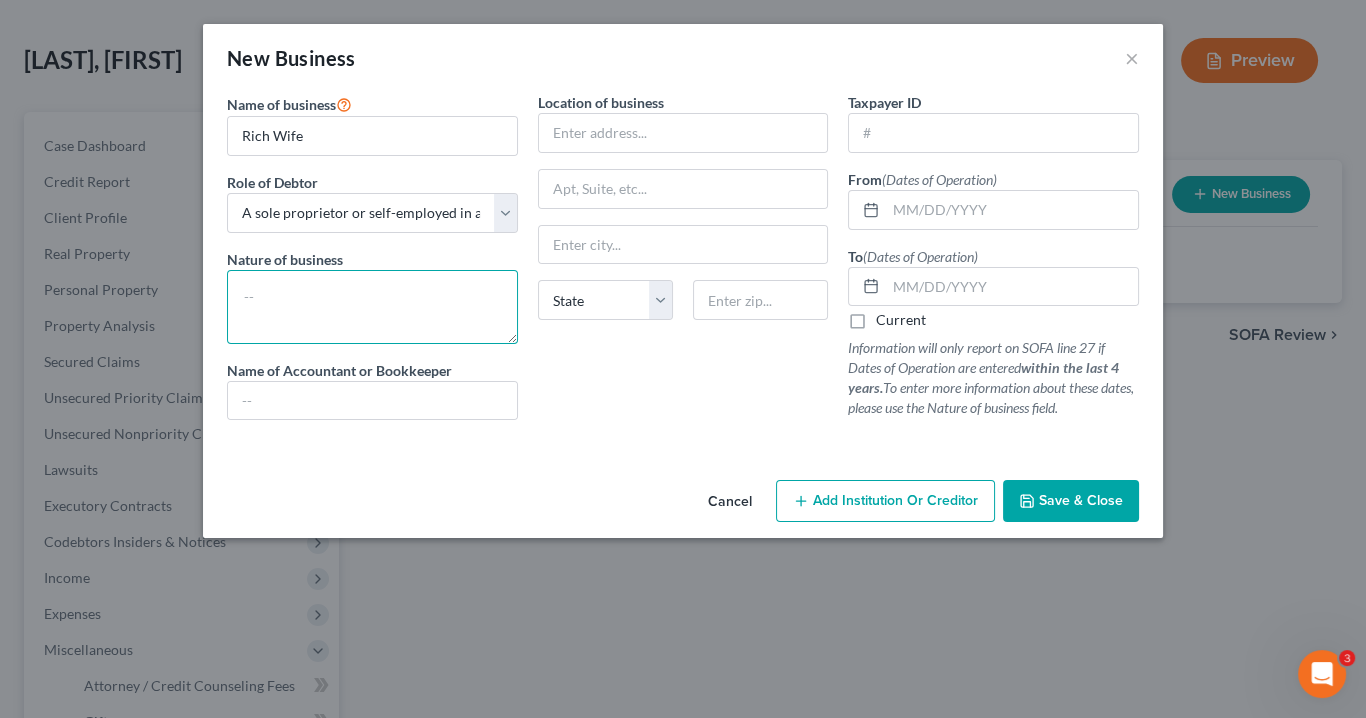 click at bounding box center [372, 307] 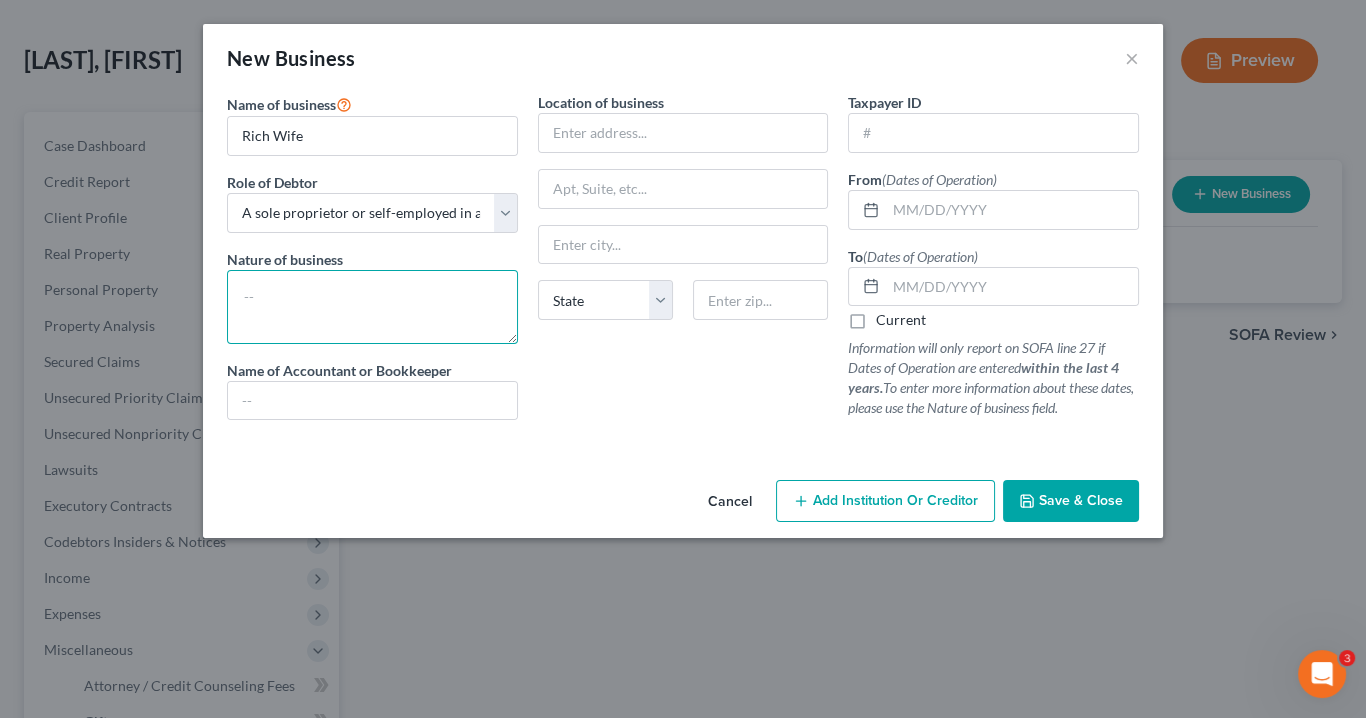 paste on "Online Boutique" 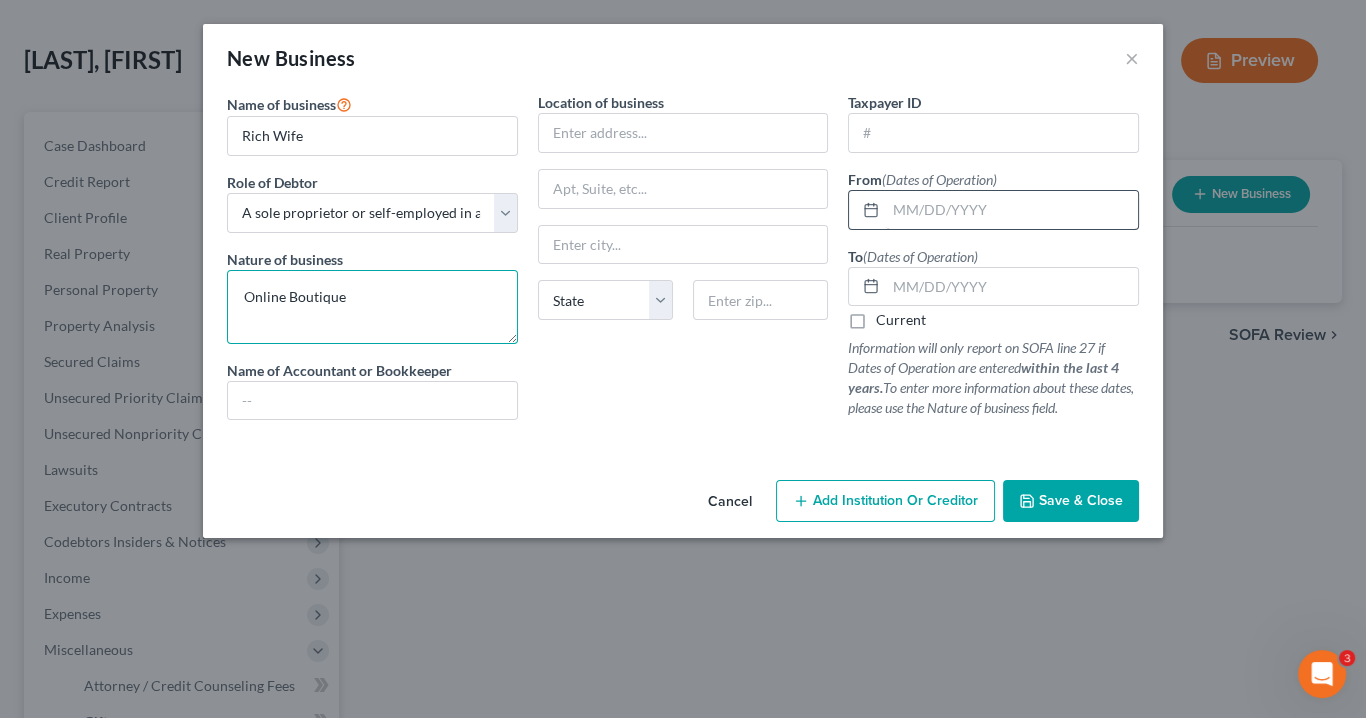 type on "Online Boutique" 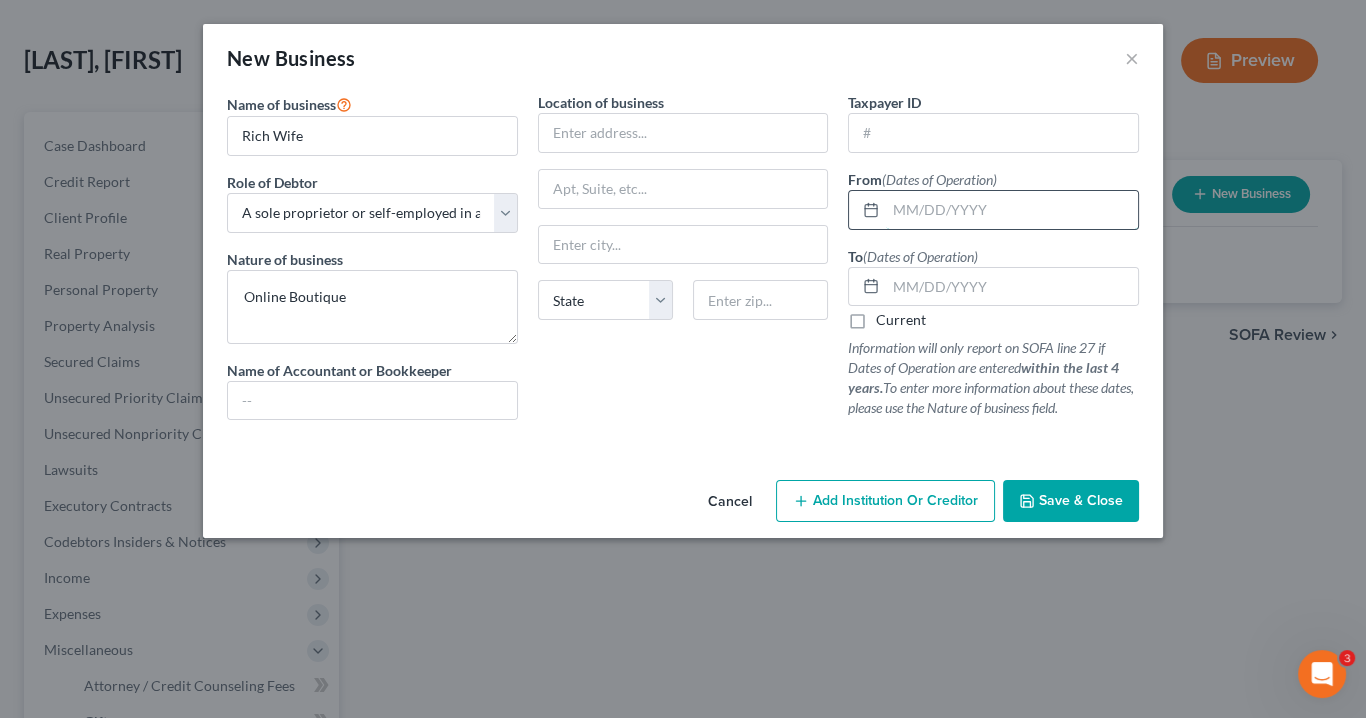 click at bounding box center (1012, 210) 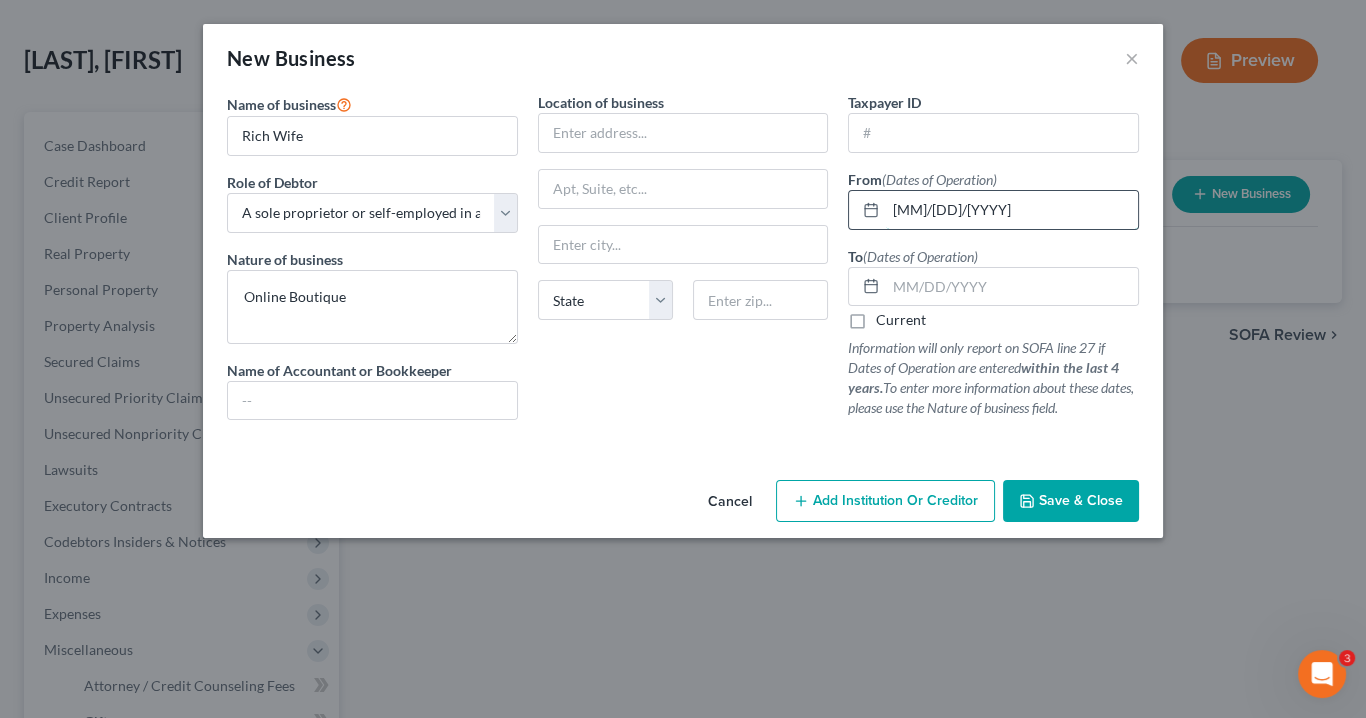 click on "05012020" at bounding box center [1012, 210] 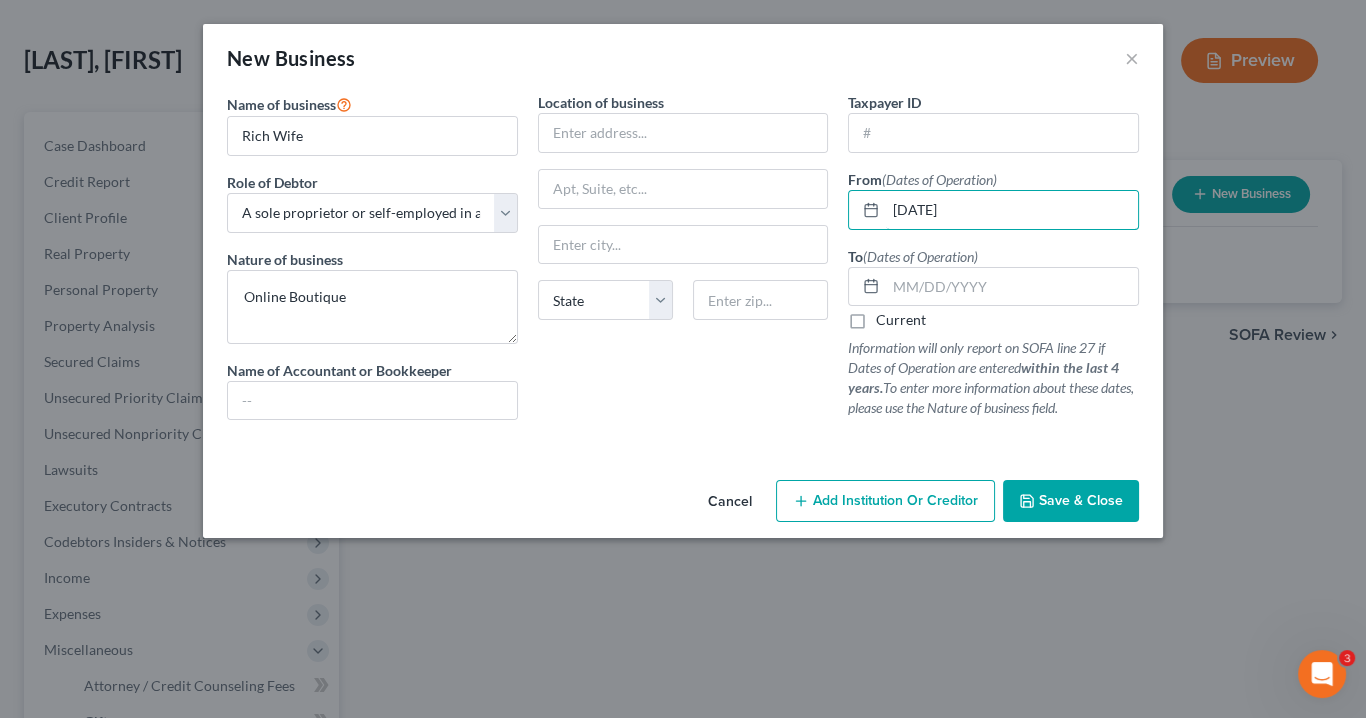 type on "05/01/2020" 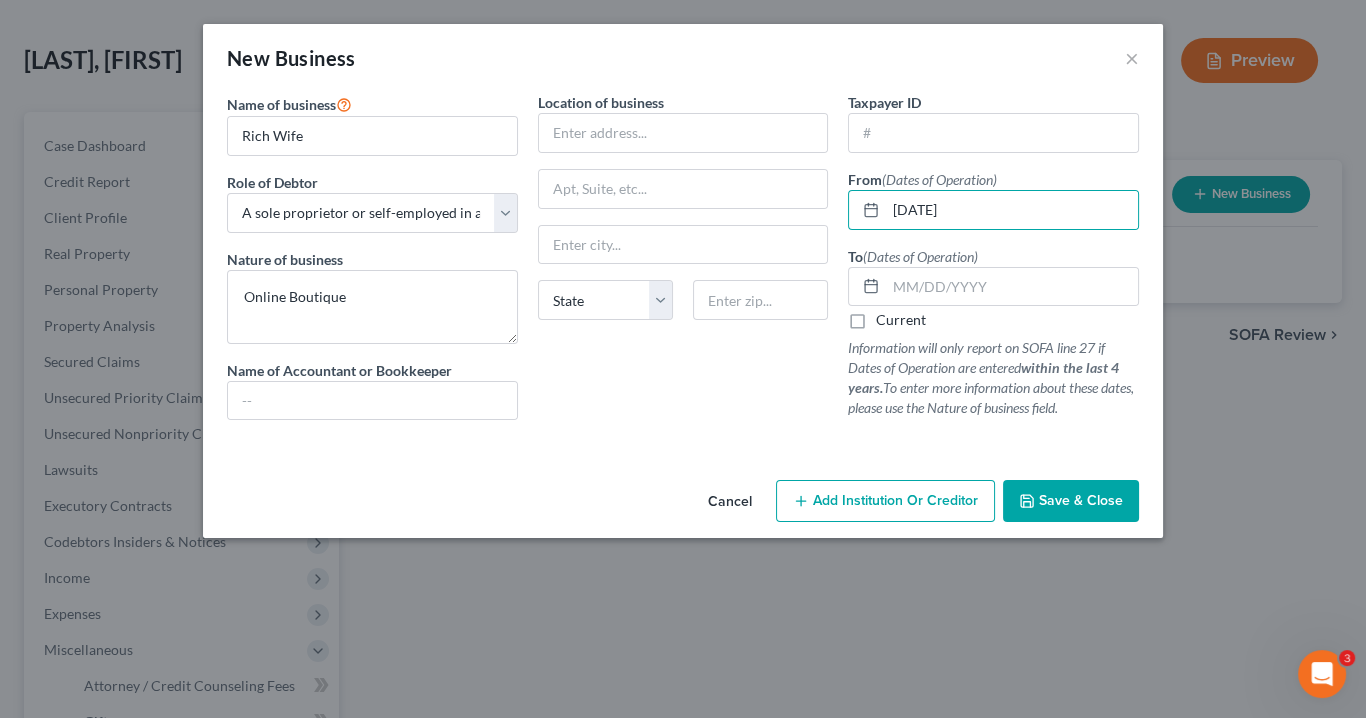 click on "Current" at bounding box center (901, 320) 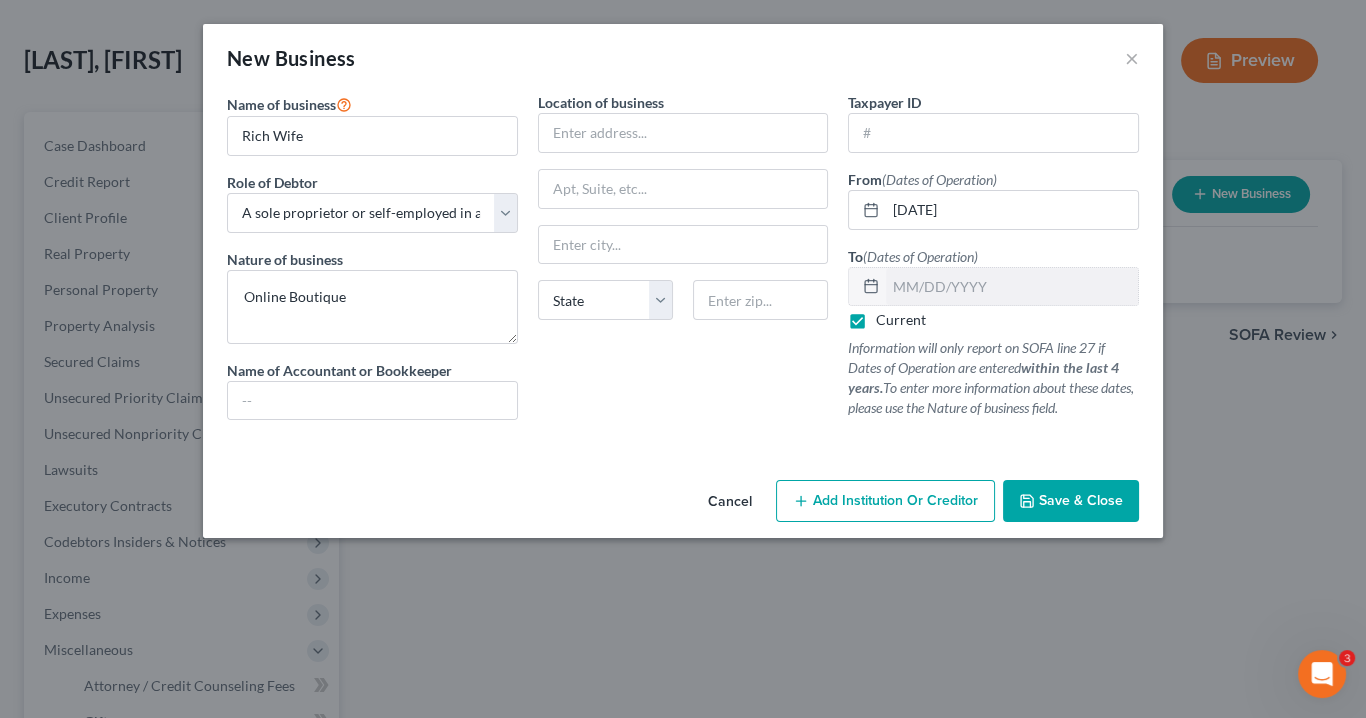click on "Save & Close" at bounding box center [1081, 500] 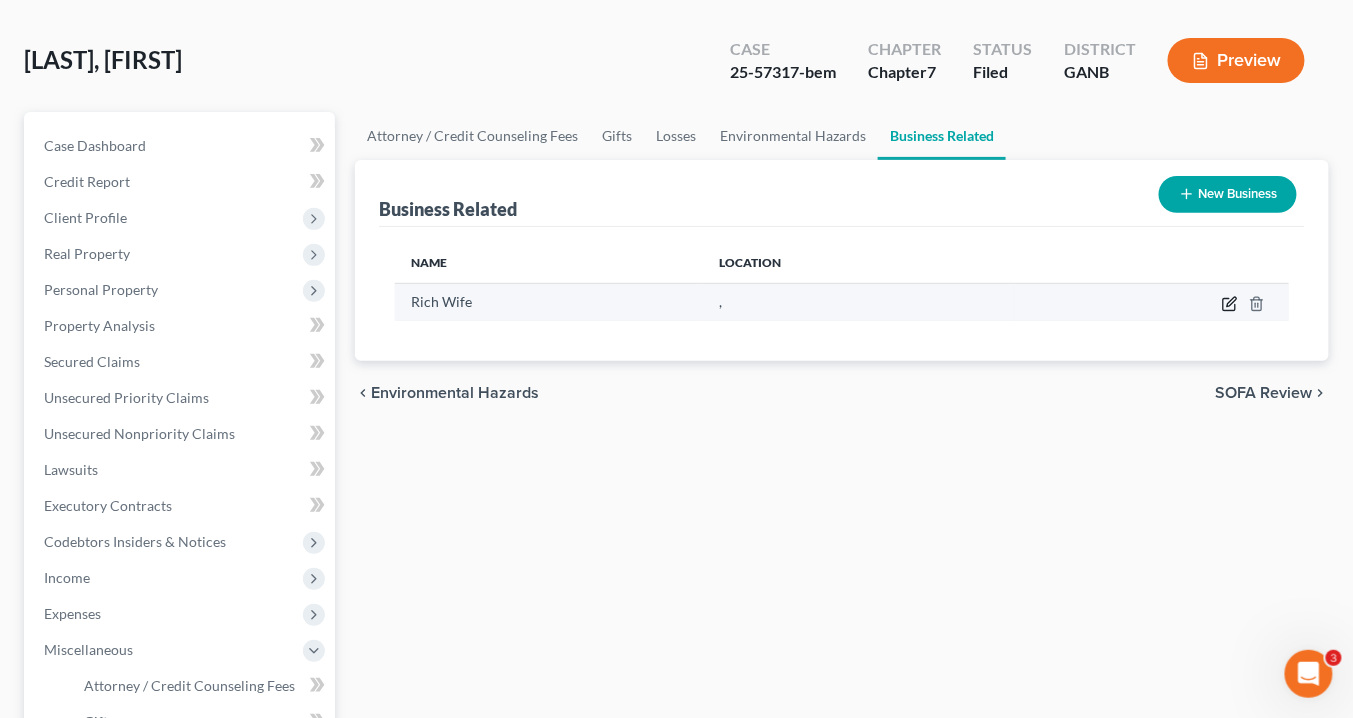 click 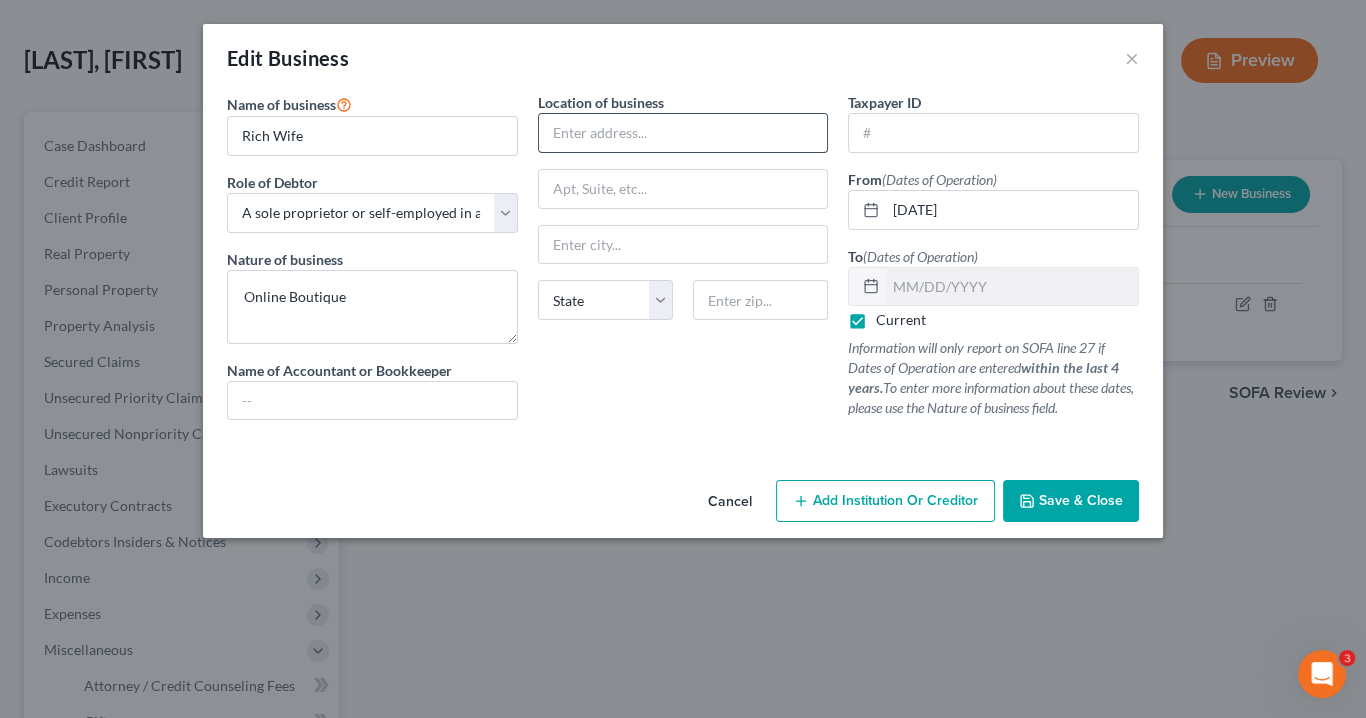 paste on "4672 Ravenwood Loop, Union City, GA 30291" 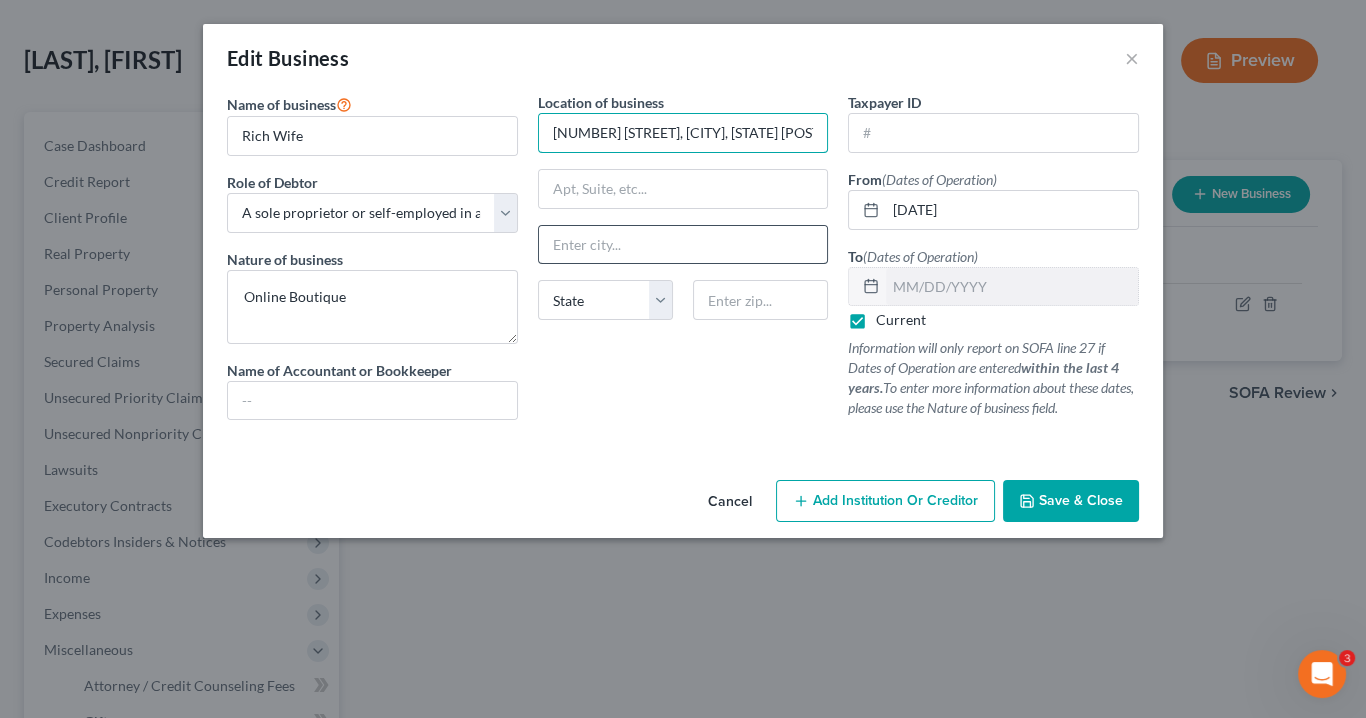 scroll, scrollTop: 0, scrollLeft: 17, axis: horizontal 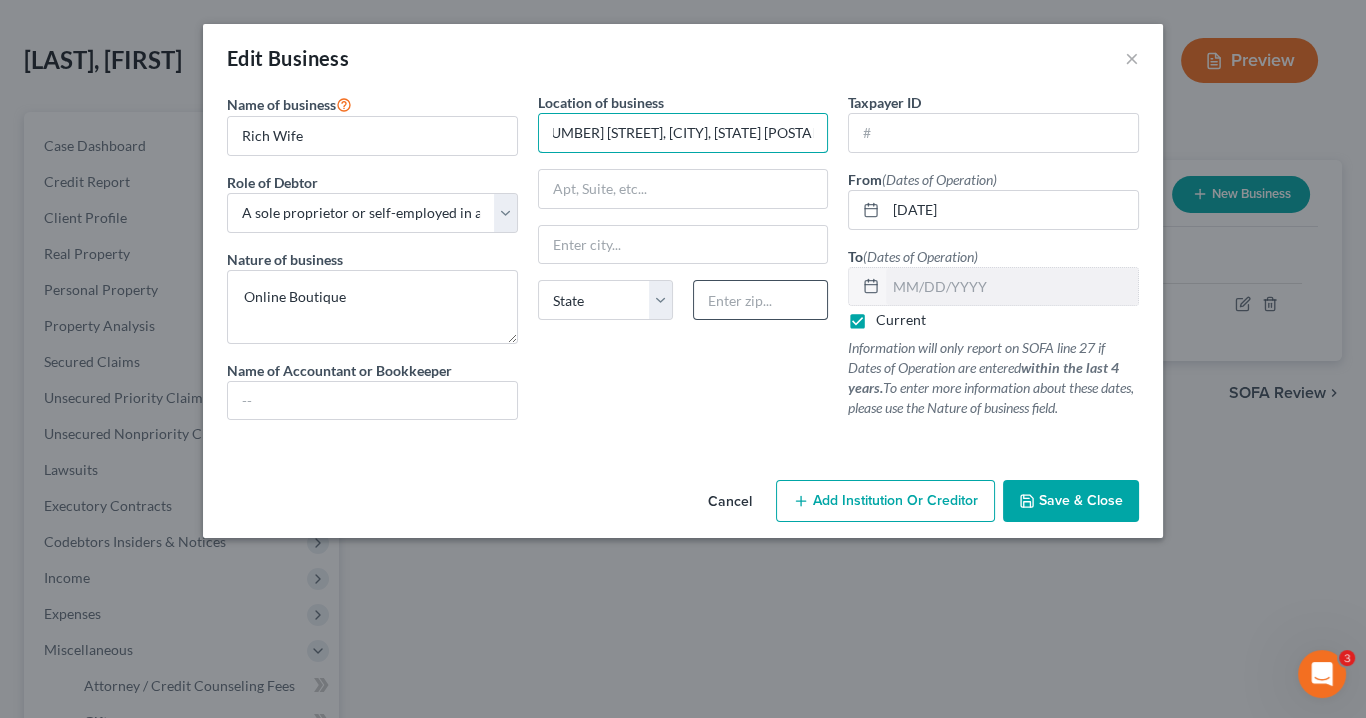type on "4672 Ravenwood Loop, Union City, GA 30291" 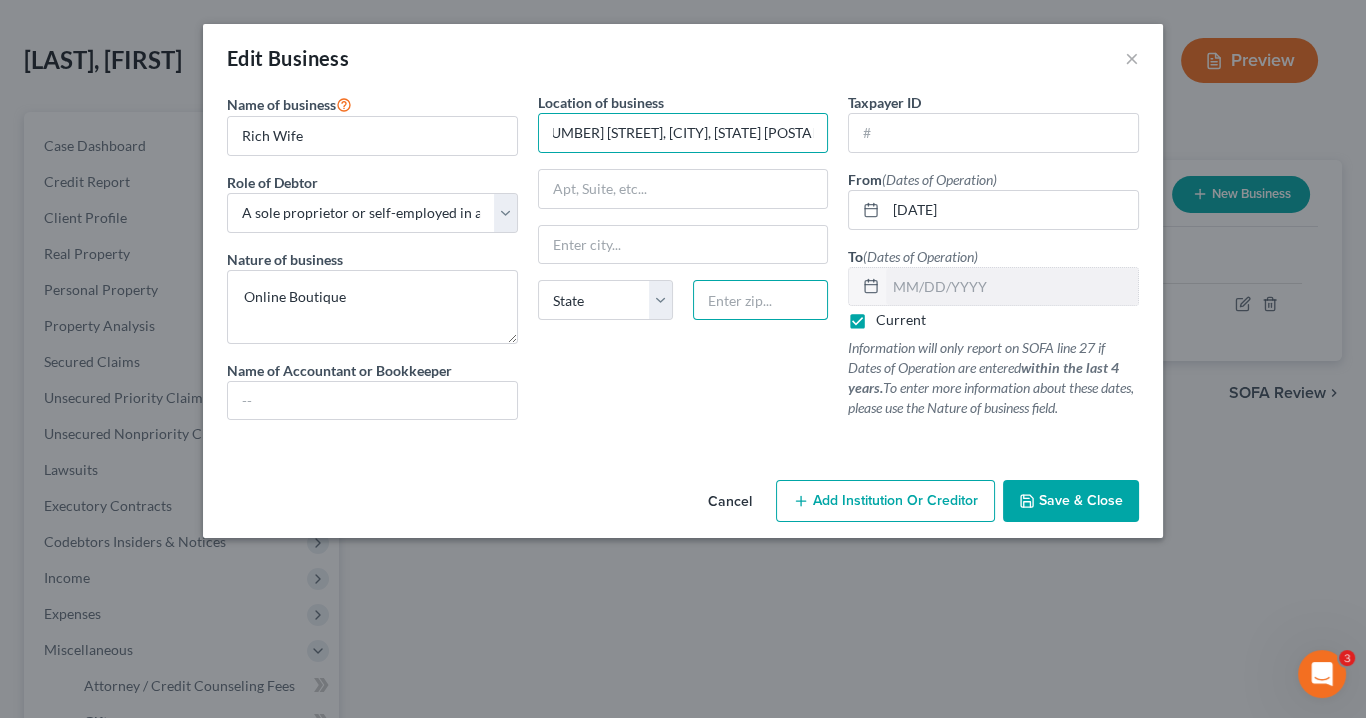 drag, startPoint x: 736, startPoint y: 295, endPoint x: 747, endPoint y: 283, distance: 16.27882 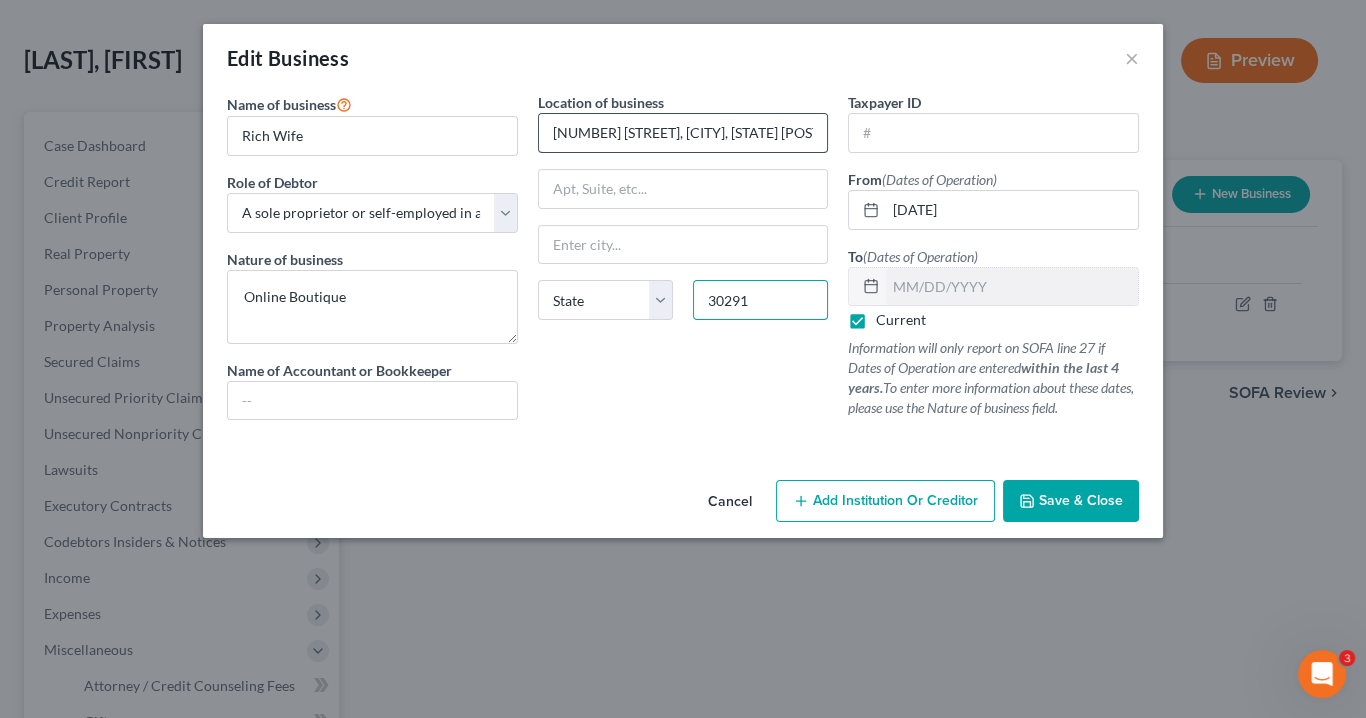 type on "30291" 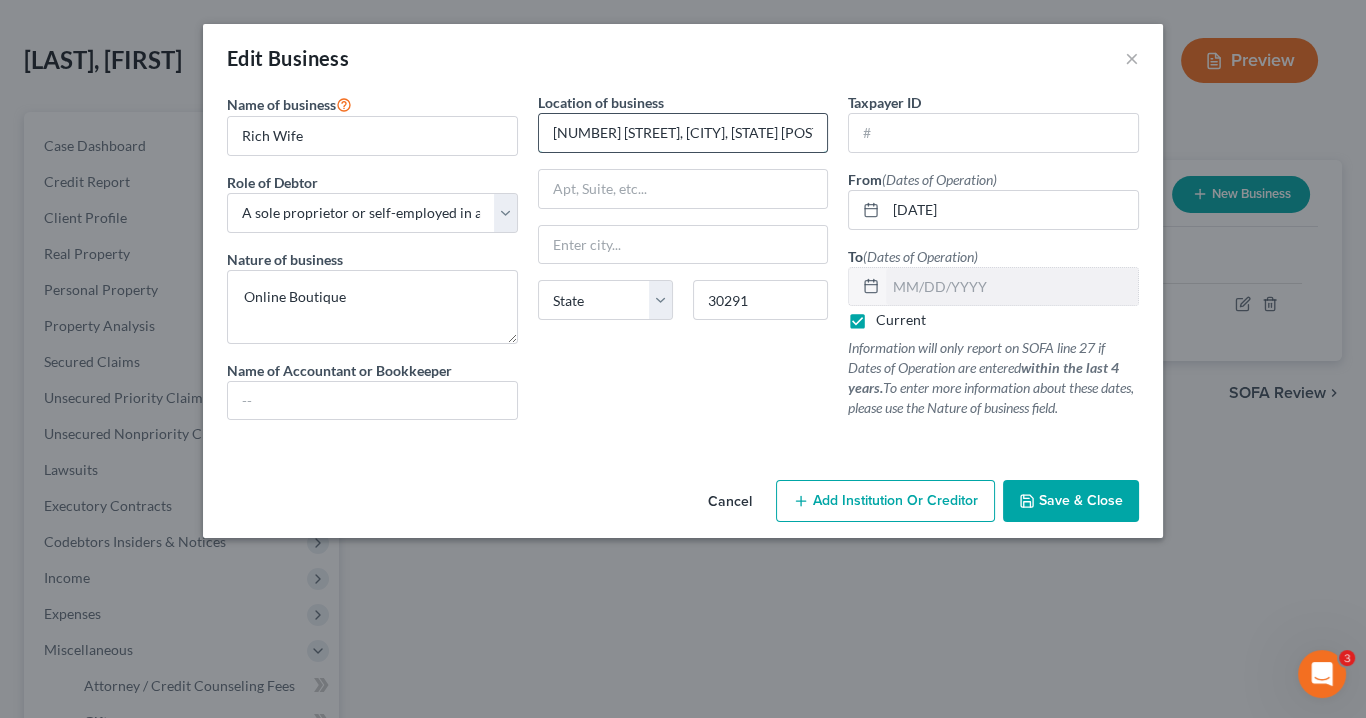 click on "4672 Ravenwood Loop, Union City, GA 30291" at bounding box center (683, 133) 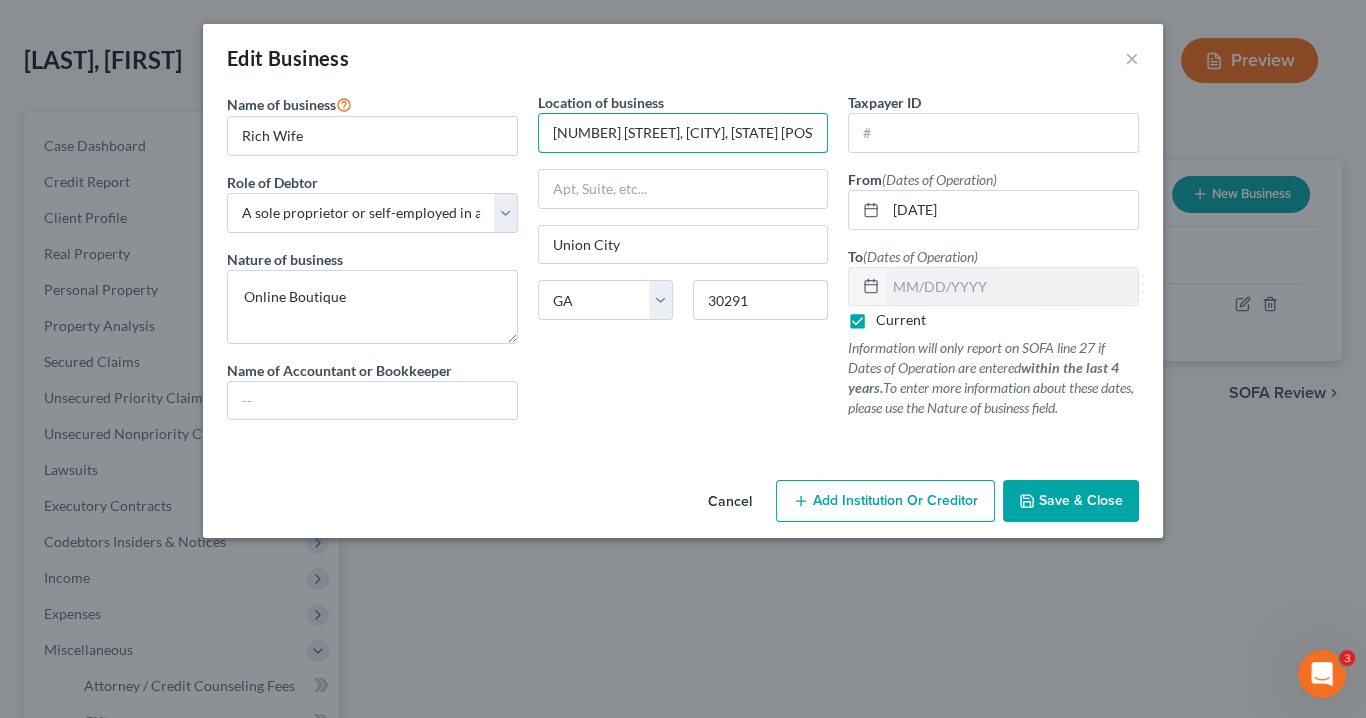 scroll, scrollTop: 0, scrollLeft: 17, axis: horizontal 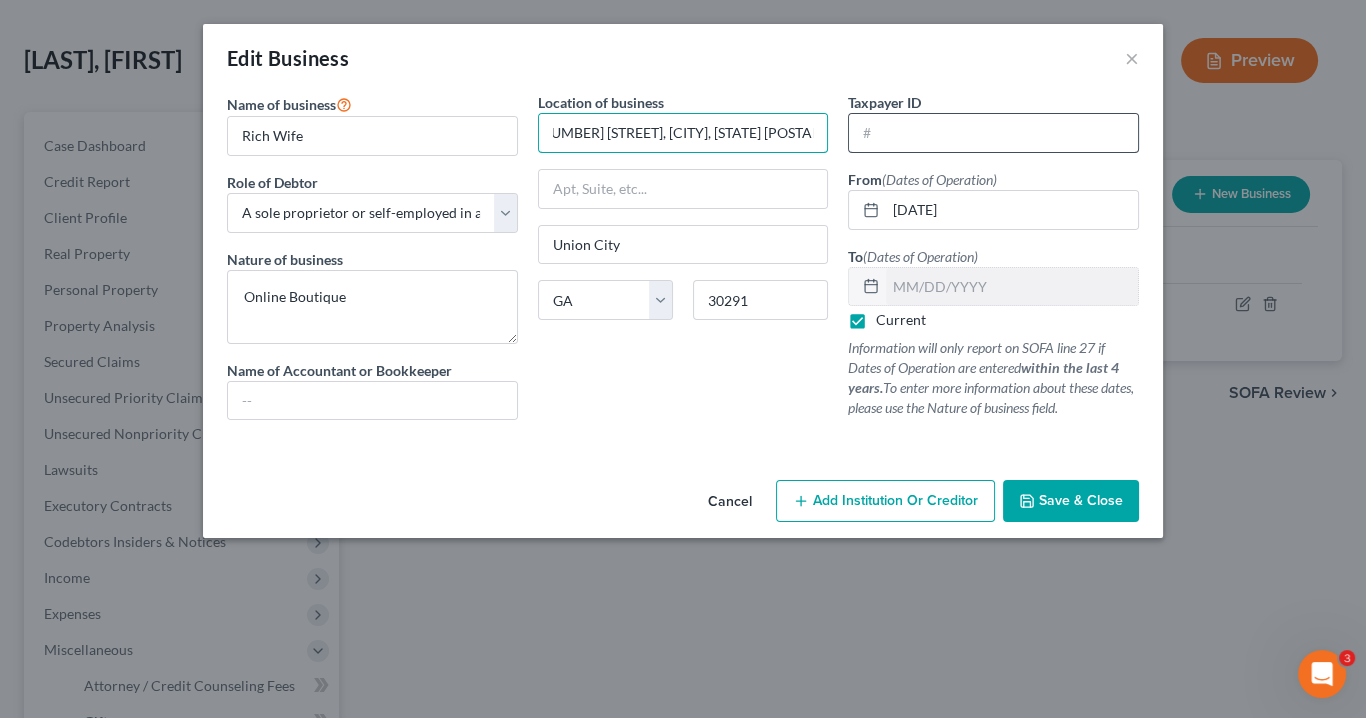 drag, startPoint x: 792, startPoint y: 133, endPoint x: 859, endPoint y: 136, distance: 67.06713 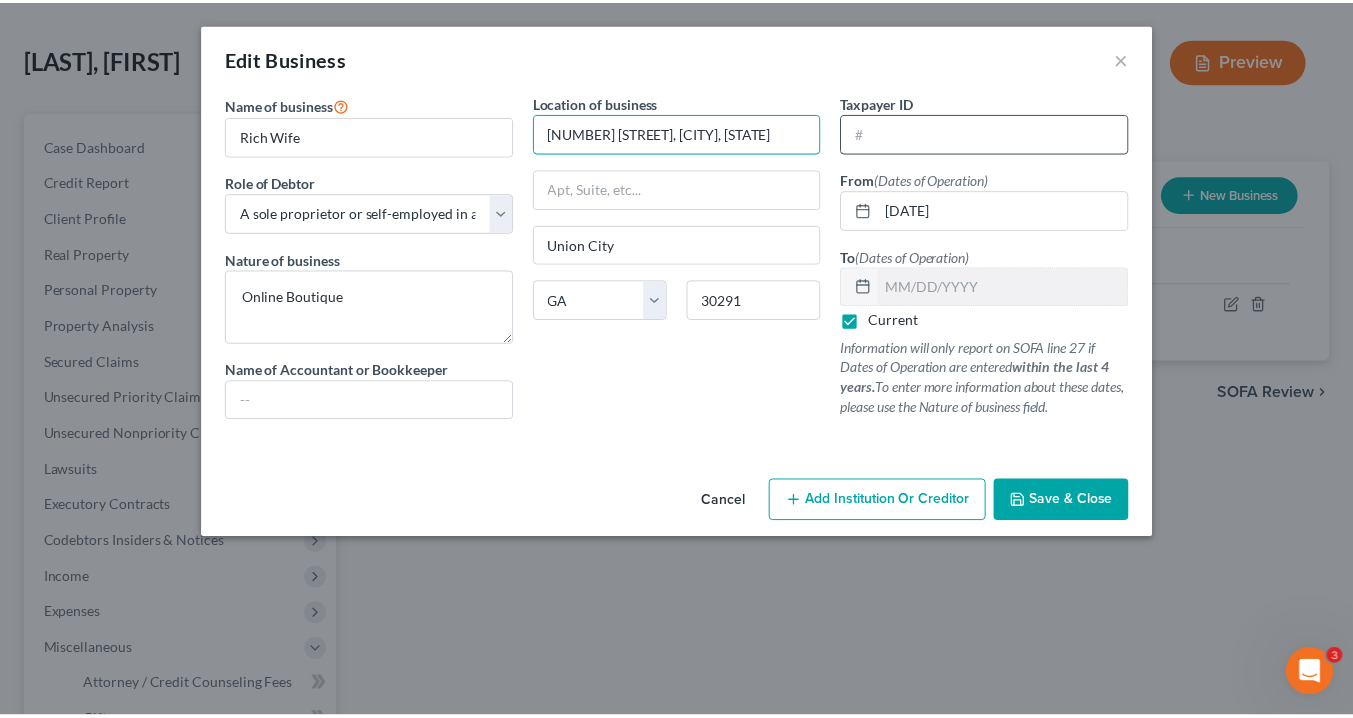 scroll, scrollTop: 0, scrollLeft: 0, axis: both 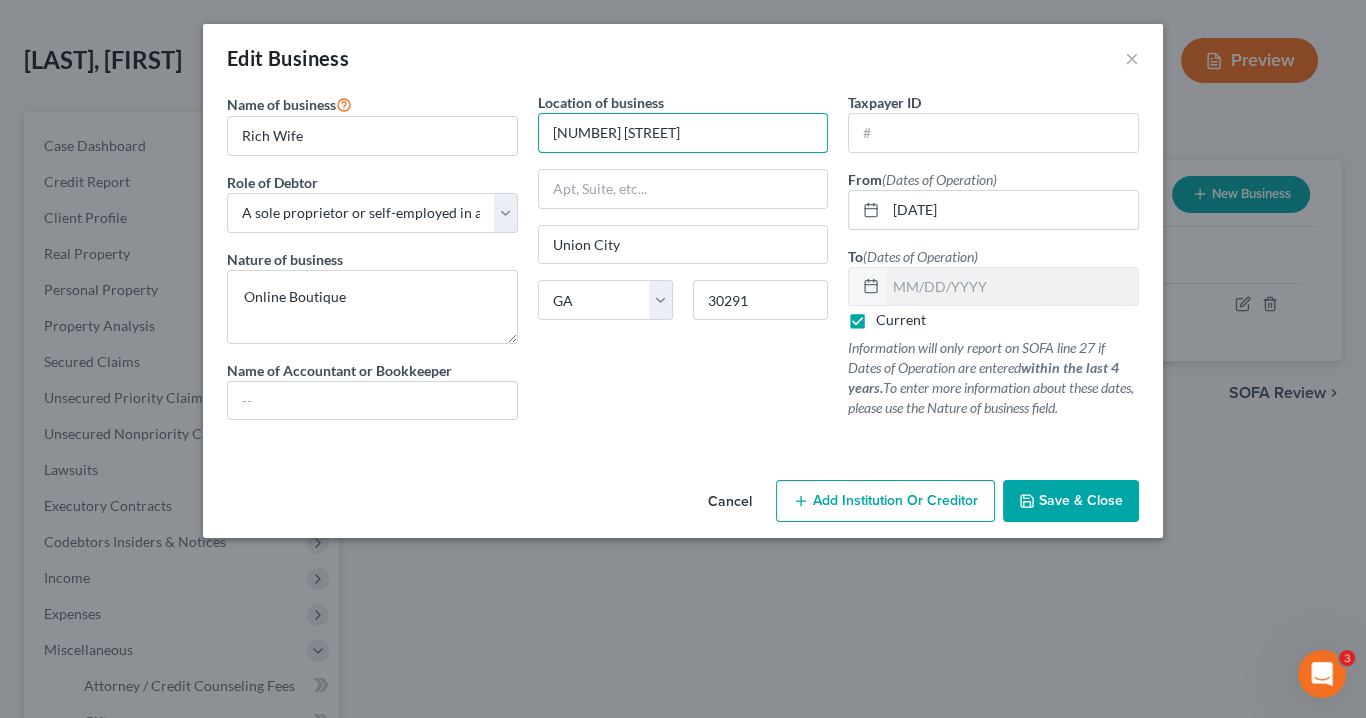 type on "4672 Ravenwood Loop" 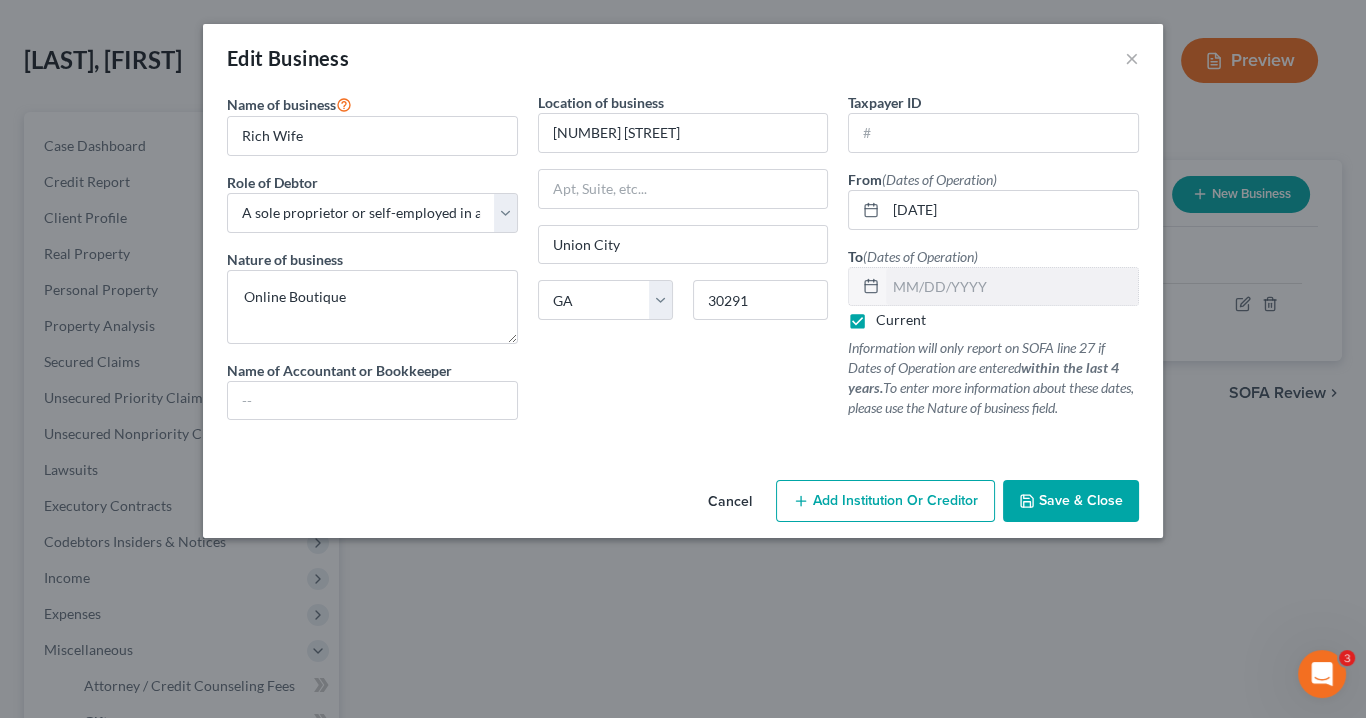 click on "Save & Close" at bounding box center [1081, 500] 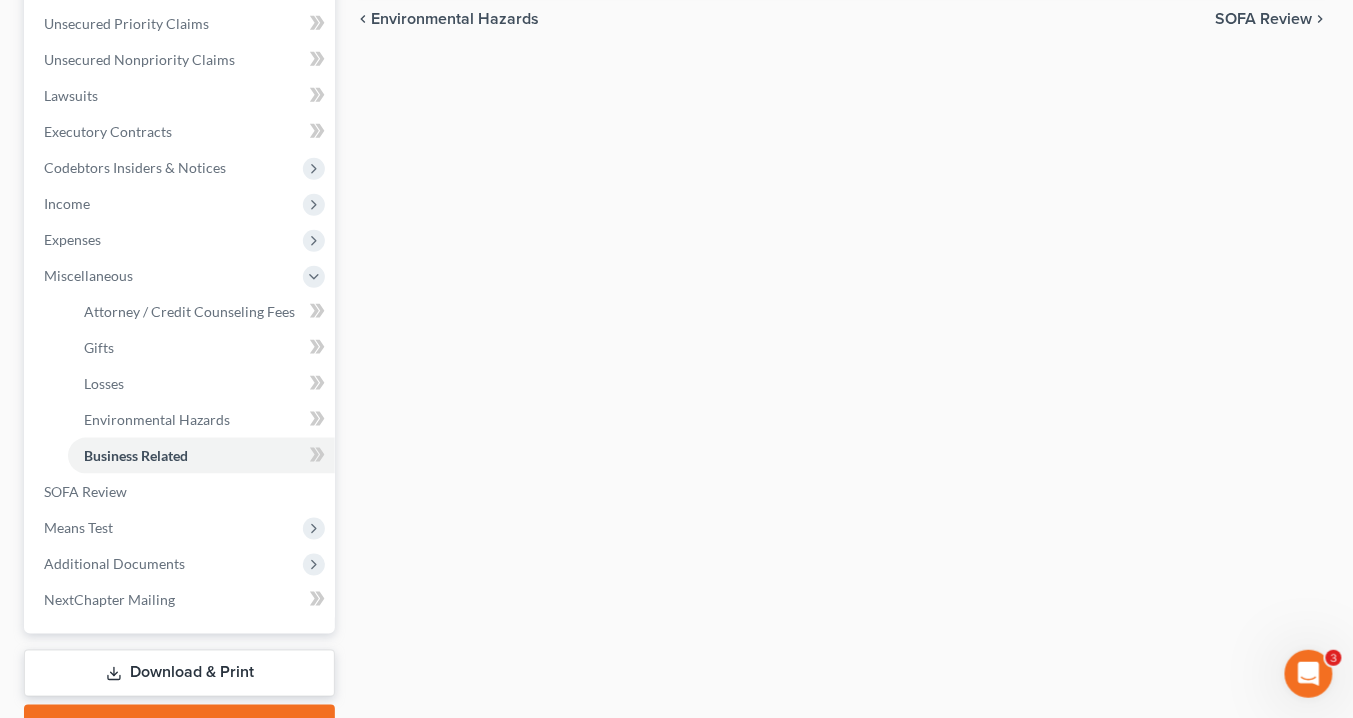 scroll, scrollTop: 557, scrollLeft: 0, axis: vertical 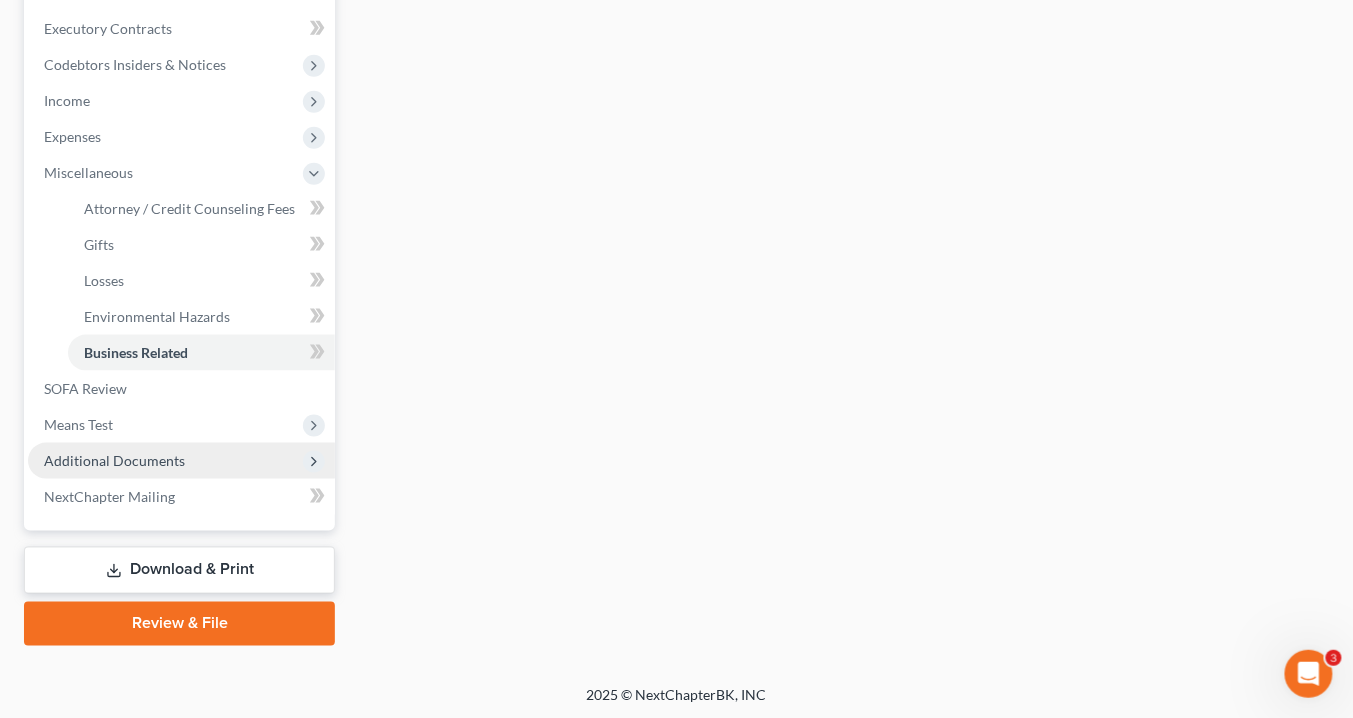 click on "Additional Documents" at bounding box center (114, 460) 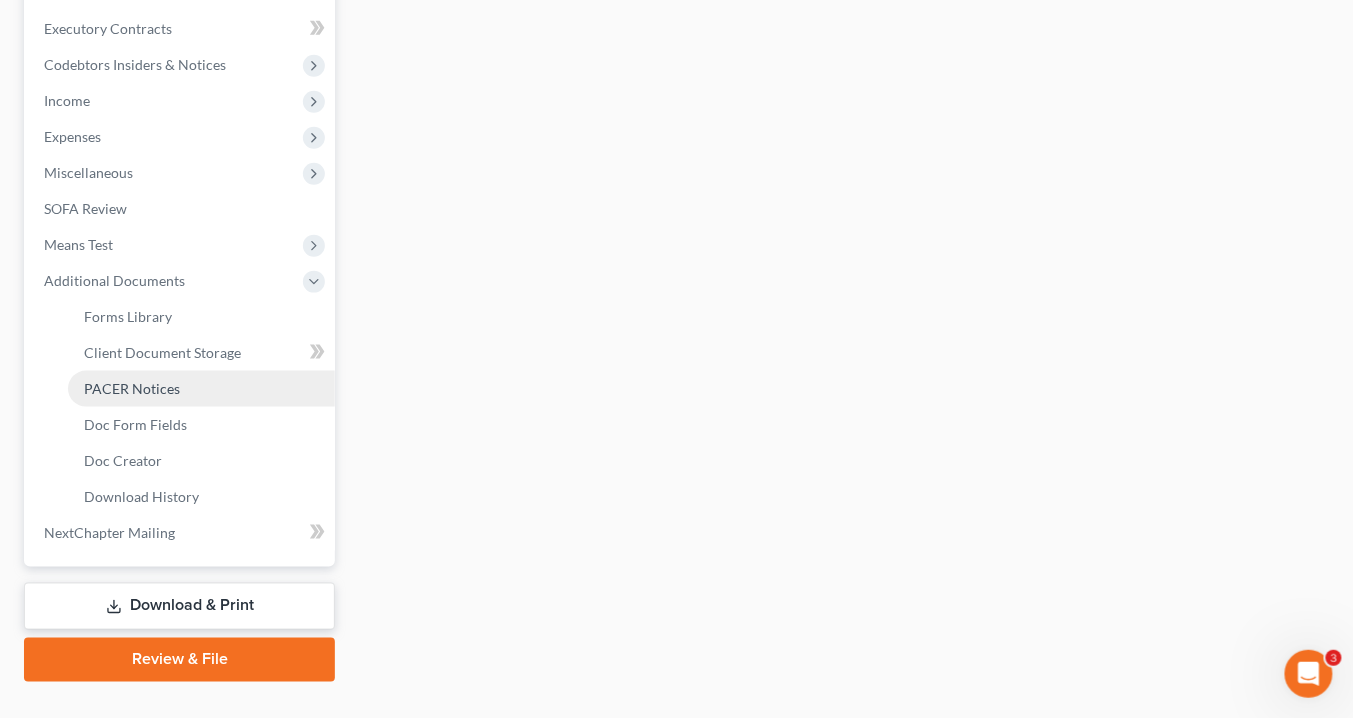 click on "PACER Notices" at bounding box center (132, 388) 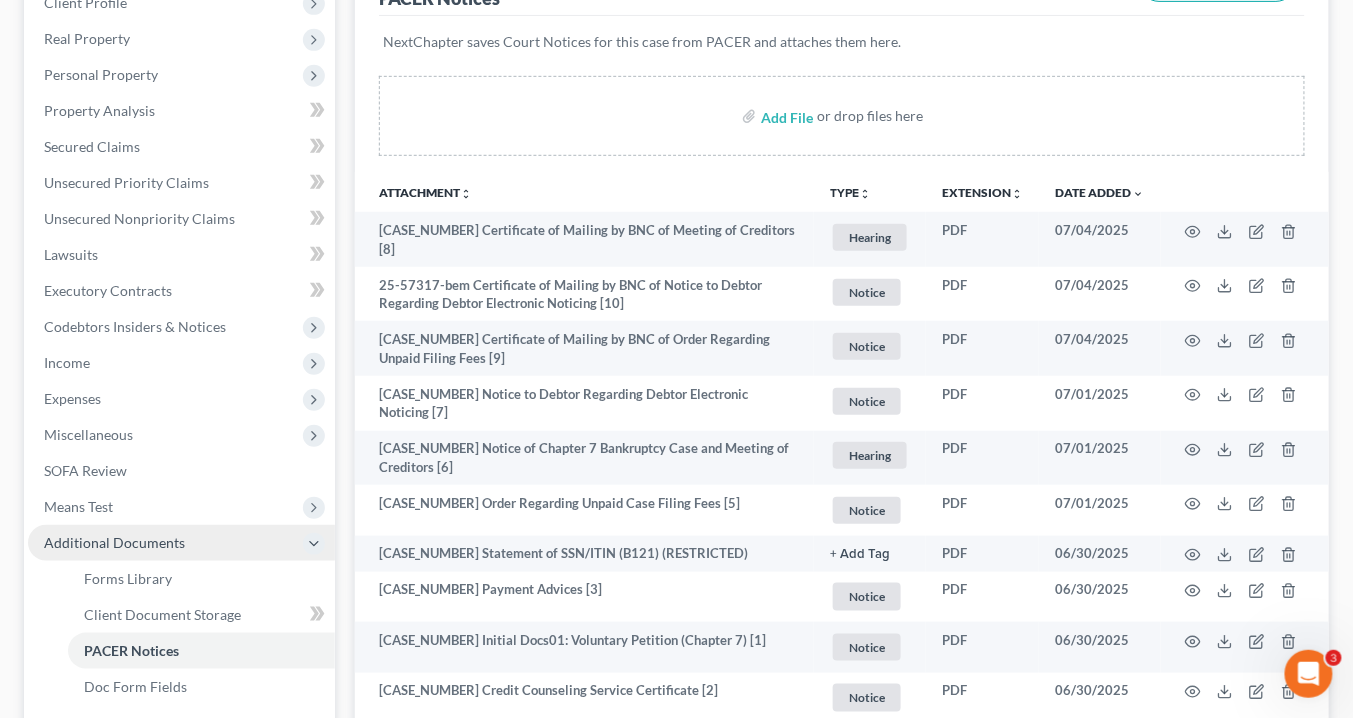 scroll, scrollTop: 480, scrollLeft: 0, axis: vertical 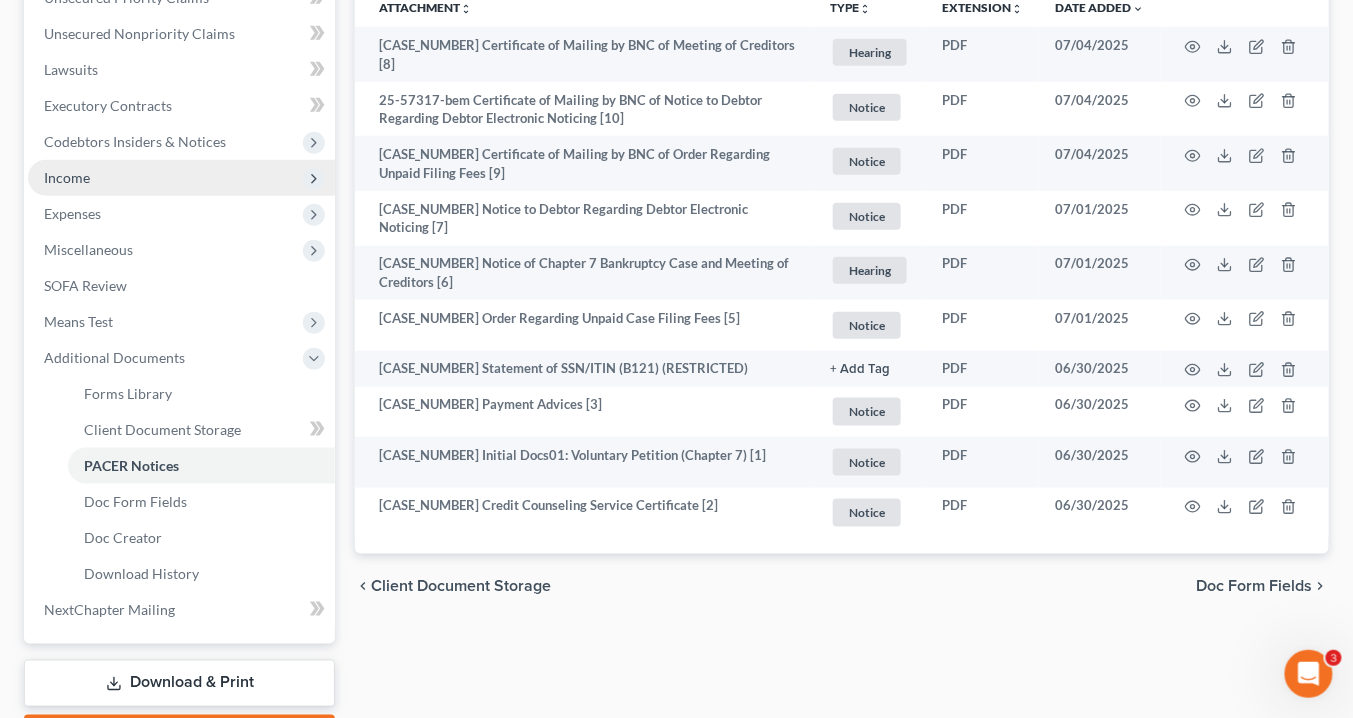 click on "Income" at bounding box center [67, 177] 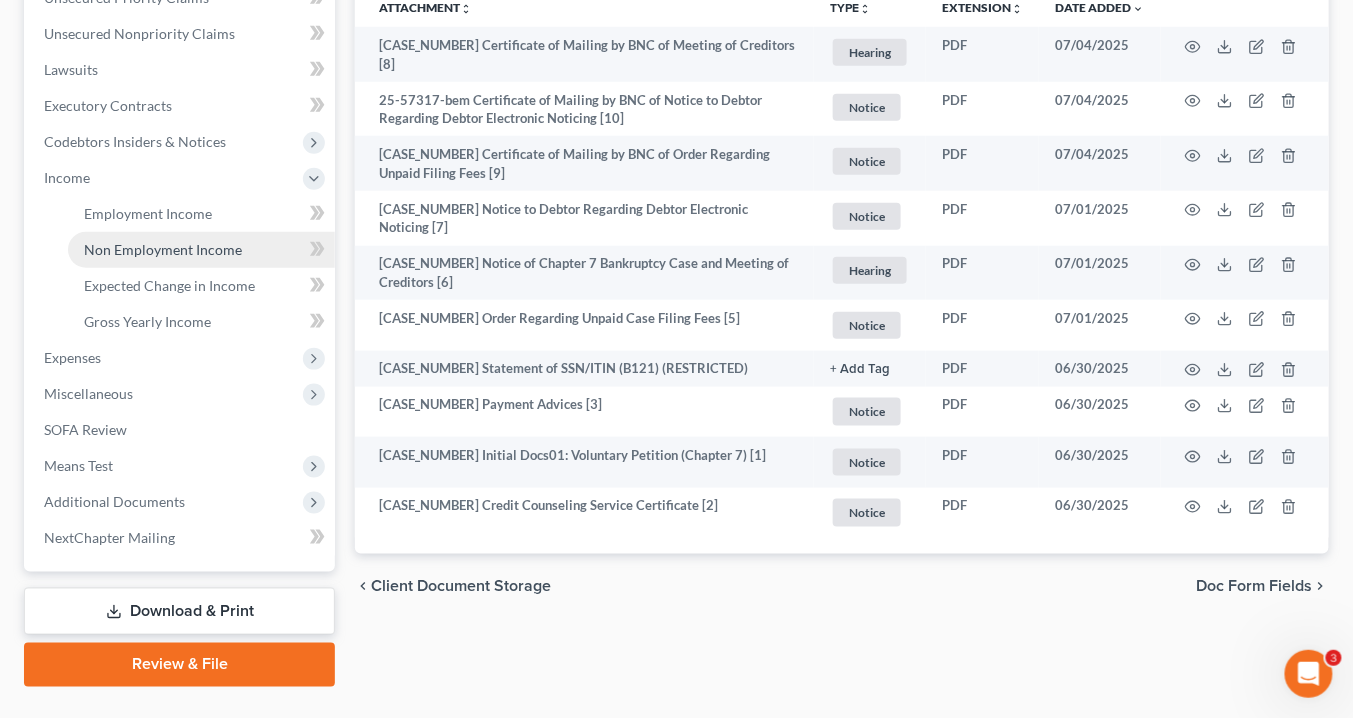 click on "Non Employment Income" at bounding box center [163, 249] 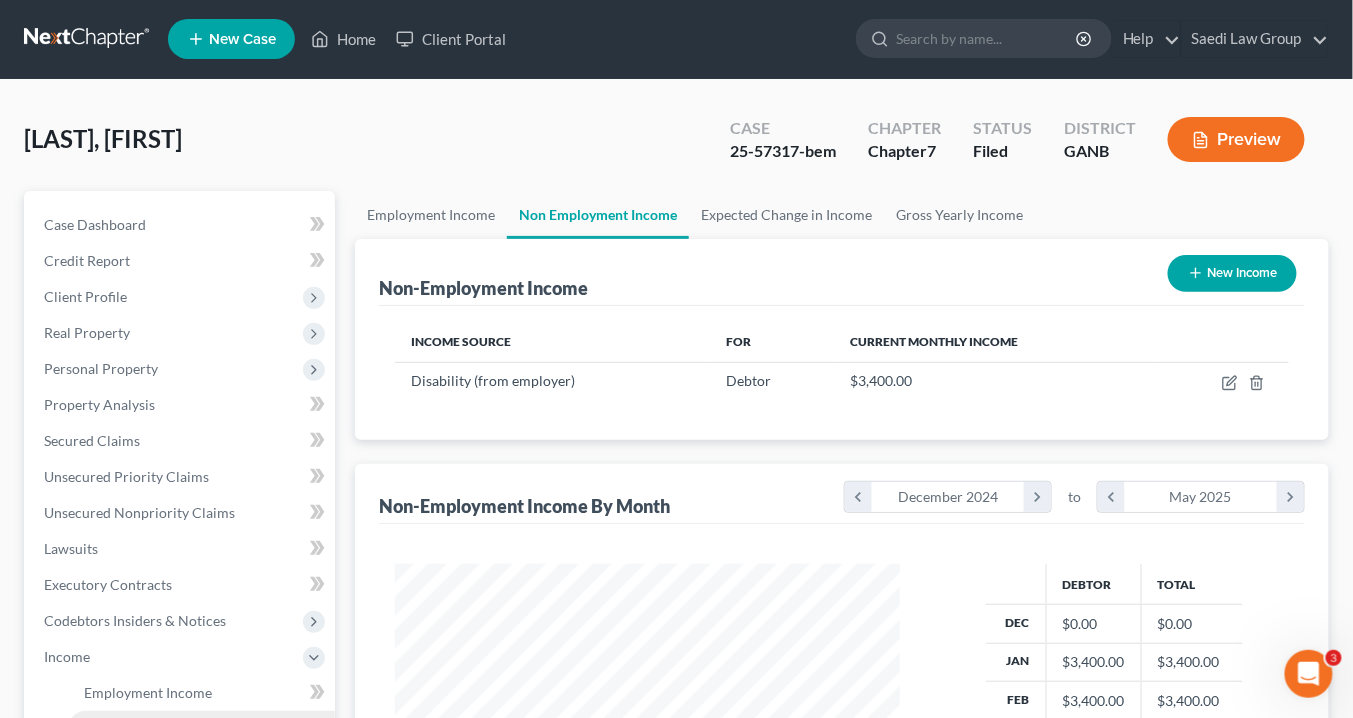 scroll, scrollTop: 0, scrollLeft: 0, axis: both 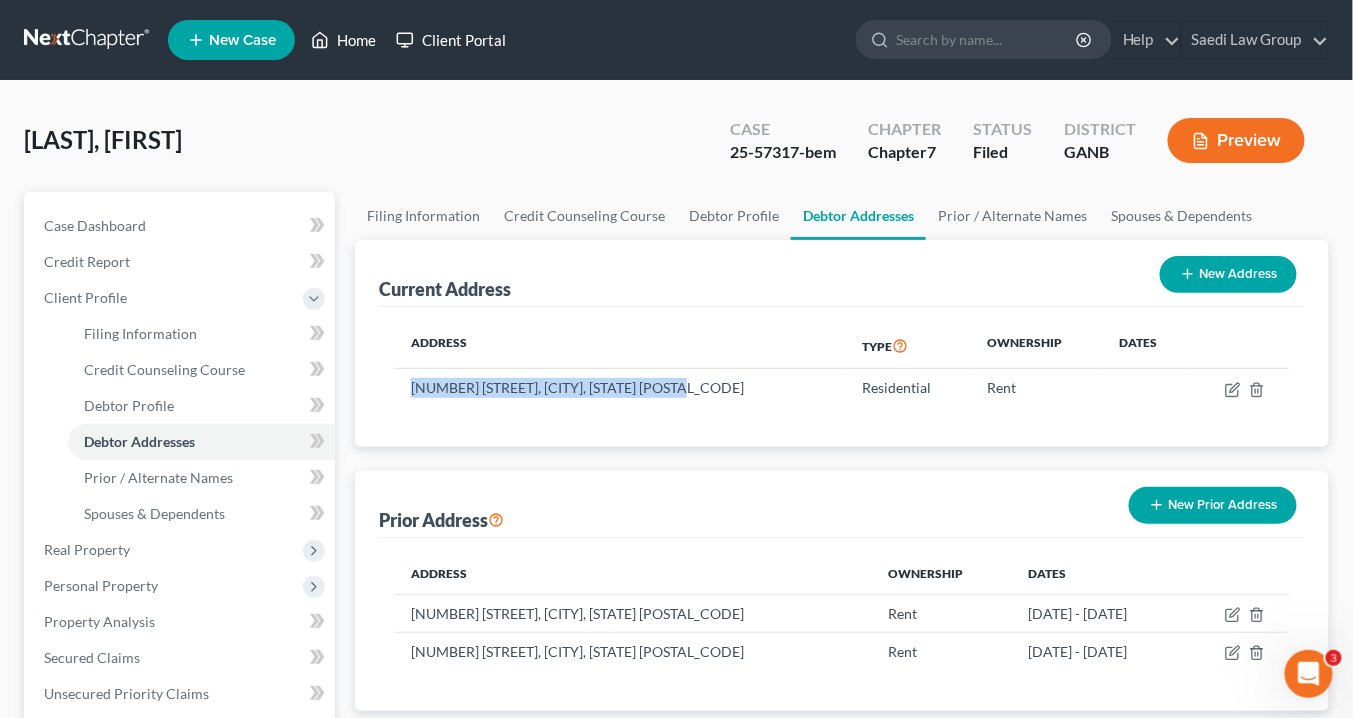 drag, startPoint x: 349, startPoint y: 38, endPoint x: 446, endPoint y: 56, distance: 98.65597 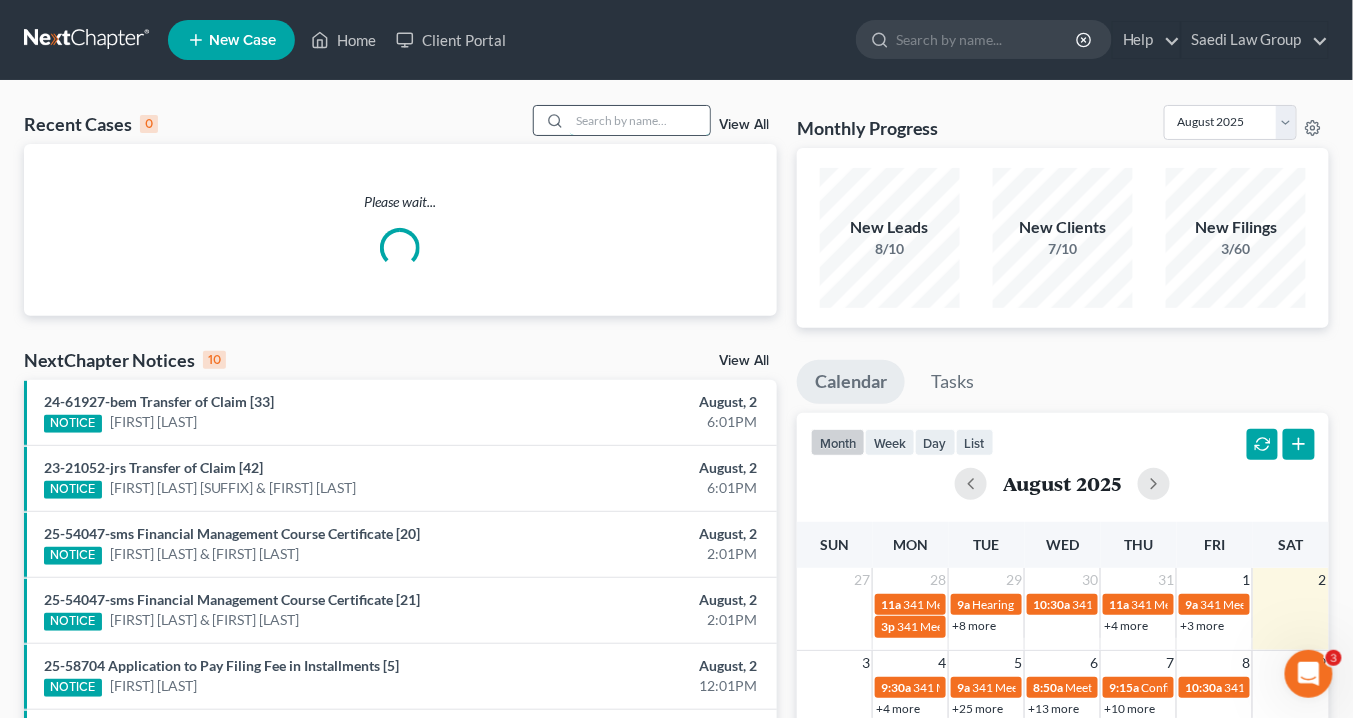 click at bounding box center (640, 120) 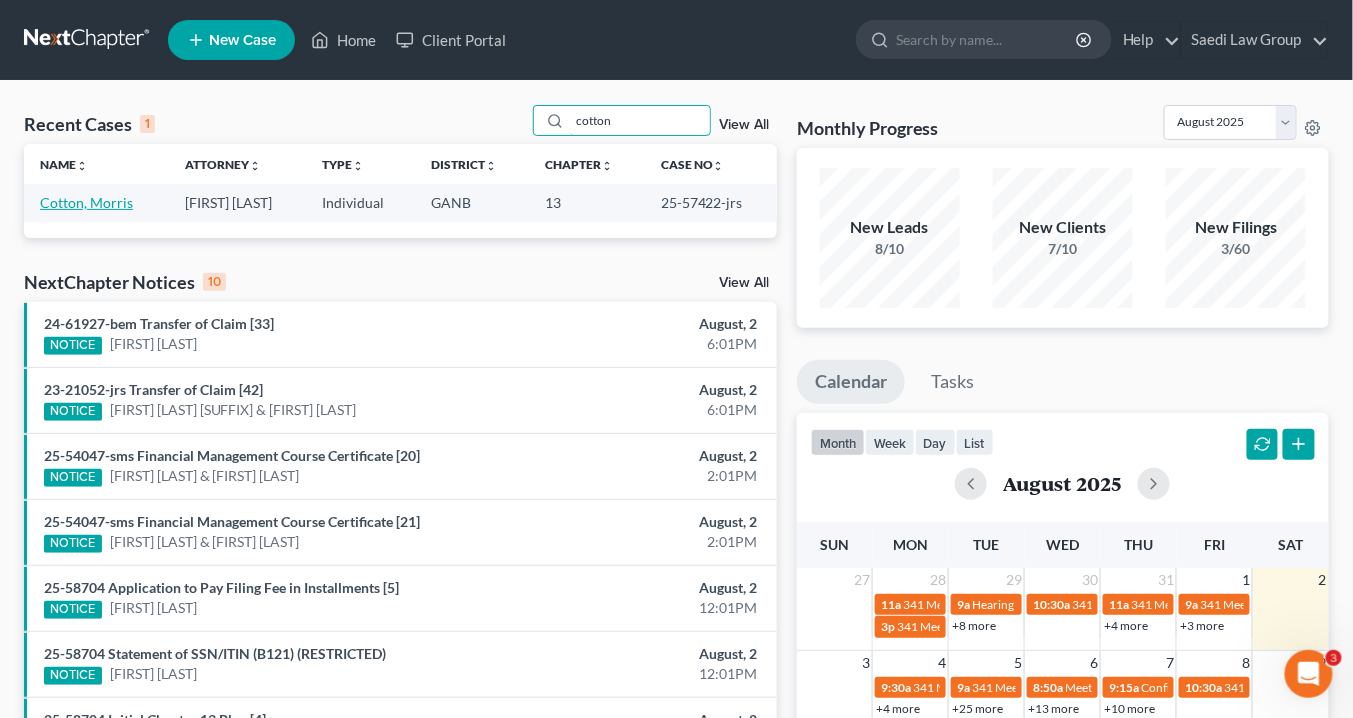 type on "cotton" 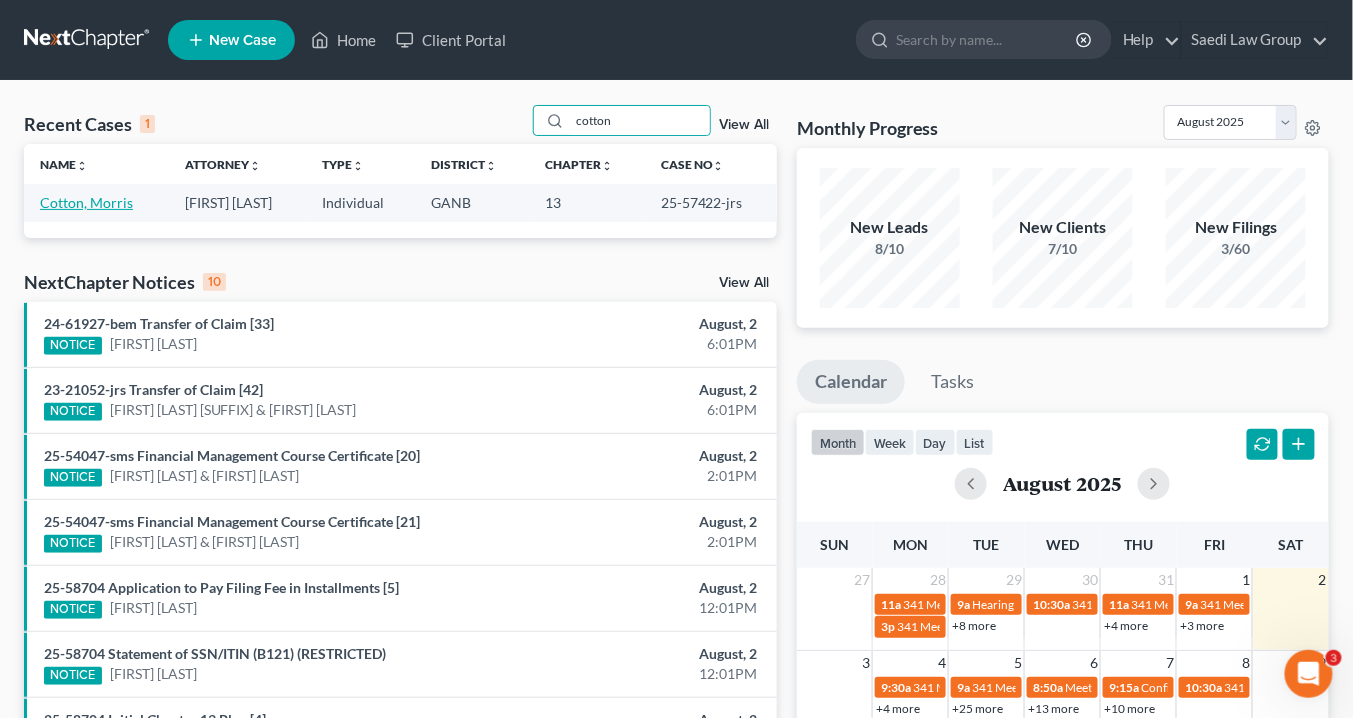 click on "Cotton, Morris" at bounding box center (86, 202) 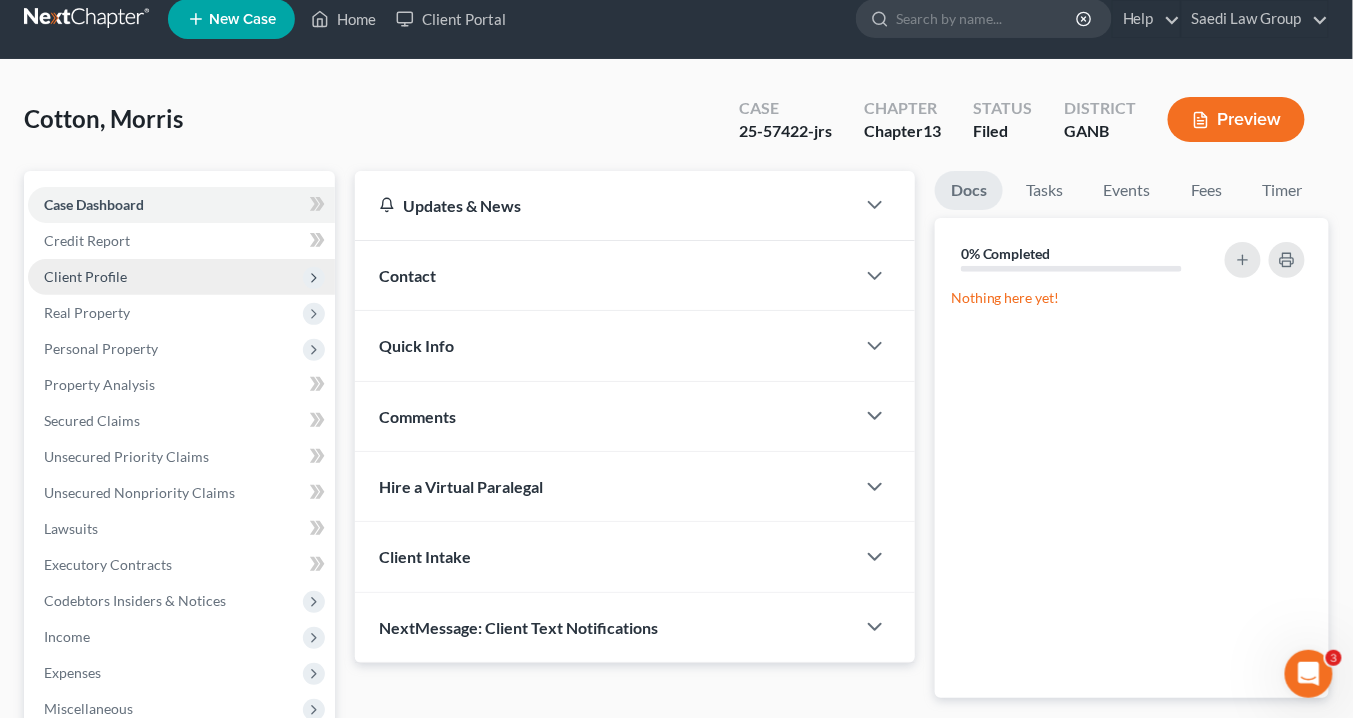scroll, scrollTop: 160, scrollLeft: 0, axis: vertical 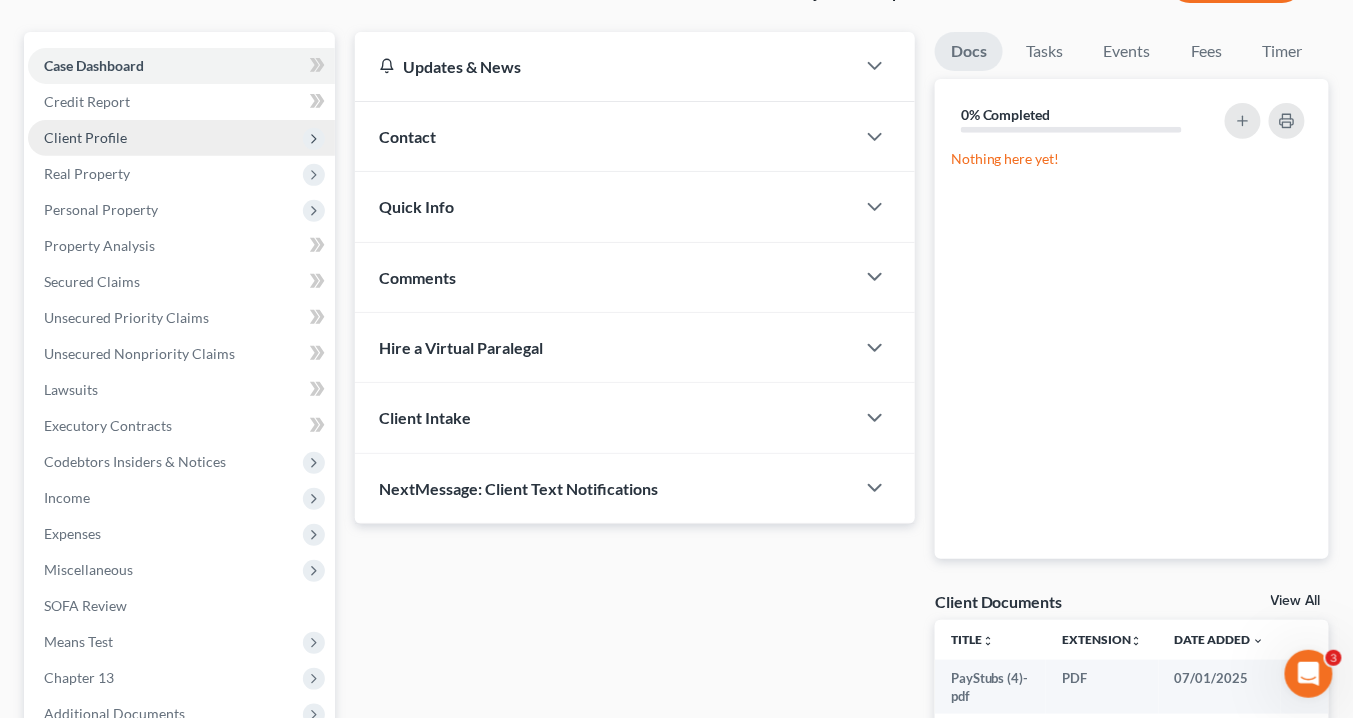 click on "Client Profile" at bounding box center (85, 137) 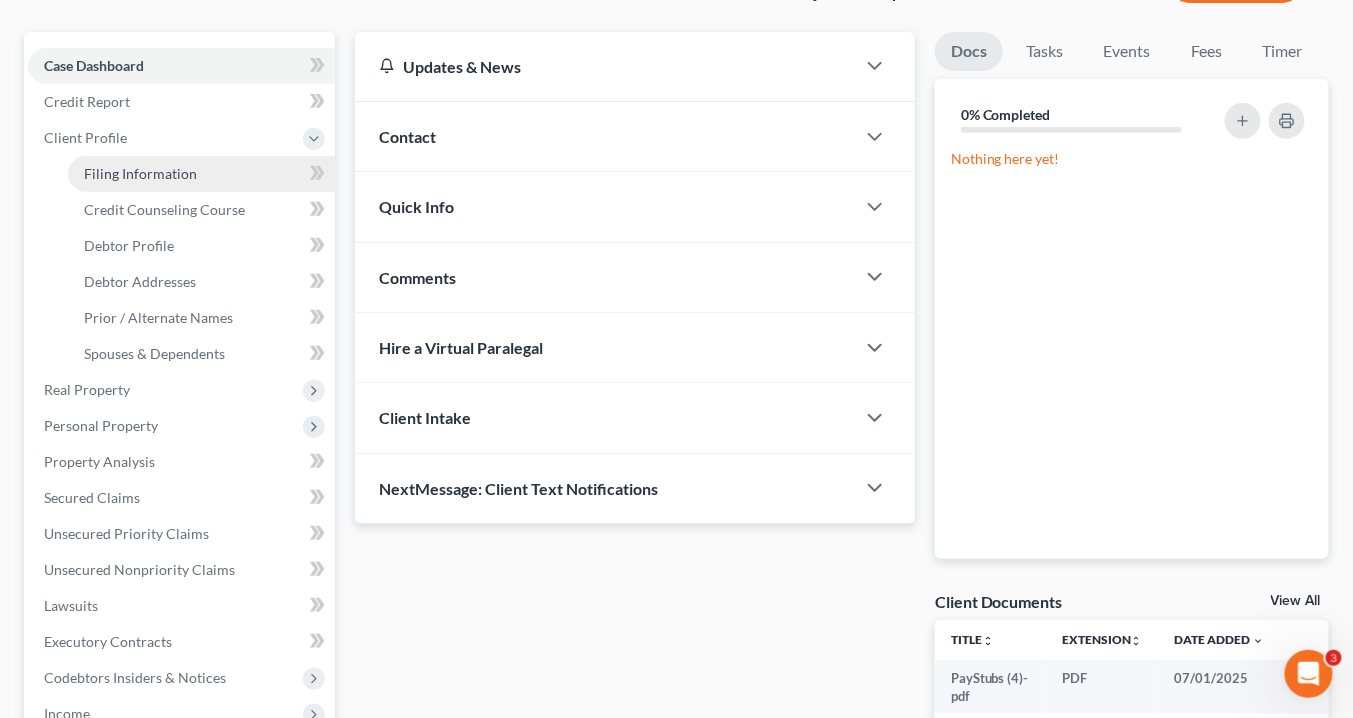 click on "Filing Information" at bounding box center (140, 173) 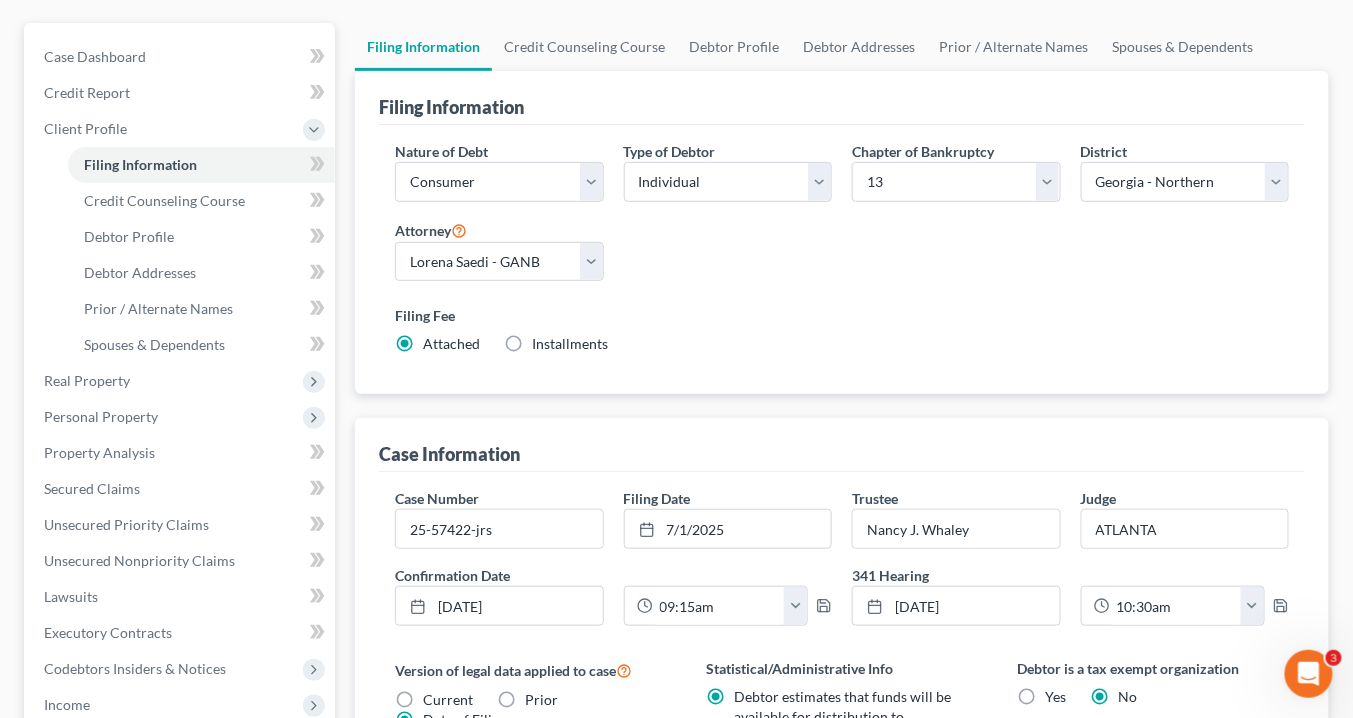 scroll, scrollTop: 240, scrollLeft: 0, axis: vertical 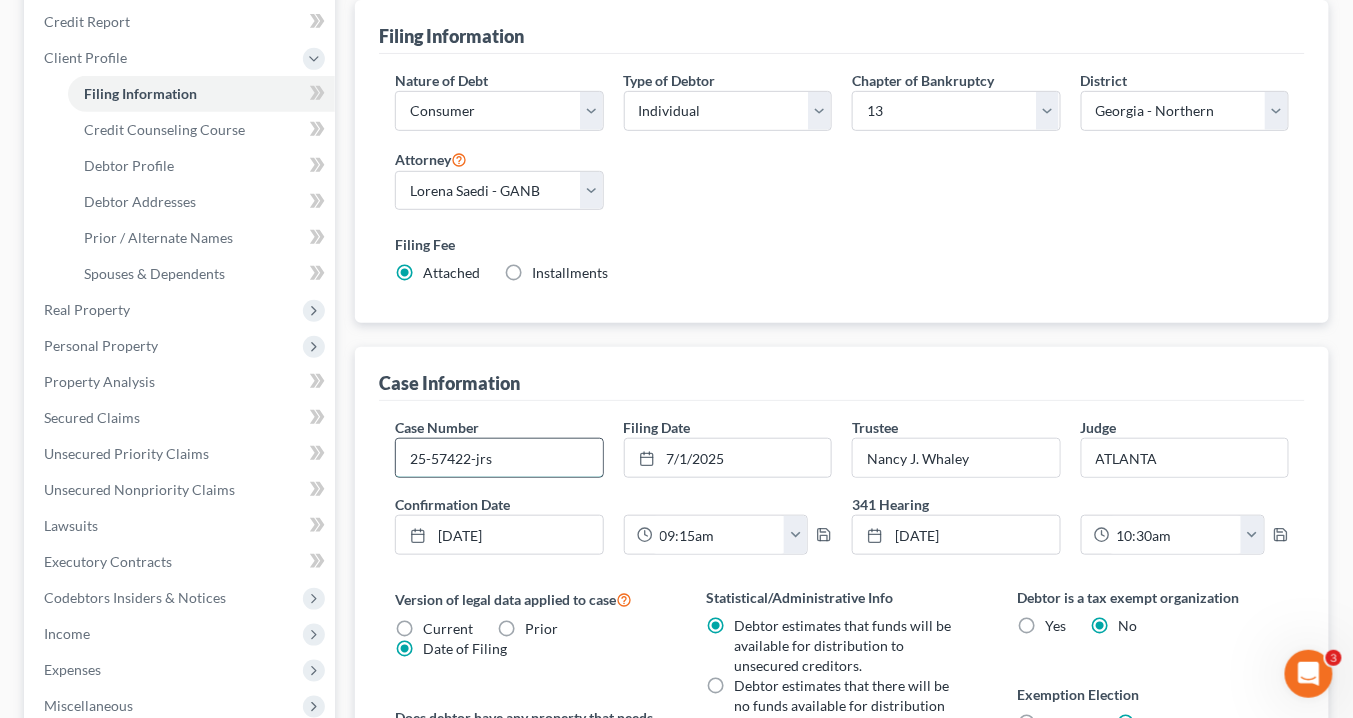 drag, startPoint x: 470, startPoint y: 452, endPoint x: 408, endPoint y: 454, distance: 62.03225 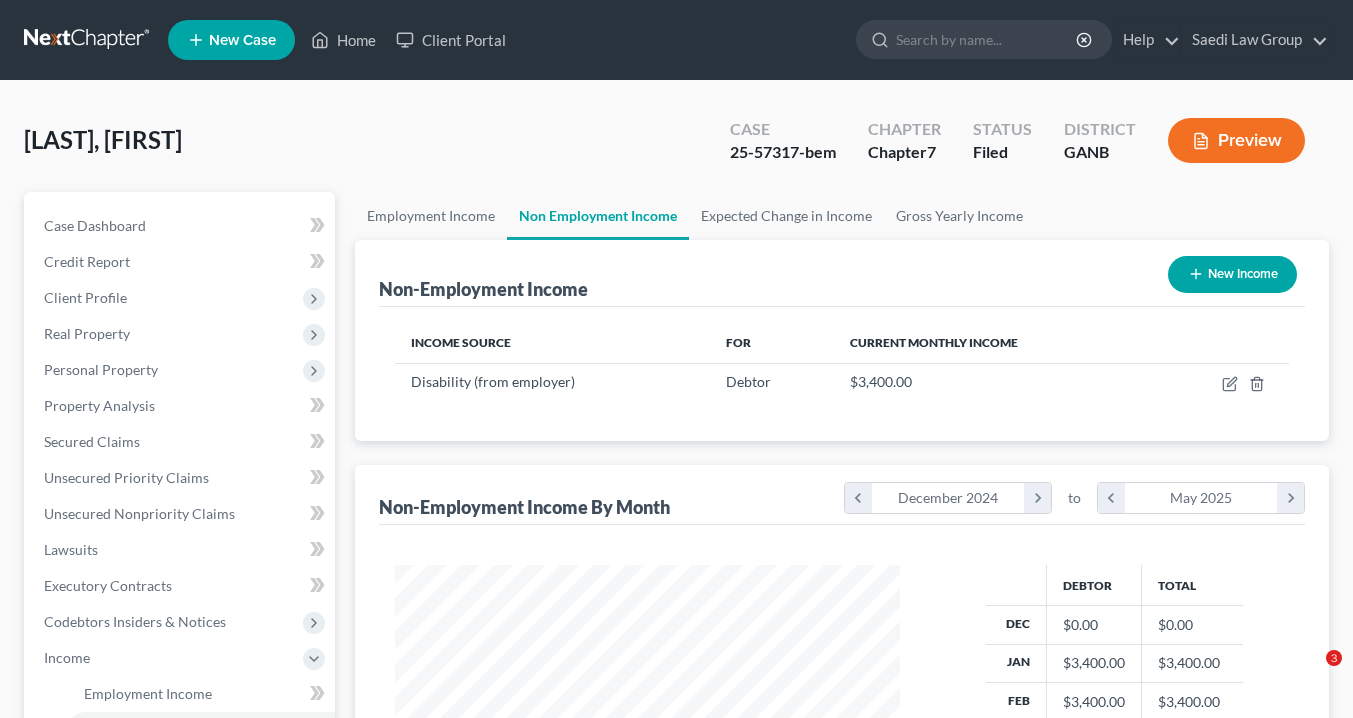scroll, scrollTop: 0, scrollLeft: 0, axis: both 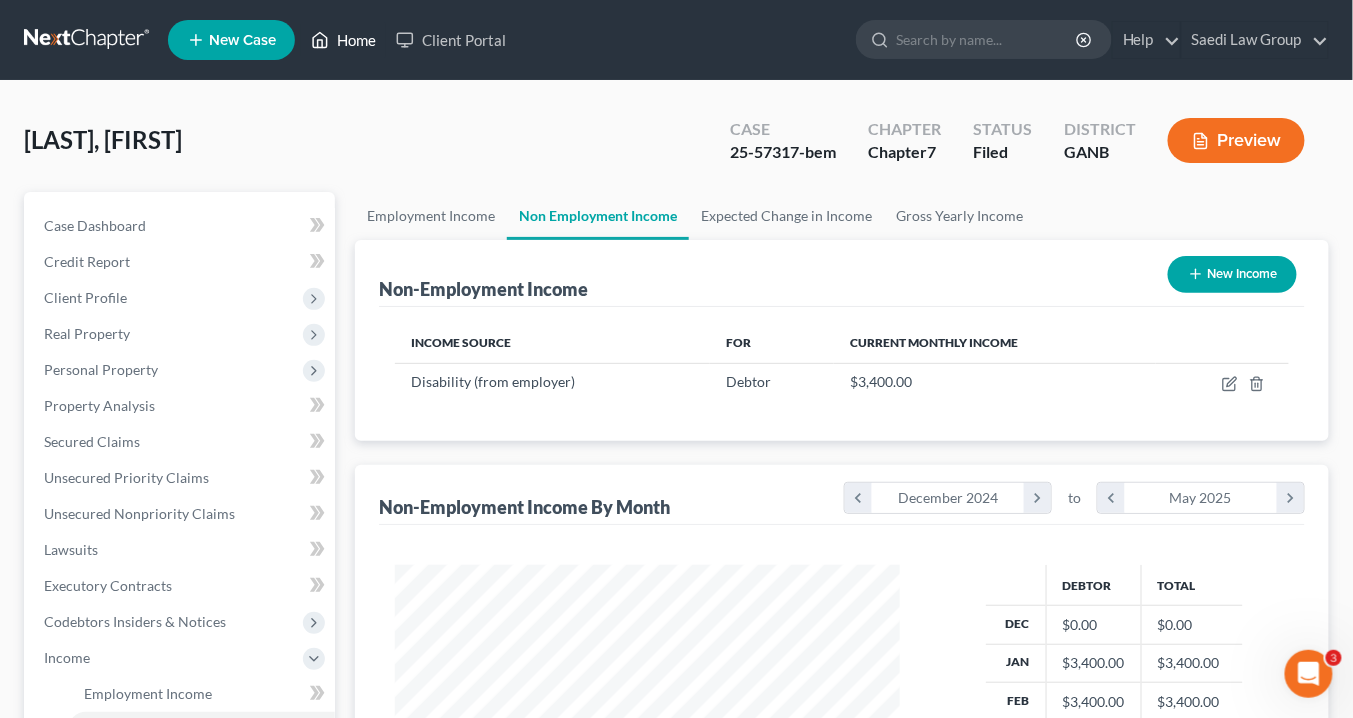 click on "Home" at bounding box center [343, 40] 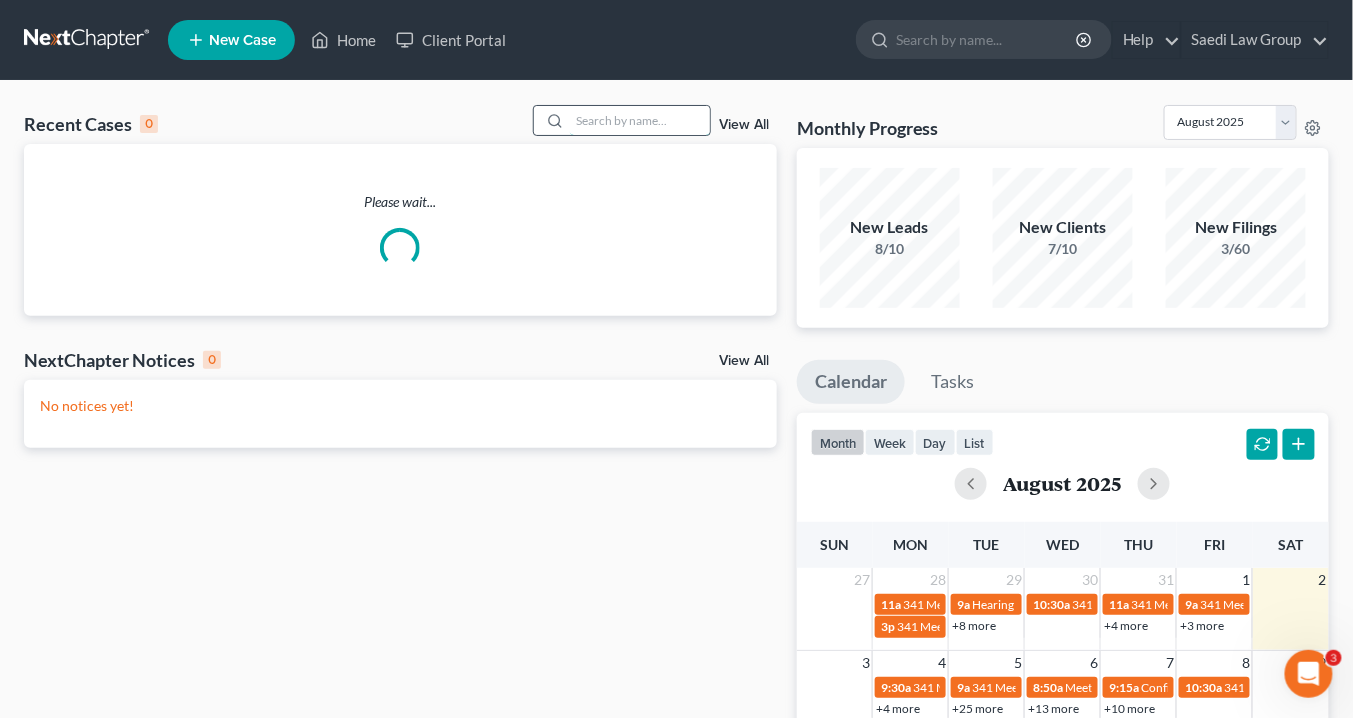 click at bounding box center [640, 120] 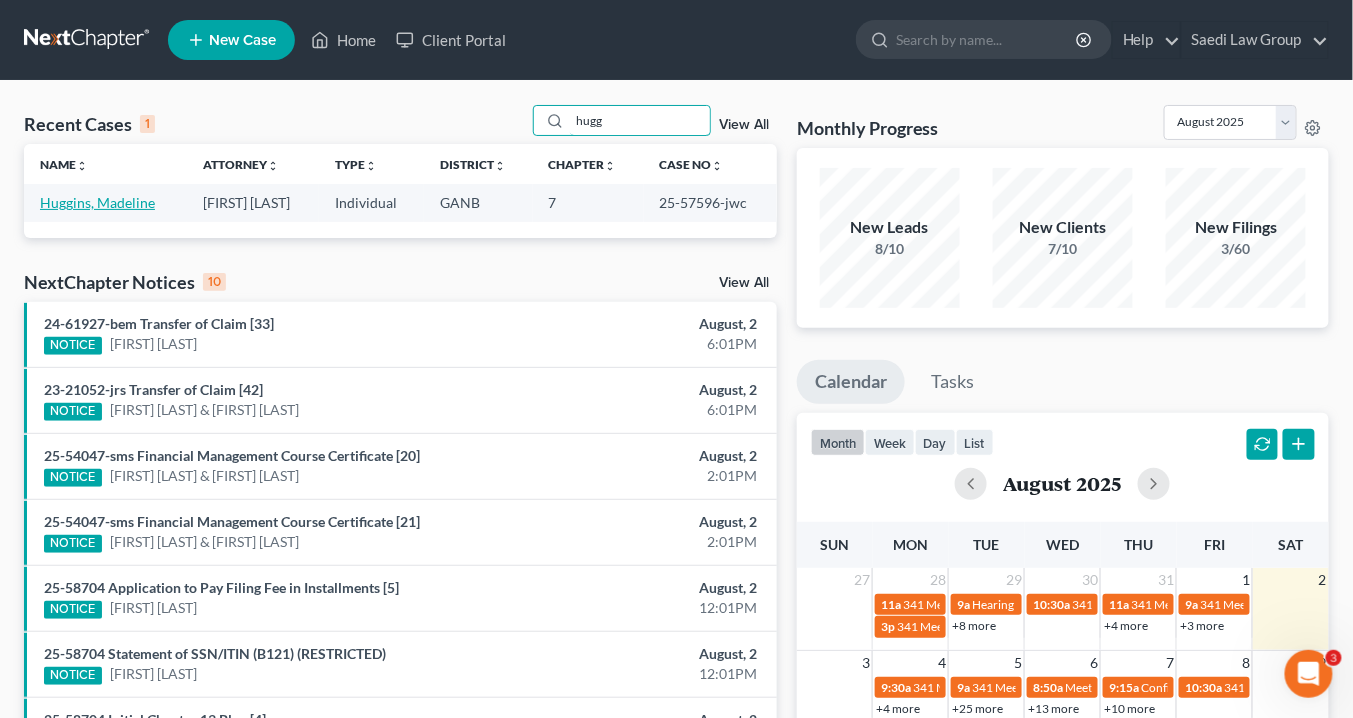 type on "hugg" 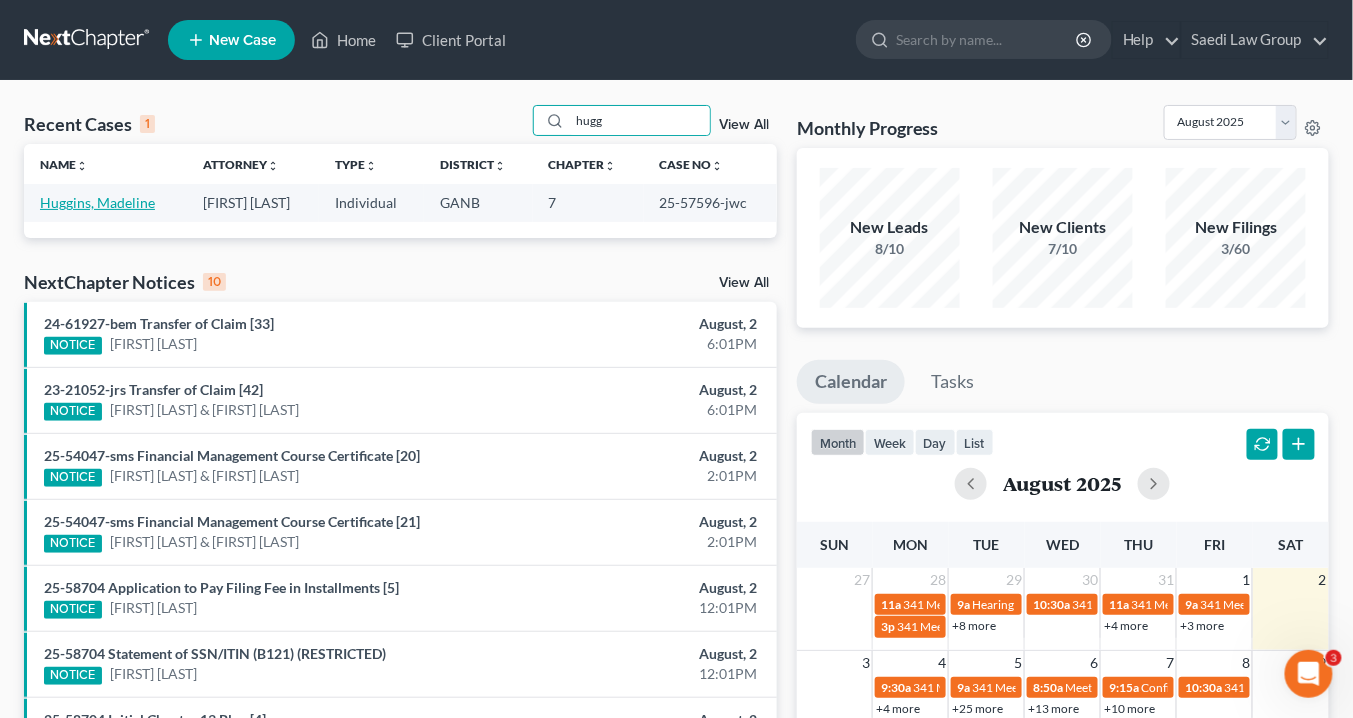 click on "Huggins, Madeline" at bounding box center (97, 202) 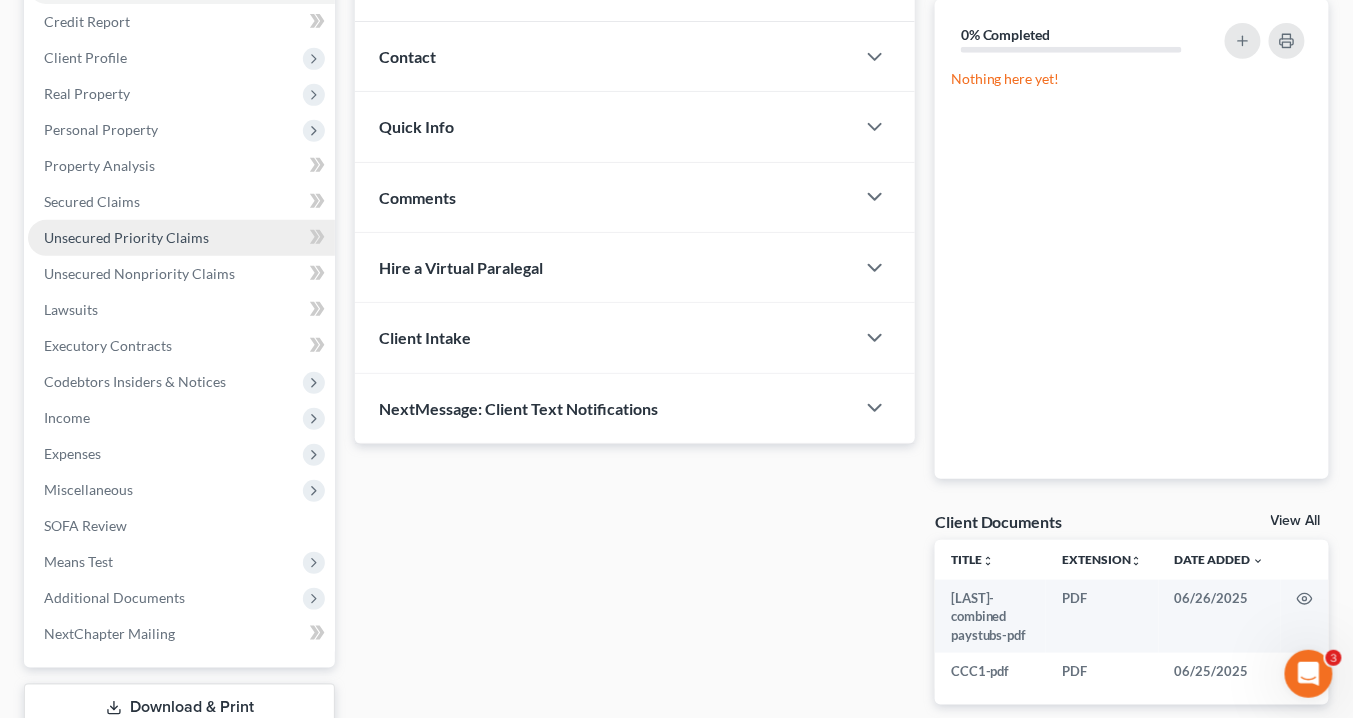 scroll, scrollTop: 0, scrollLeft: 0, axis: both 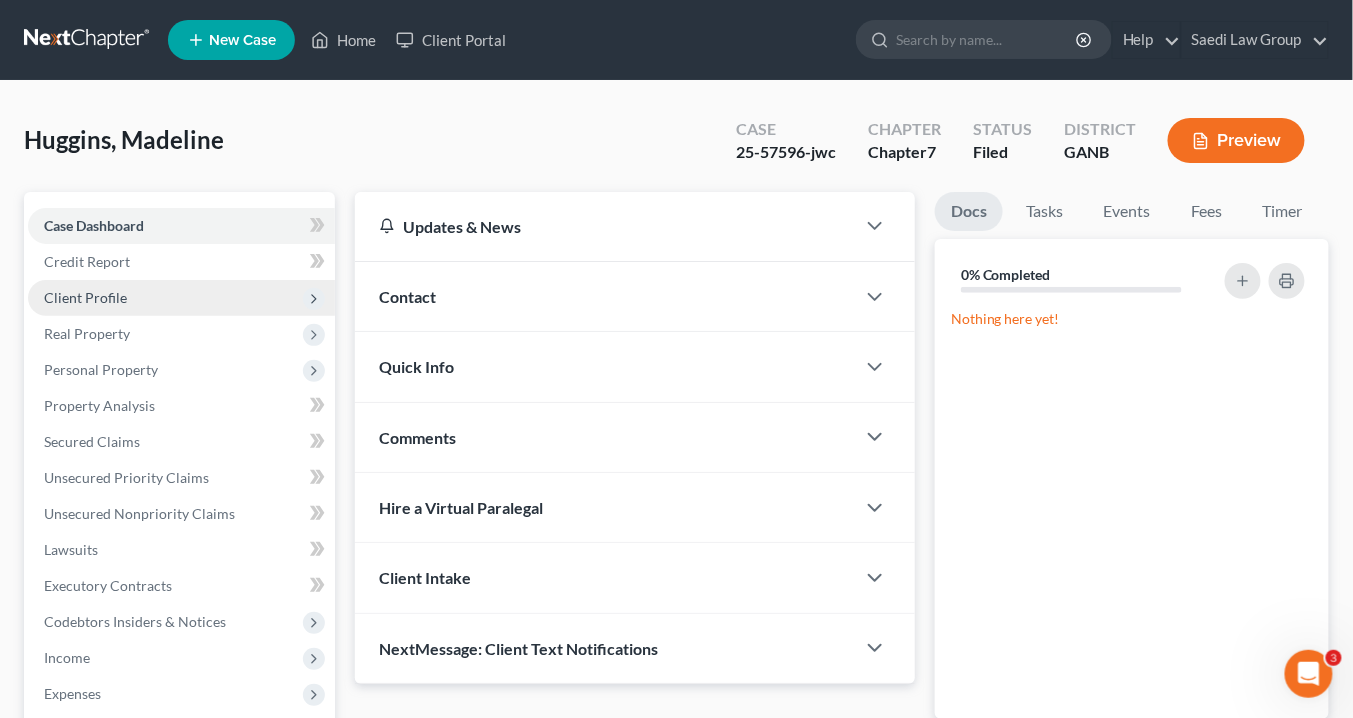 click on "Client Profile" at bounding box center (85, 297) 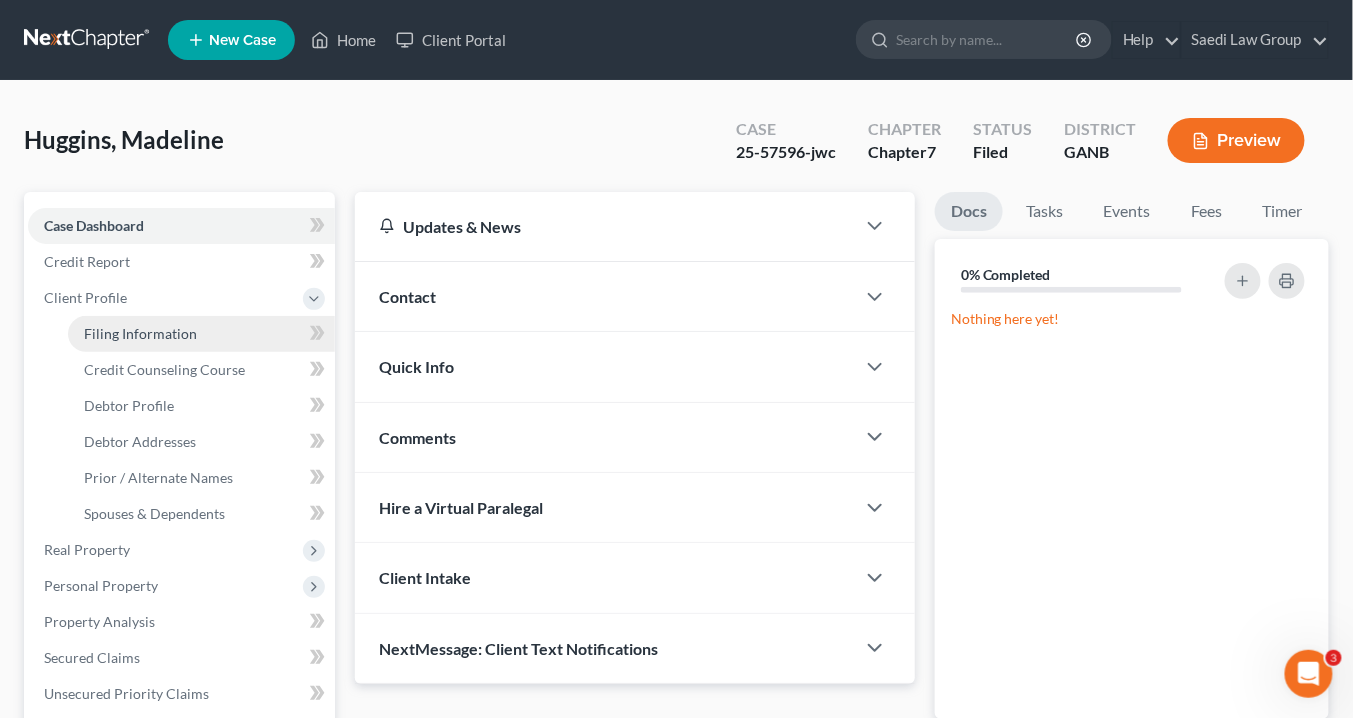 click on "Filing Information" at bounding box center [140, 333] 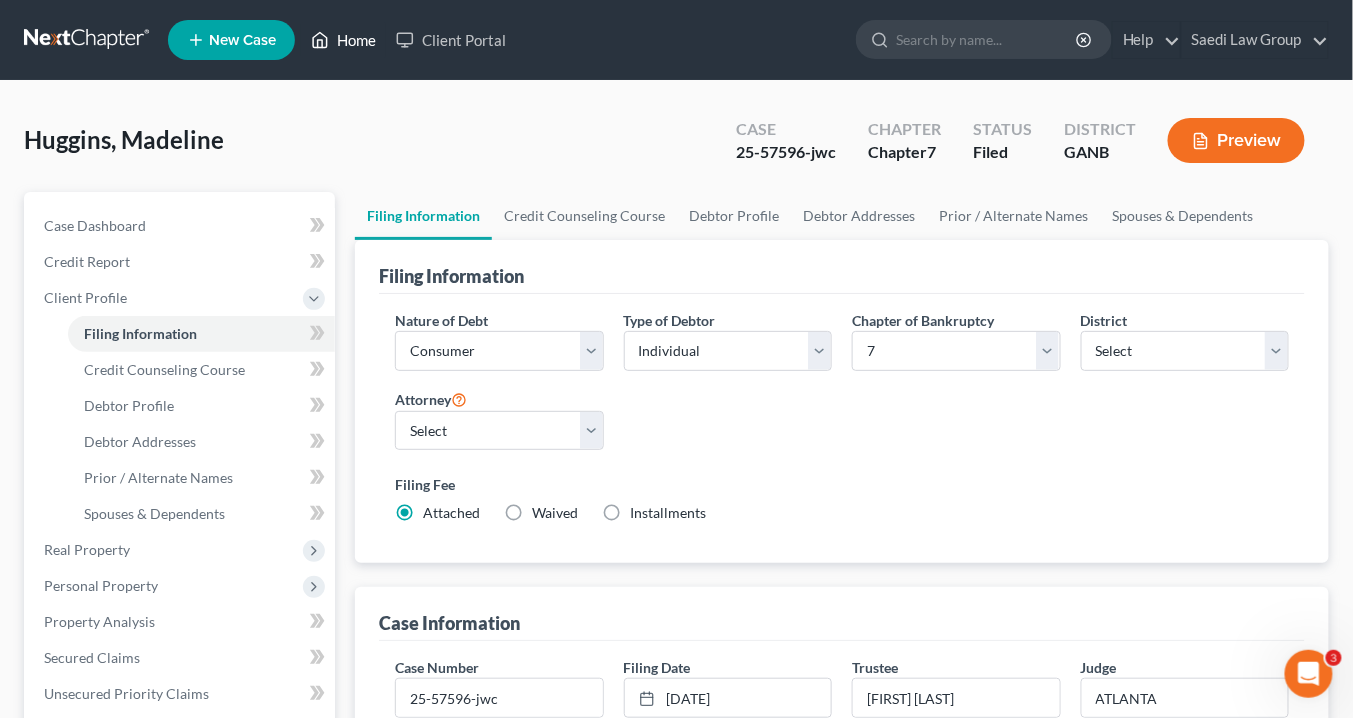 click on "Home" at bounding box center (343, 40) 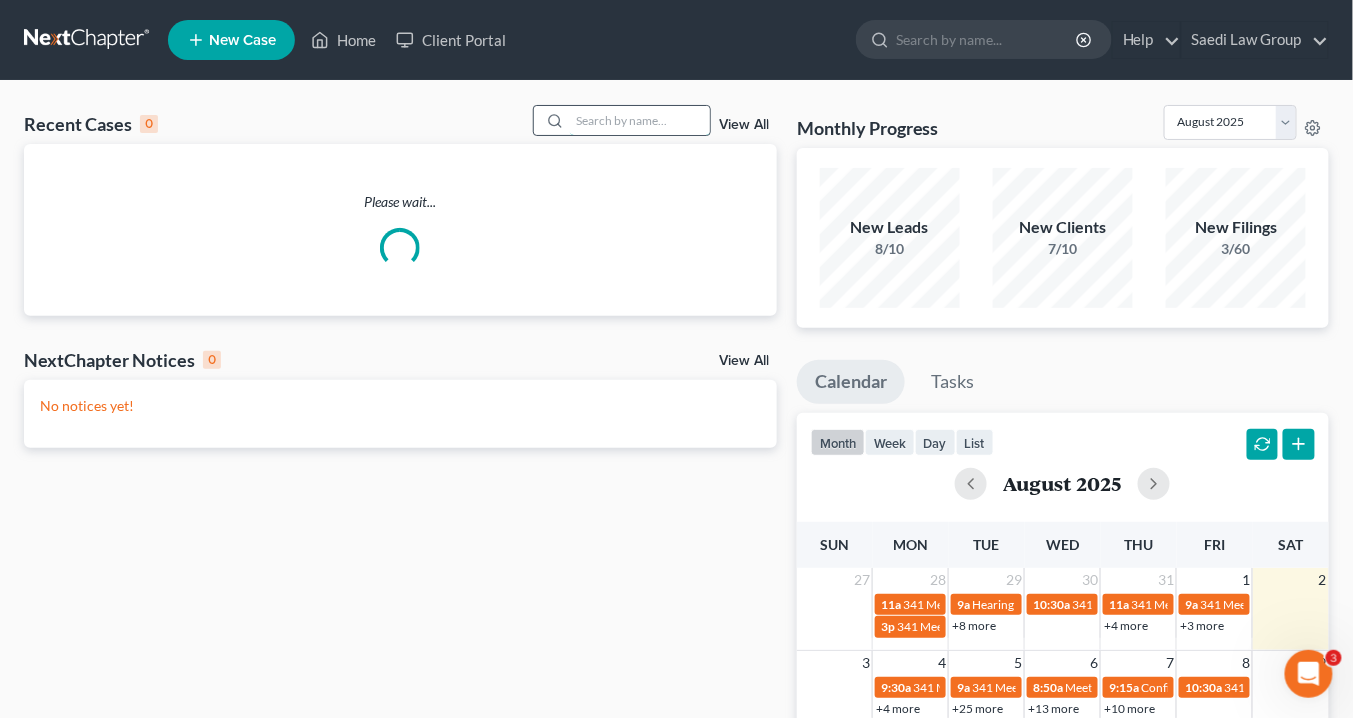 drag, startPoint x: 633, startPoint y: 122, endPoint x: 640, endPoint y: 141, distance: 20.248457 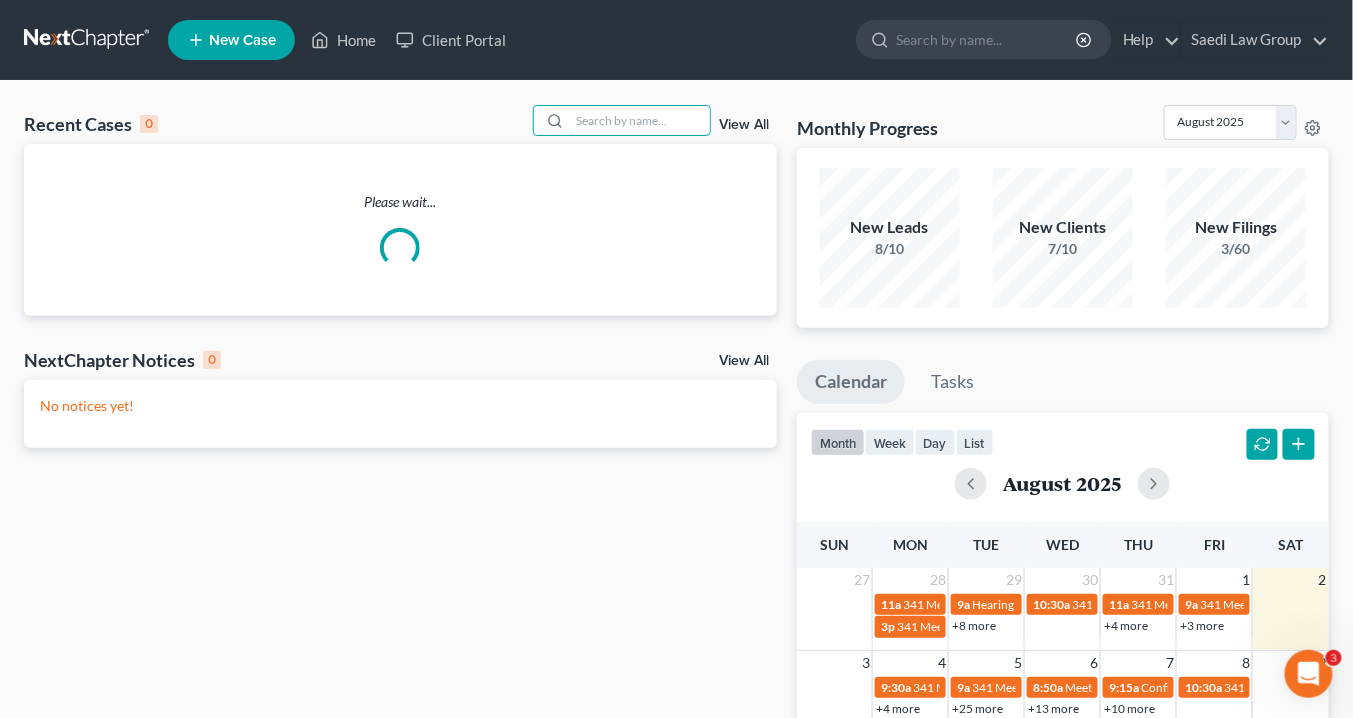 click at bounding box center [640, 120] 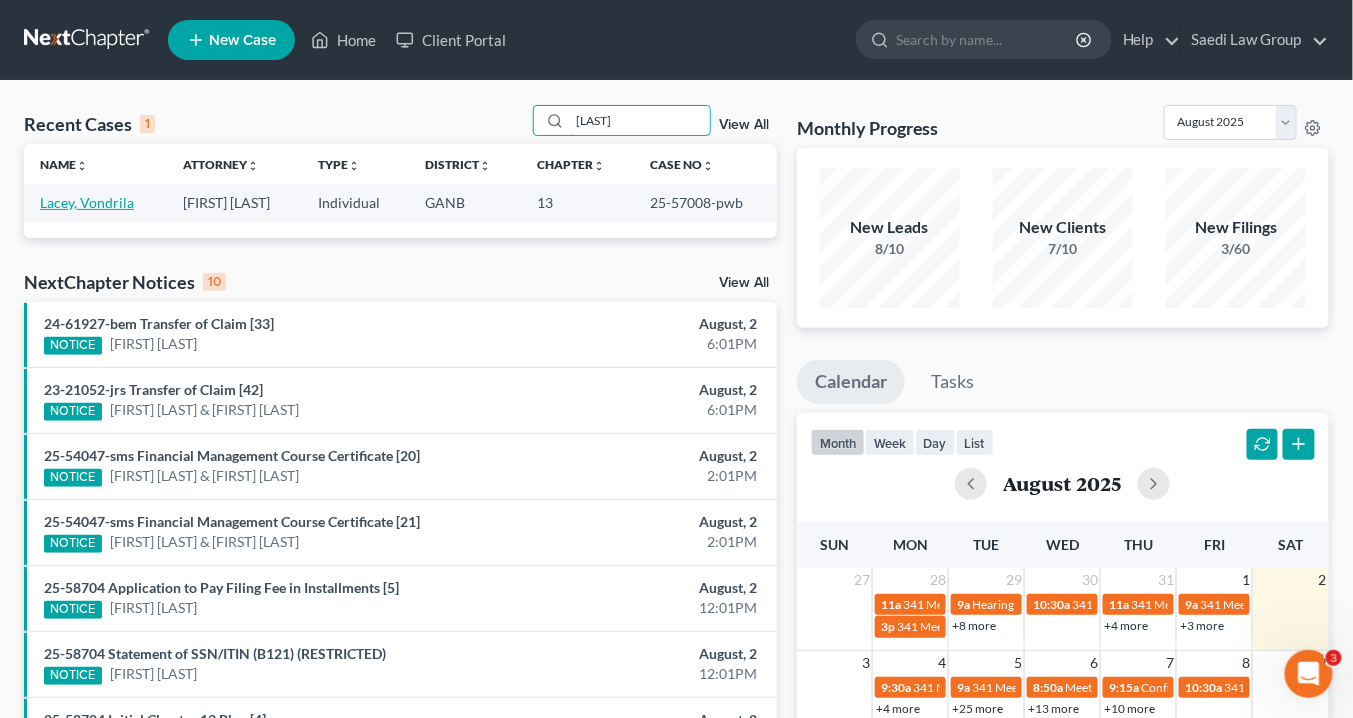 type on "[LAST]" 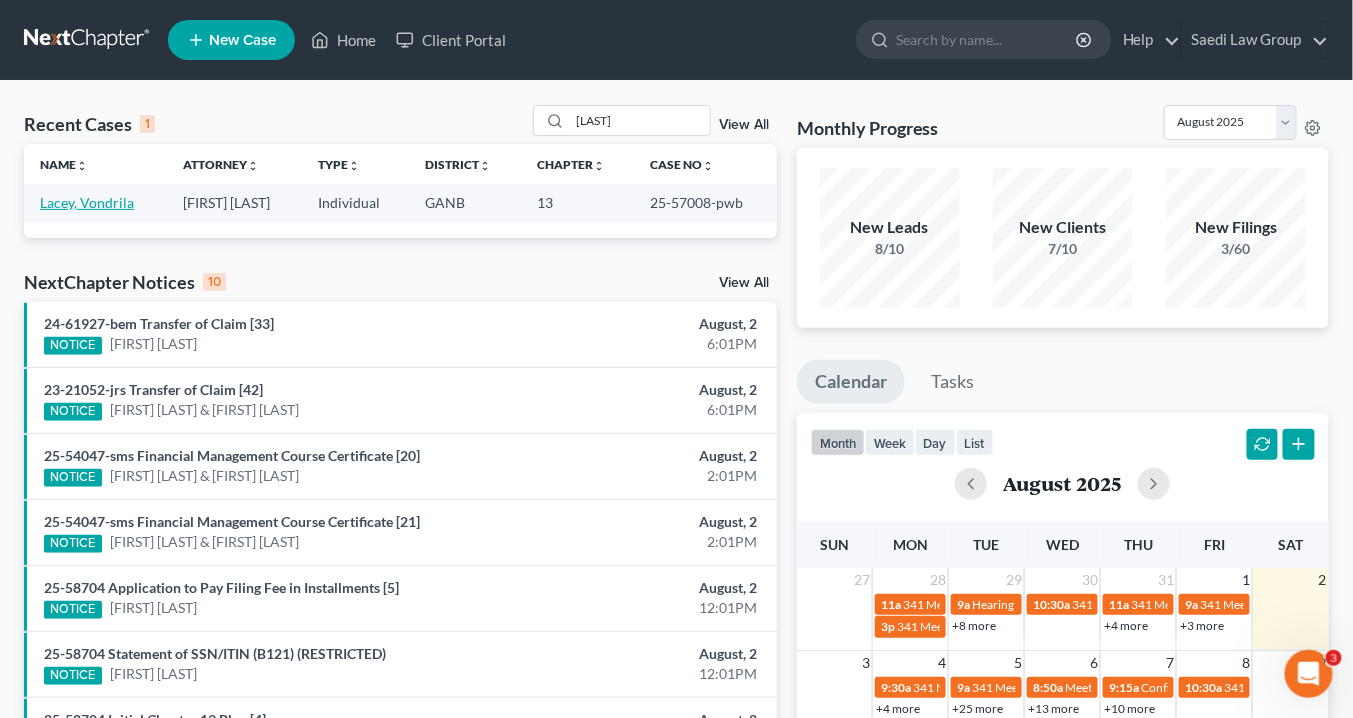click on "Lacey, Vondrila" at bounding box center [87, 202] 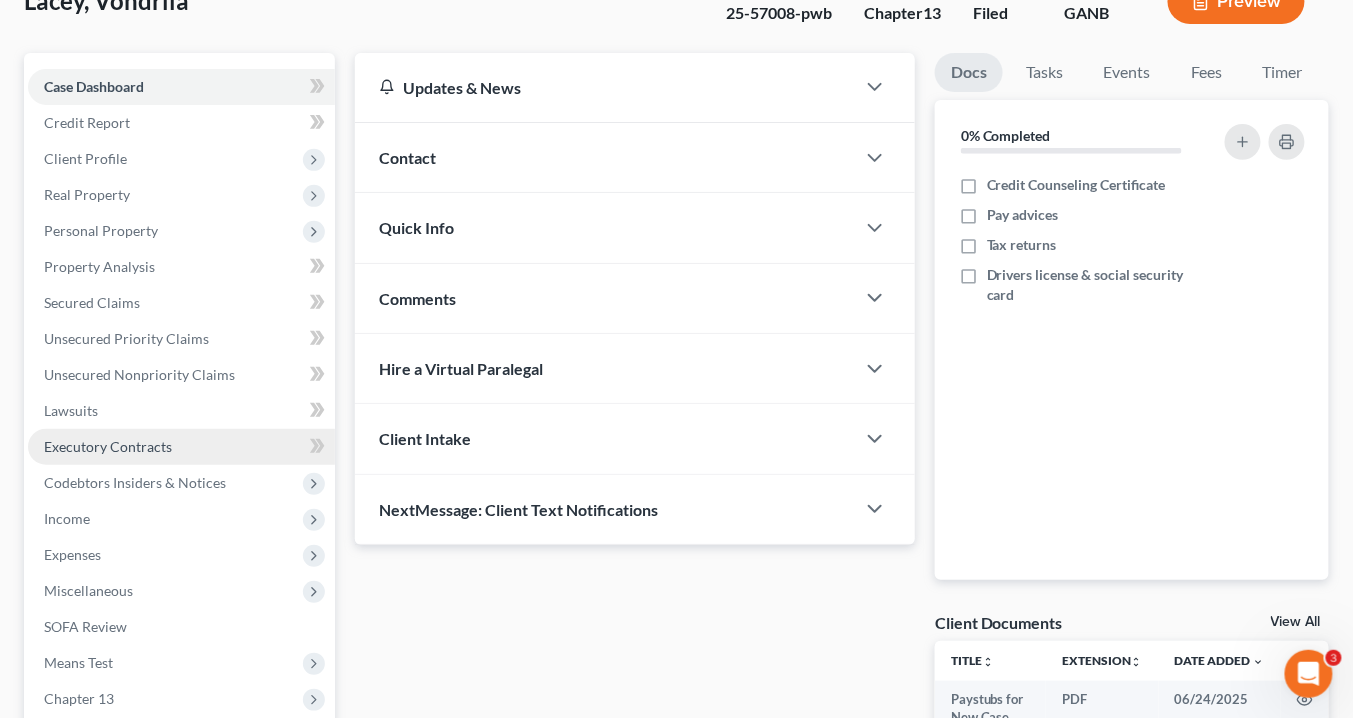scroll, scrollTop: 240, scrollLeft: 0, axis: vertical 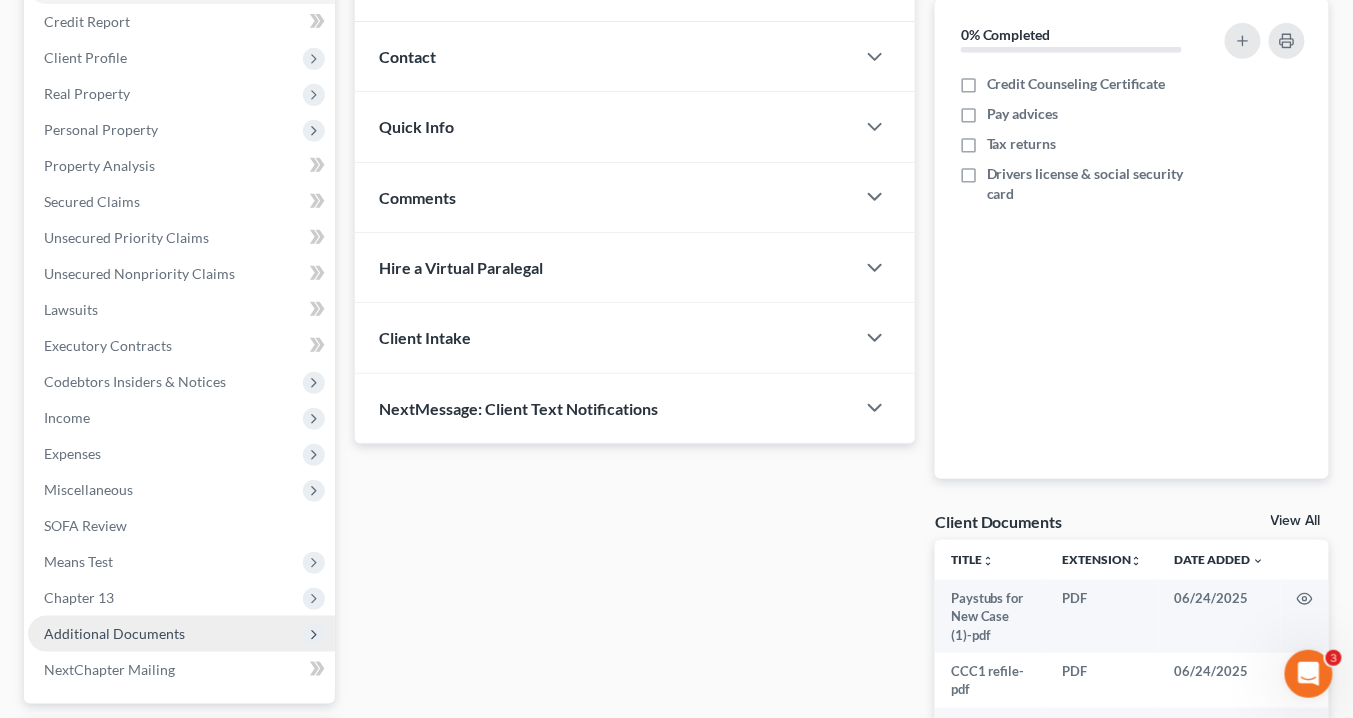 click on "Additional Documents" at bounding box center [114, 633] 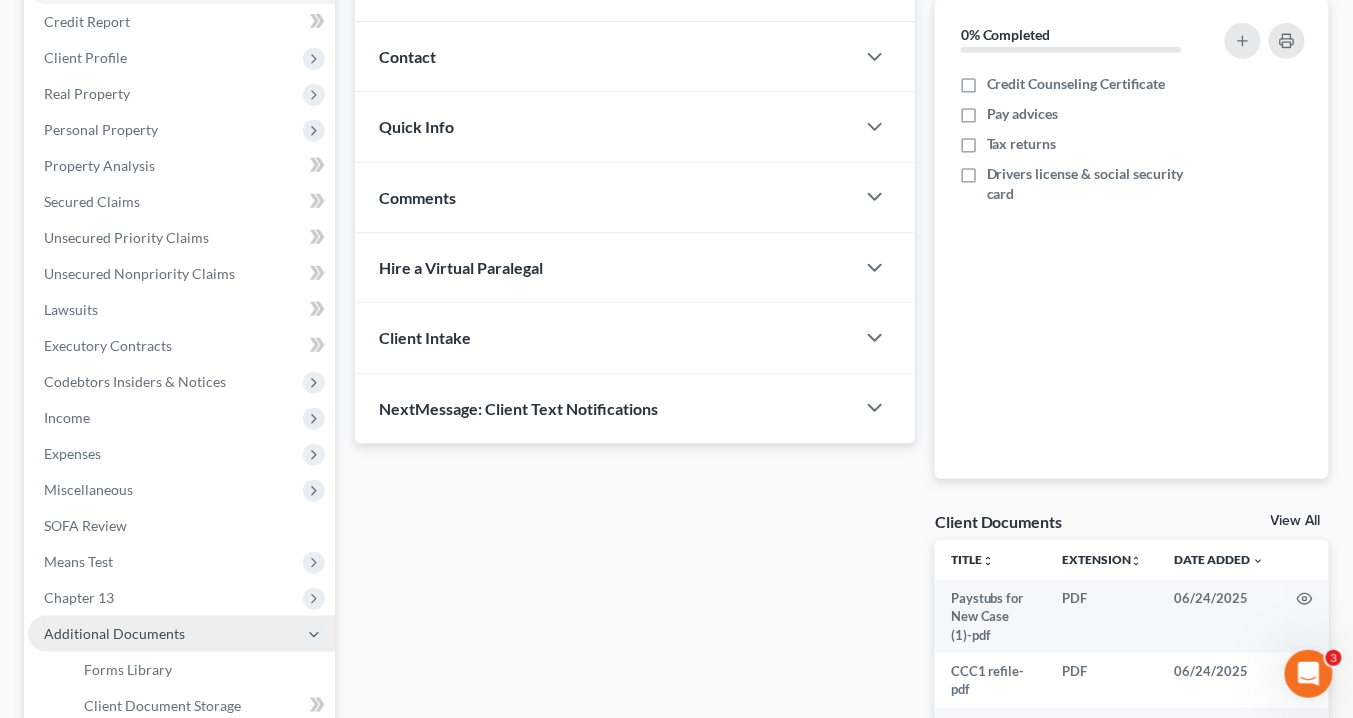 click on "Additional Documents" at bounding box center (114, 633) 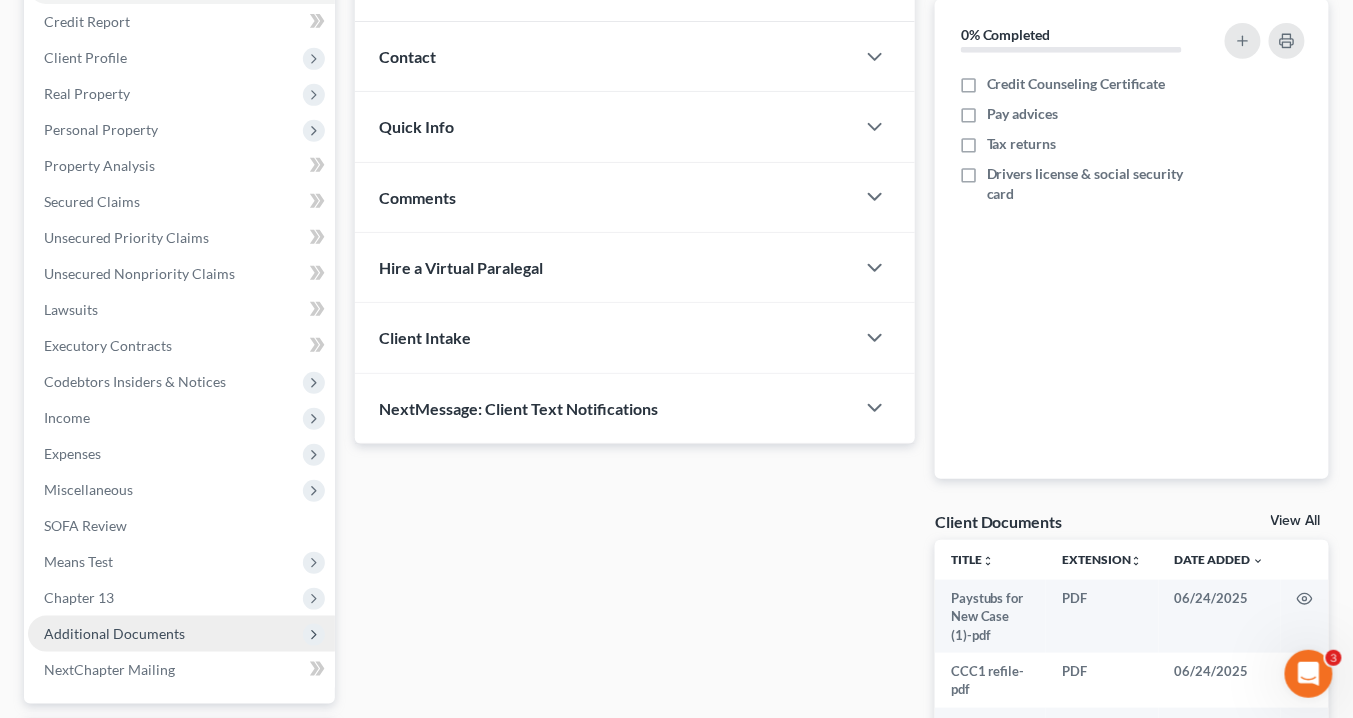 scroll, scrollTop: 462, scrollLeft: 0, axis: vertical 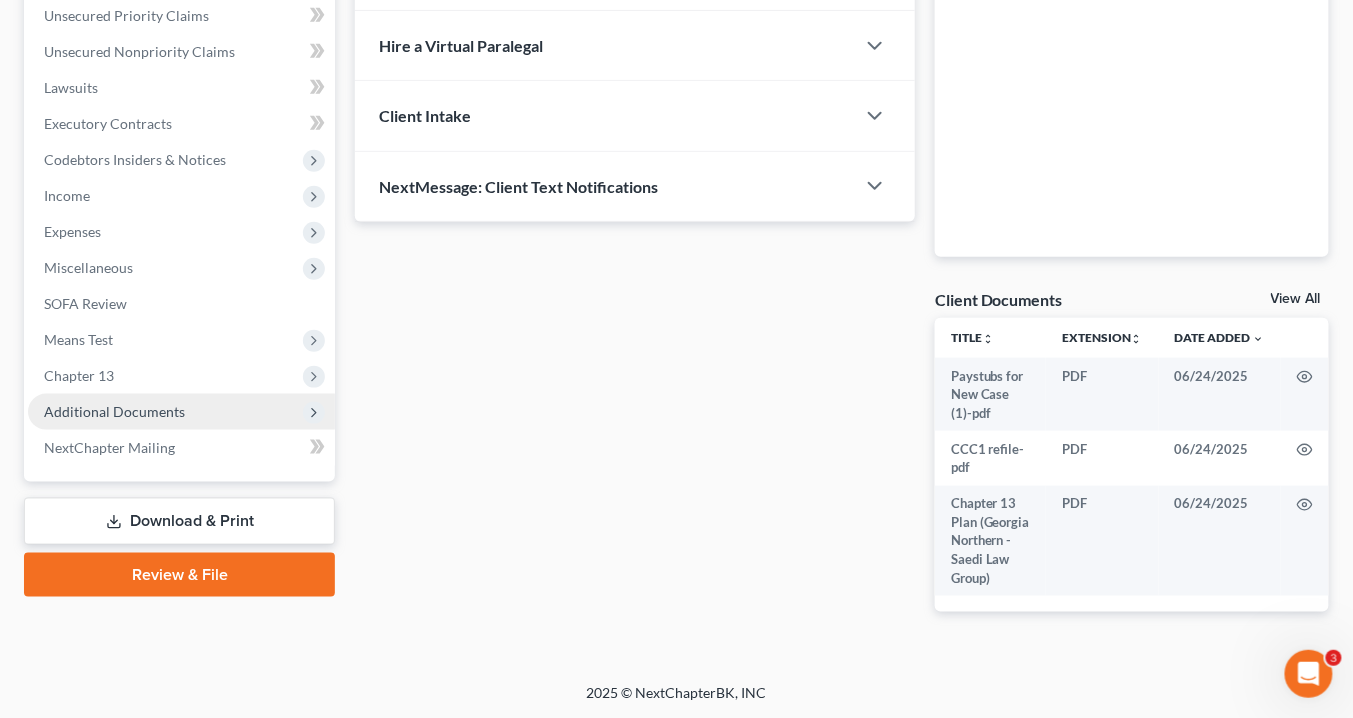click on "Additional Documents" at bounding box center (114, 411) 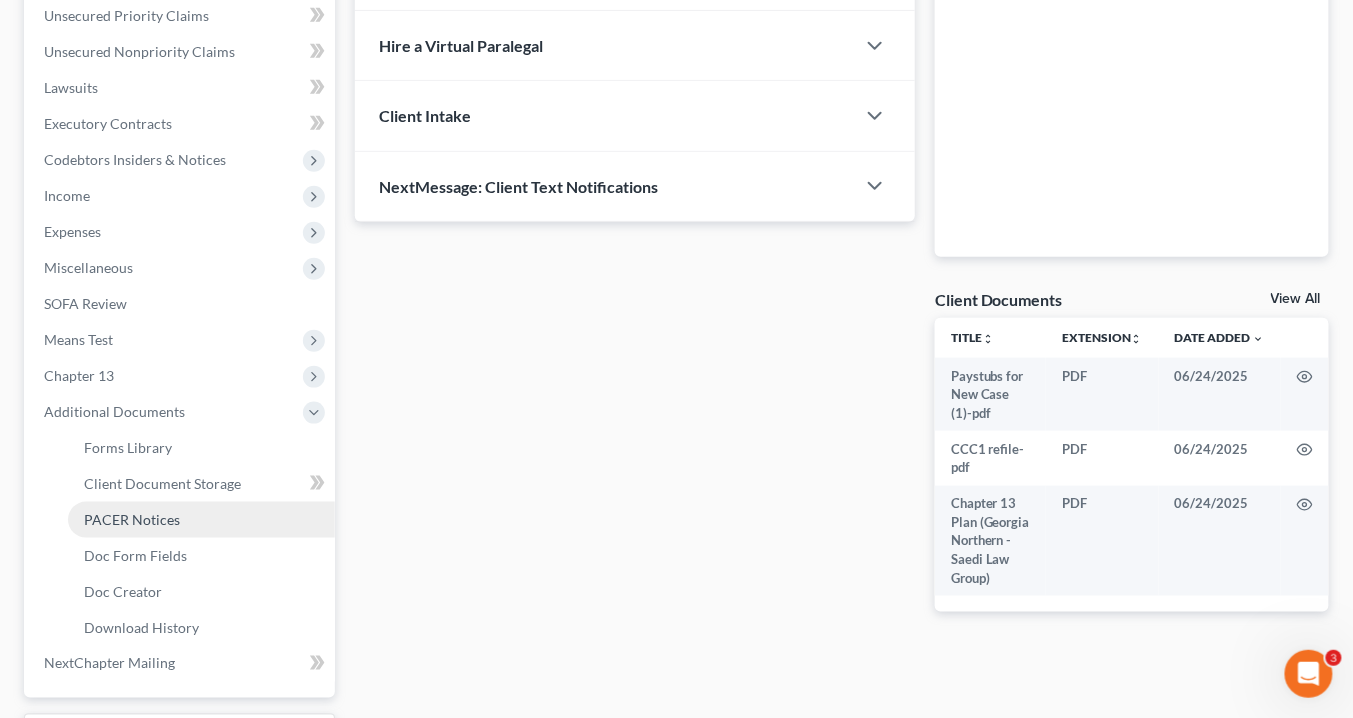 click on "PACER Notices" at bounding box center [132, 519] 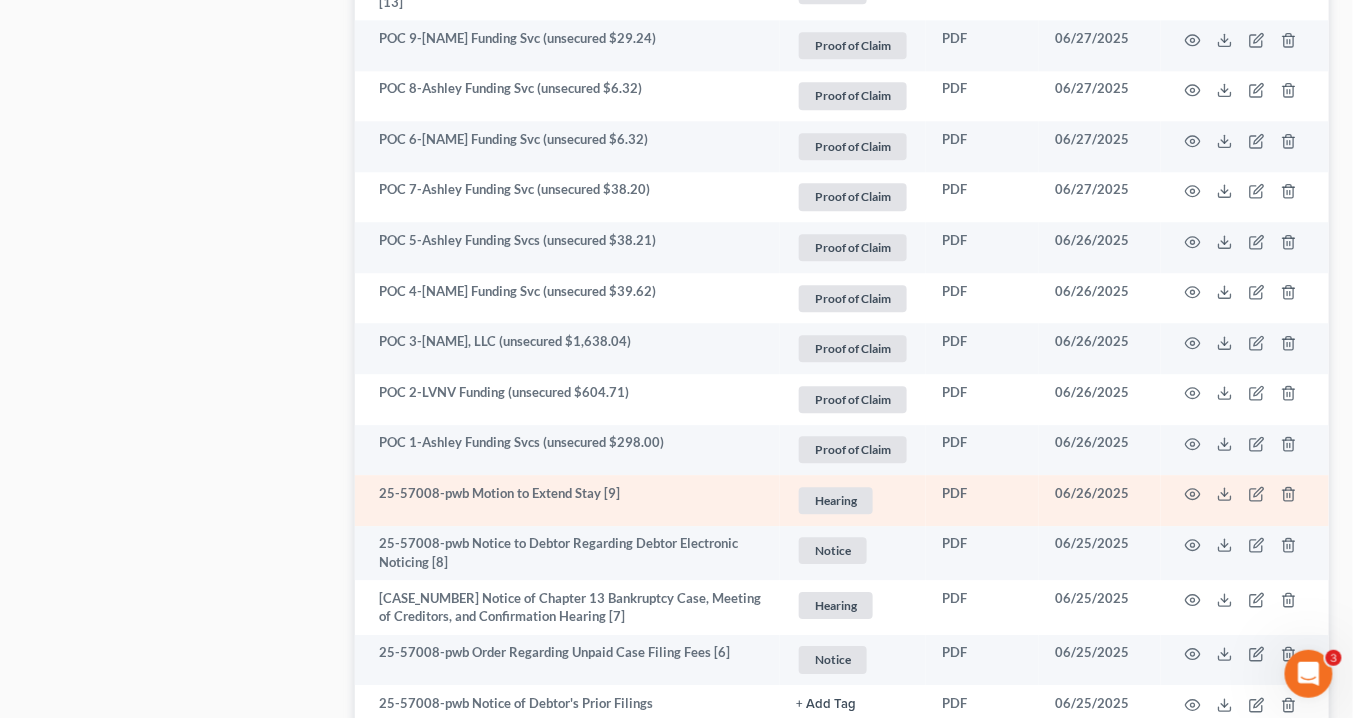 scroll, scrollTop: 1520, scrollLeft: 0, axis: vertical 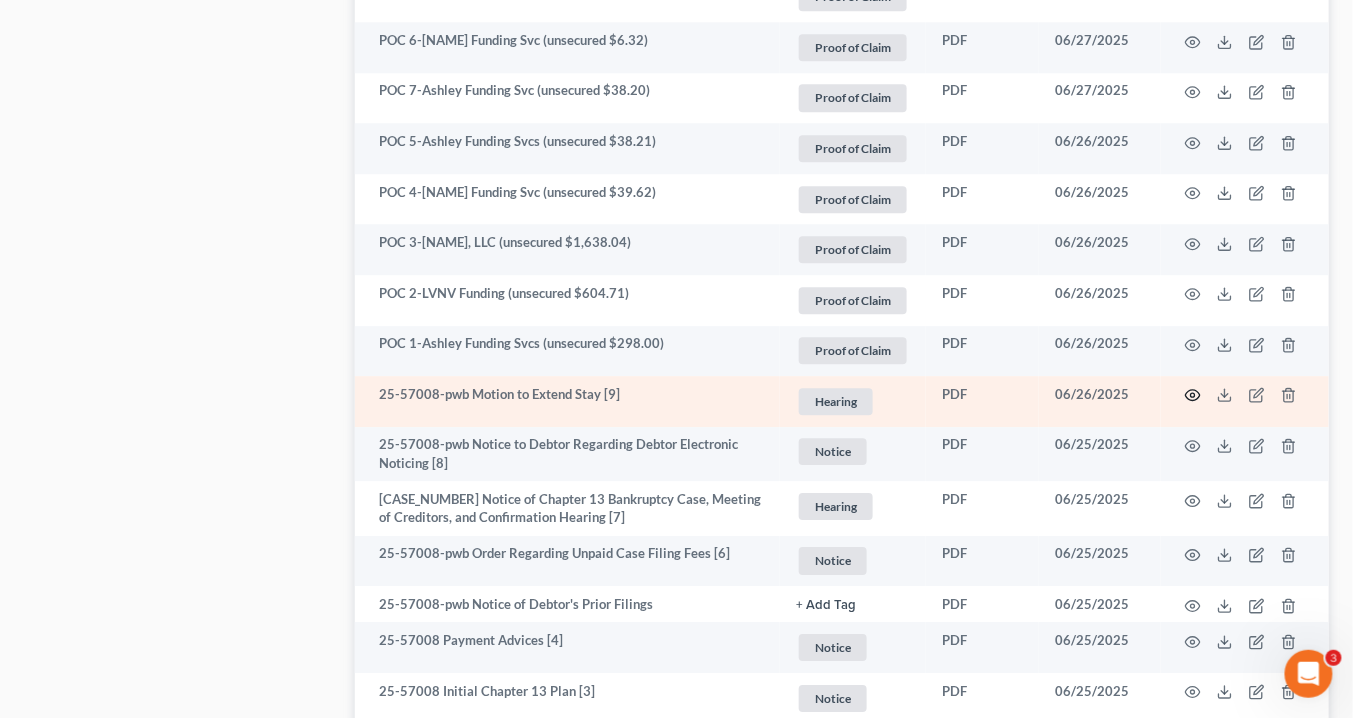 click 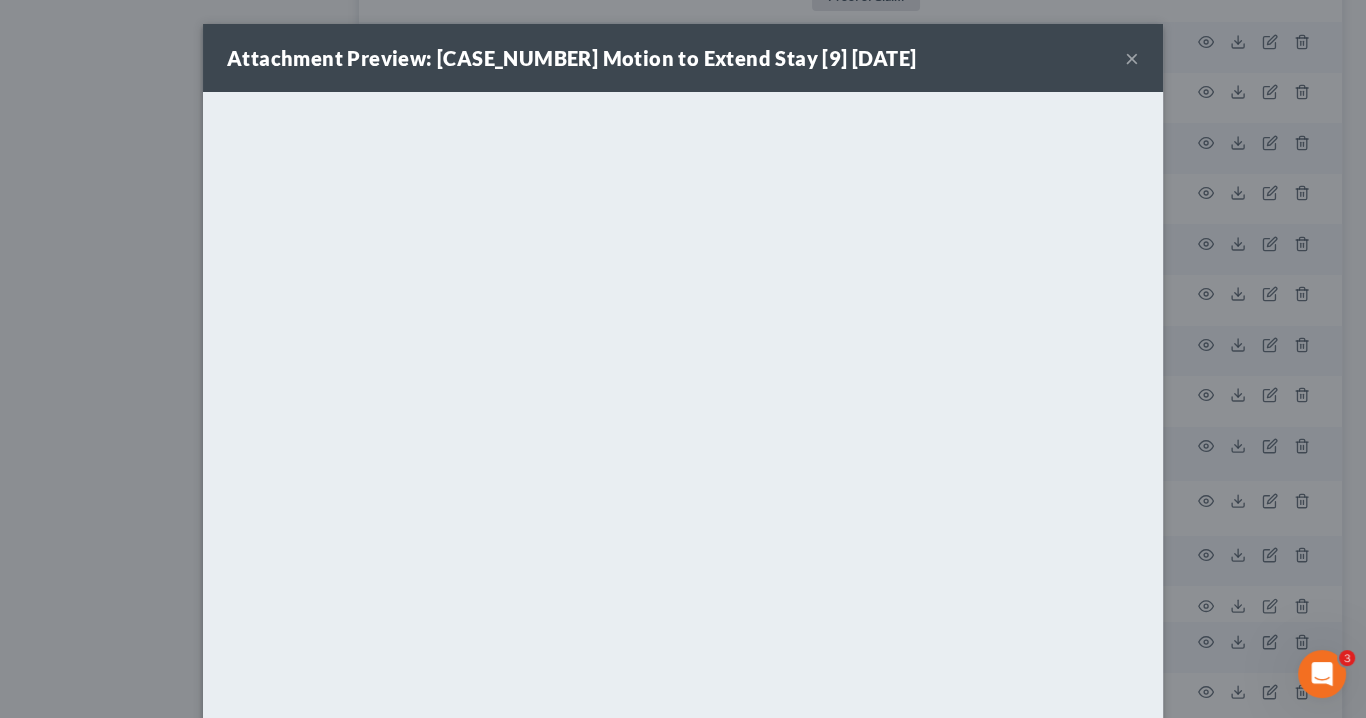 click on "×" at bounding box center [1132, 58] 